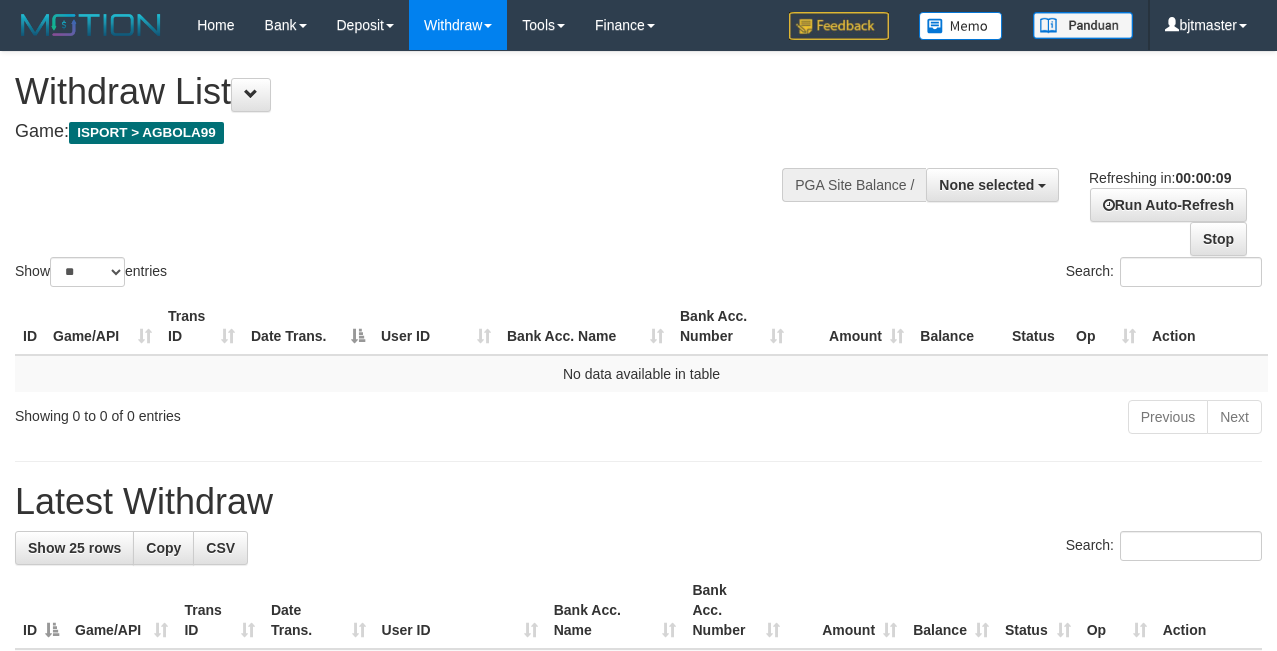 select 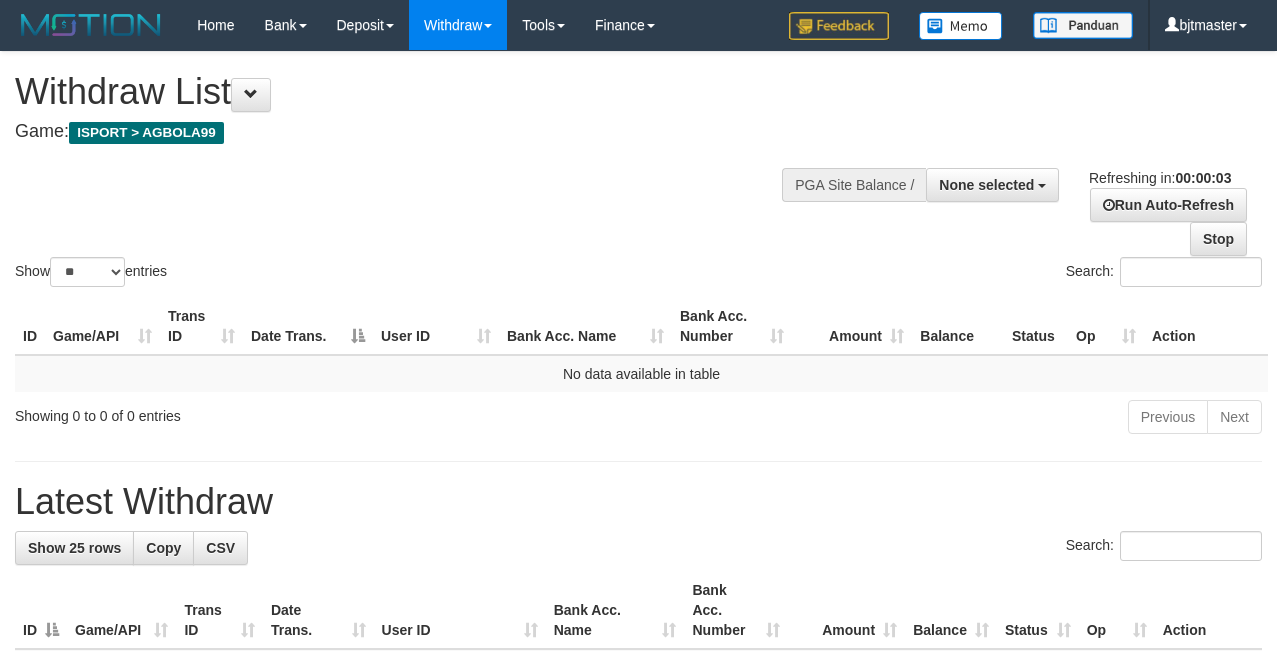 scroll, scrollTop: 0, scrollLeft: 0, axis: both 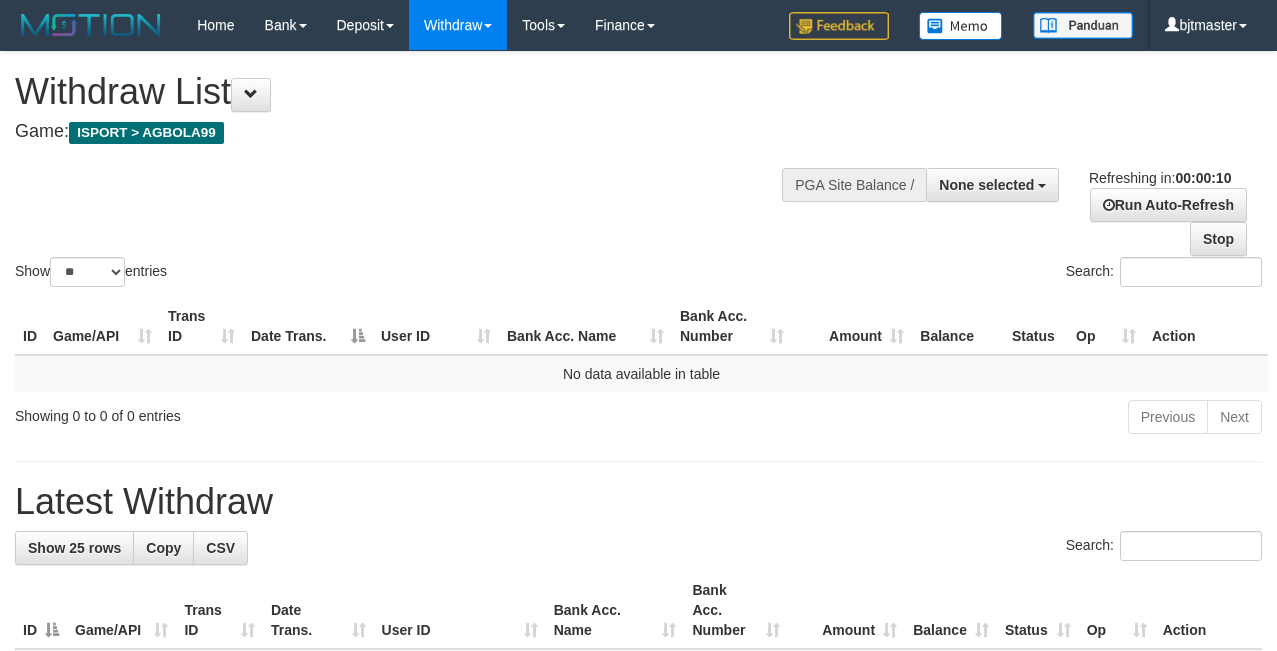 select 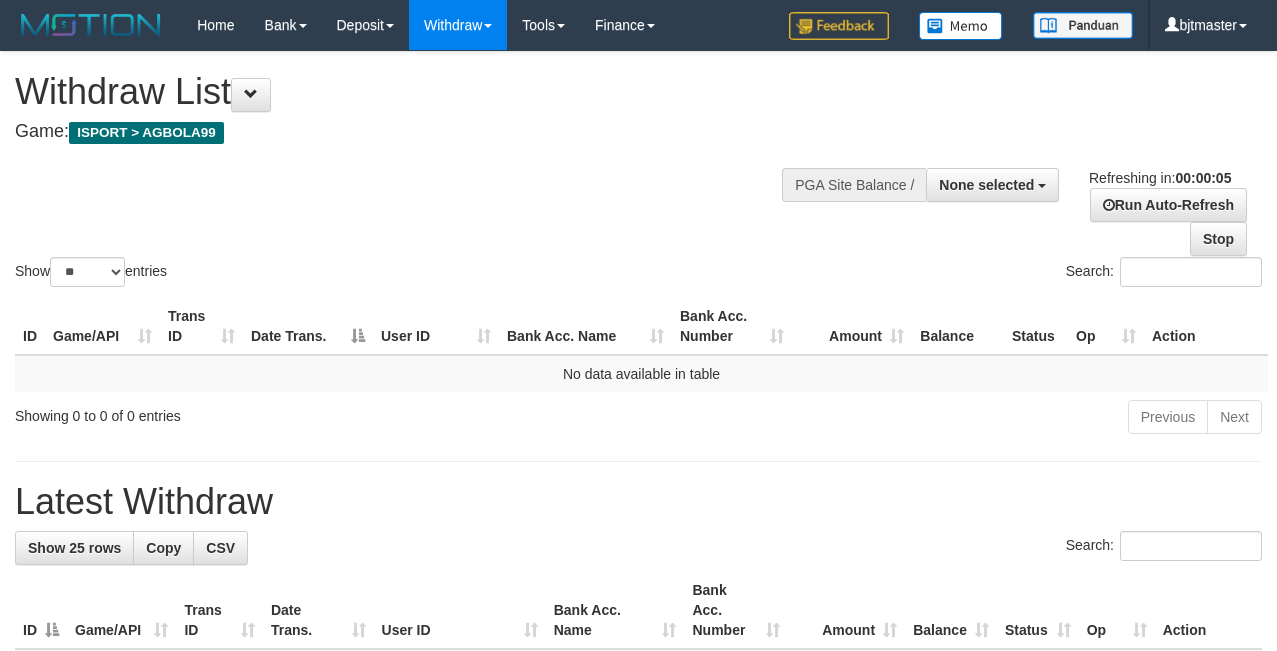 scroll, scrollTop: 0, scrollLeft: 0, axis: both 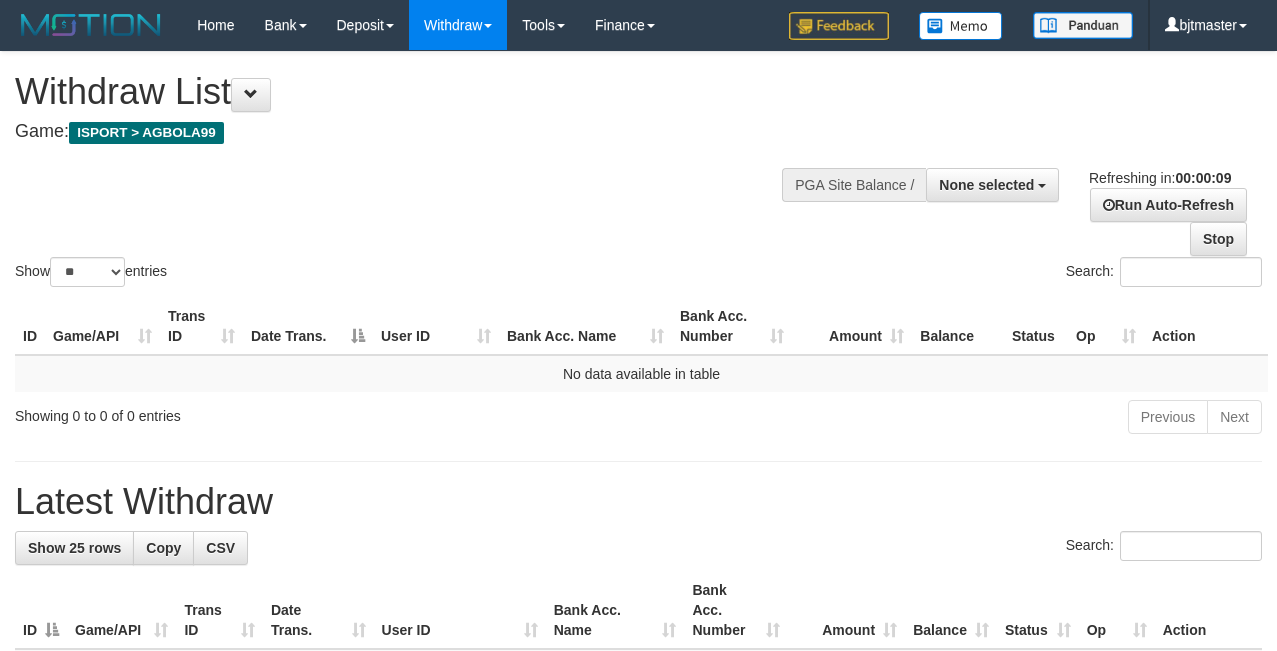 select 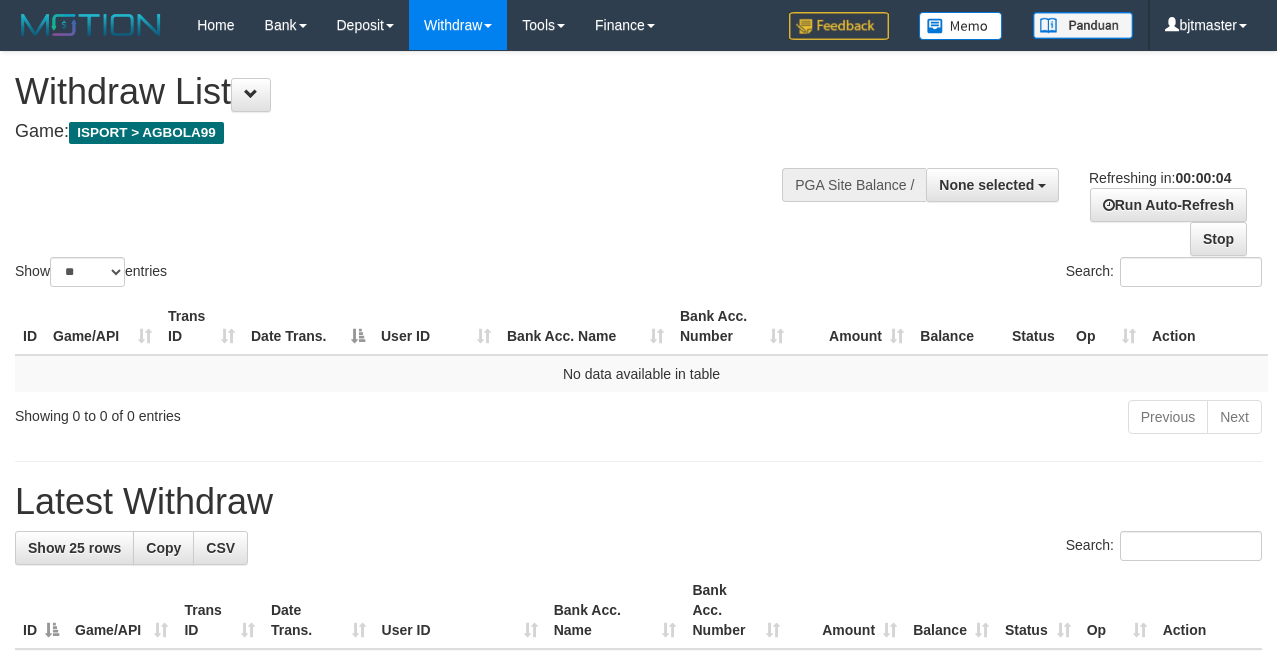 scroll, scrollTop: 0, scrollLeft: 0, axis: both 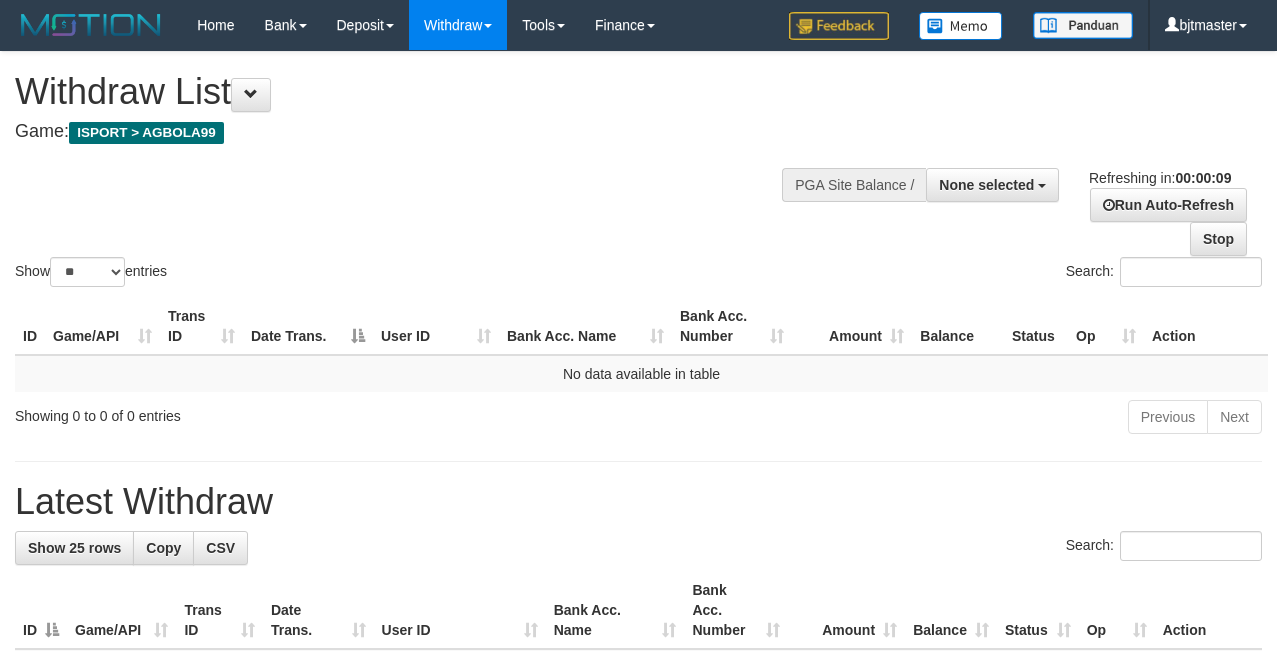 select 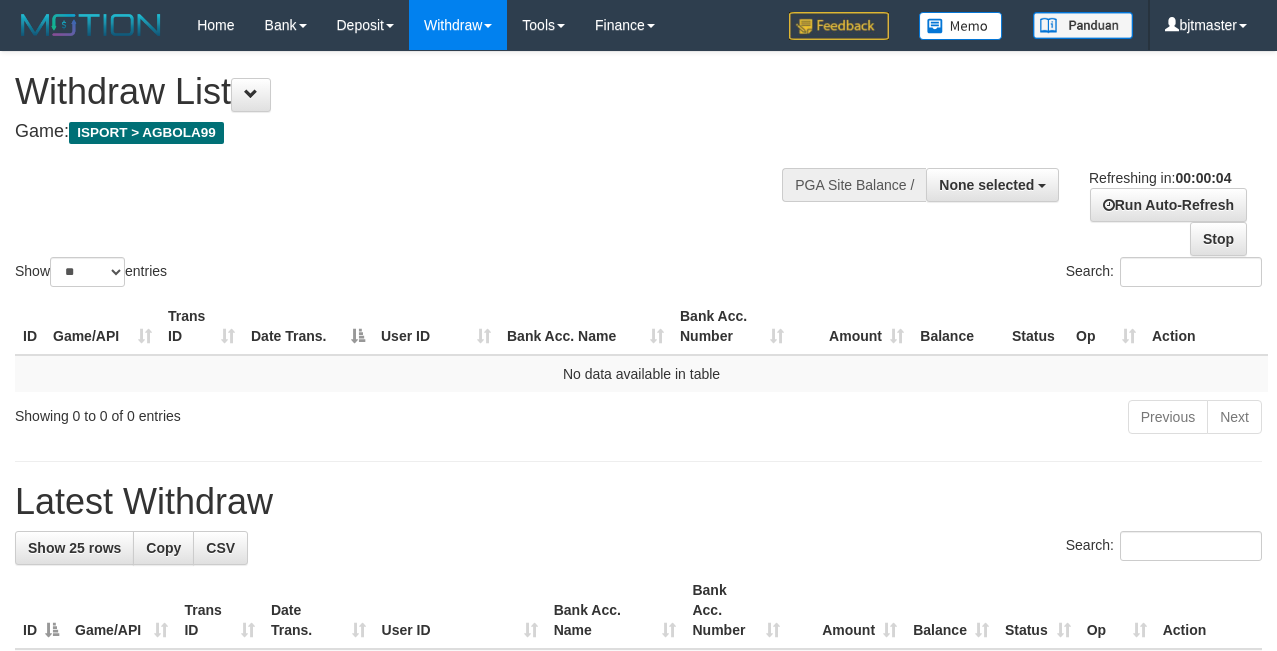 scroll, scrollTop: 0, scrollLeft: 0, axis: both 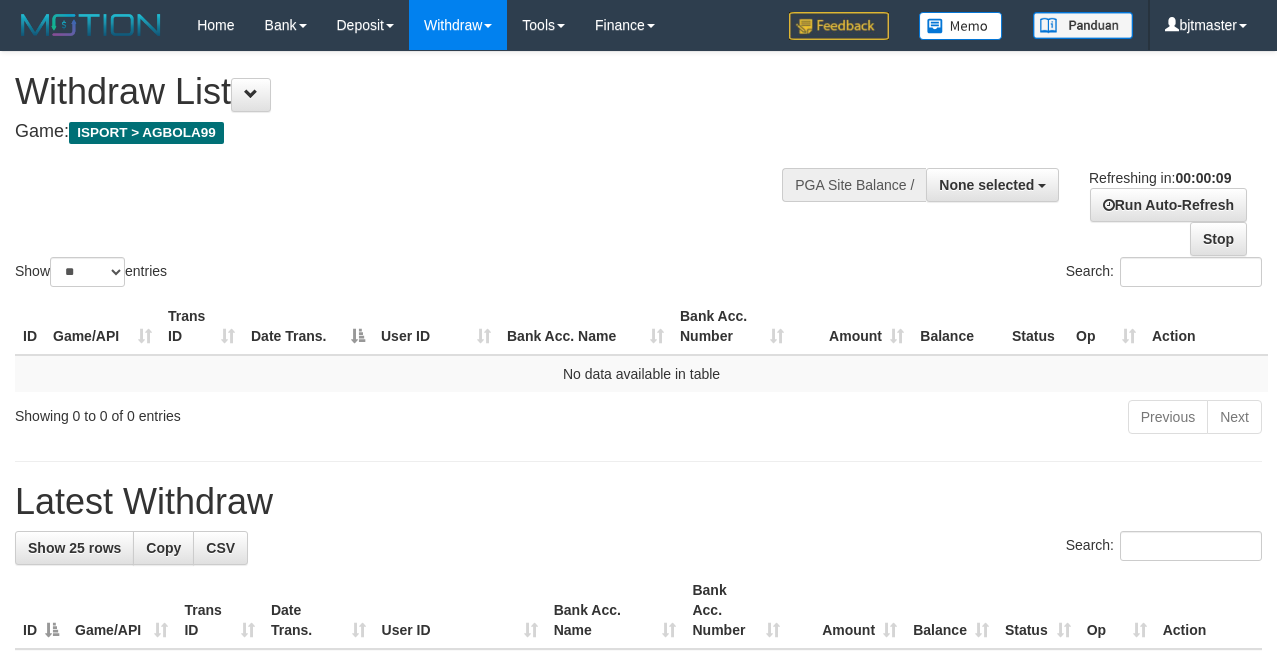 select 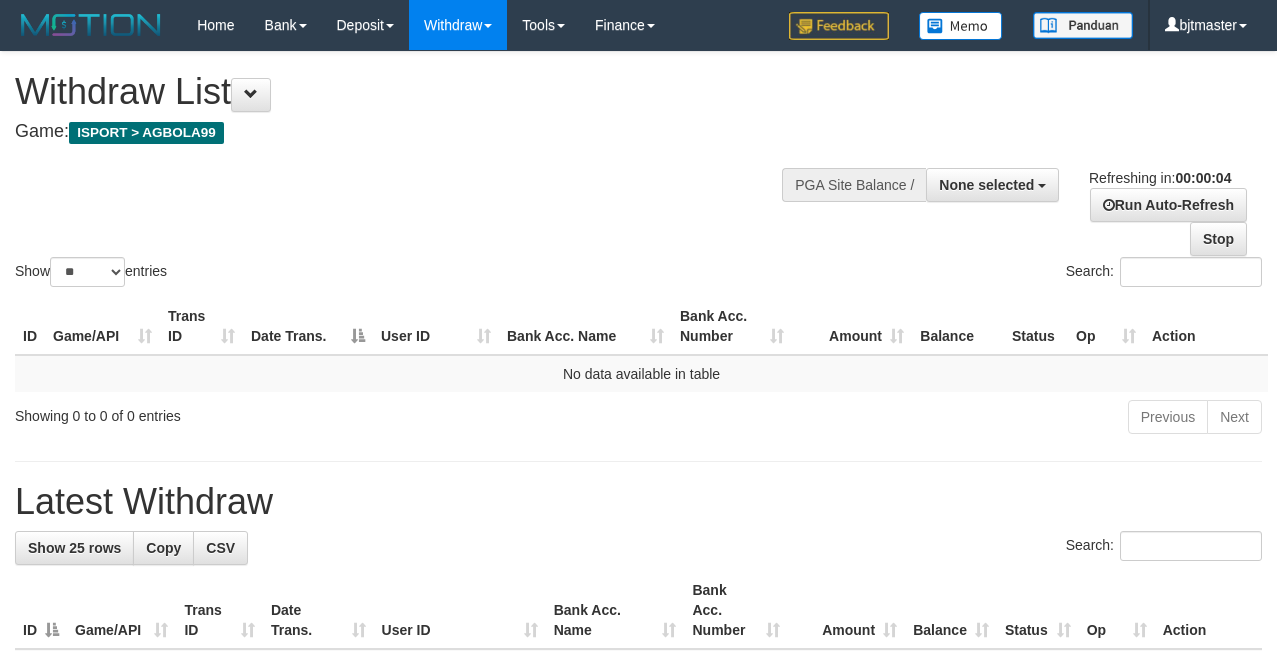 scroll, scrollTop: 0, scrollLeft: 0, axis: both 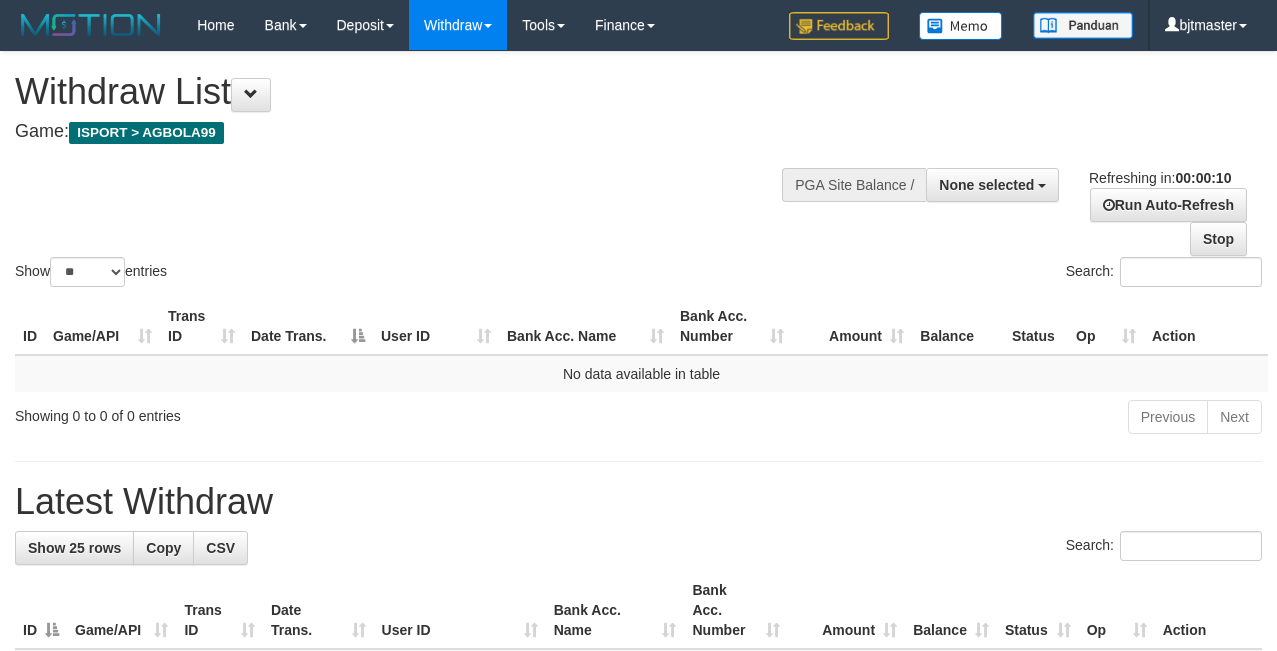 select 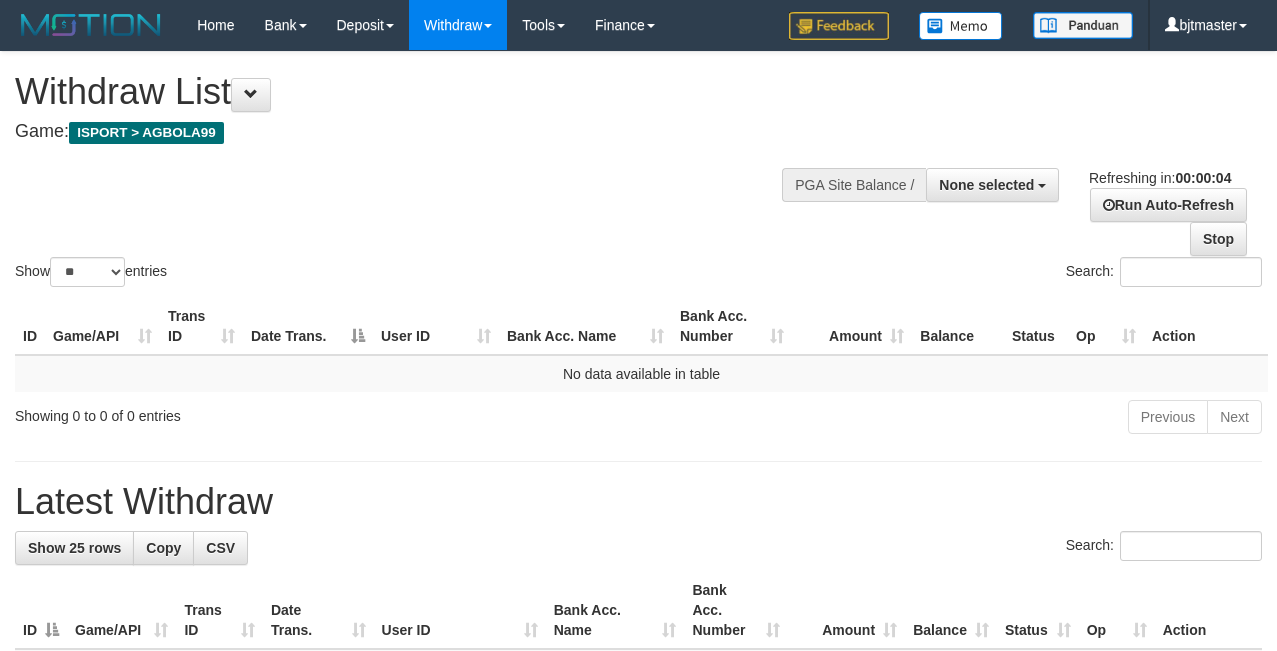 scroll, scrollTop: 0, scrollLeft: 0, axis: both 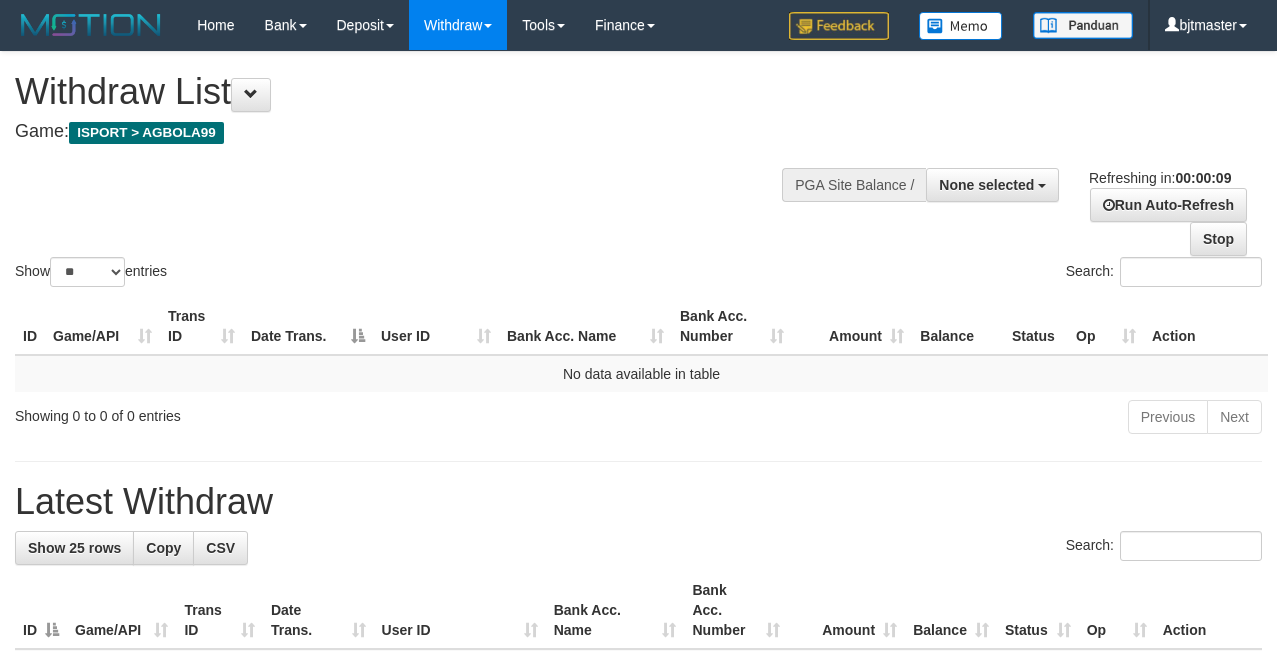 select 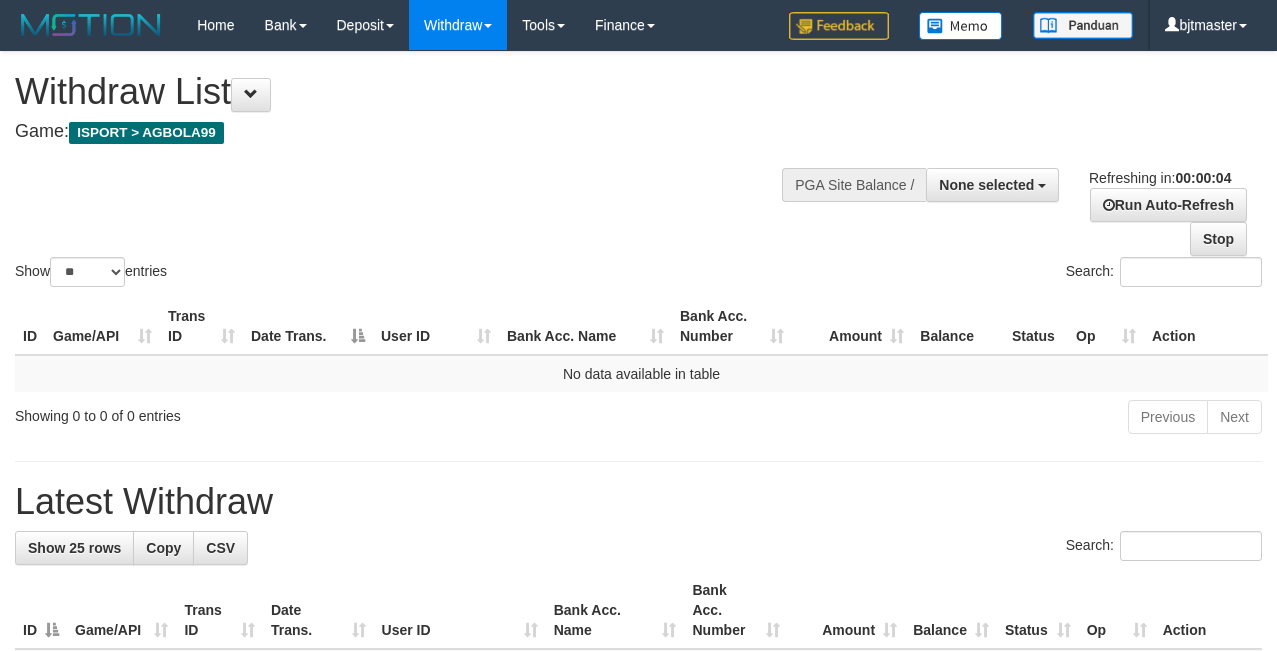 scroll, scrollTop: 0, scrollLeft: 0, axis: both 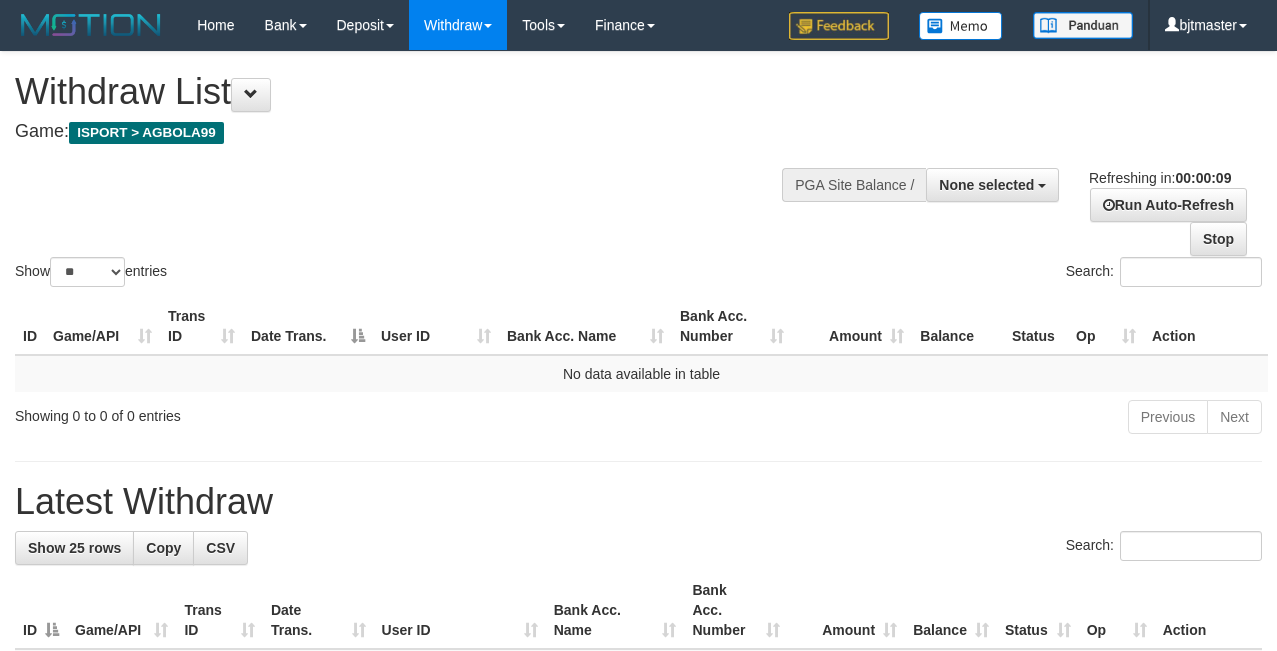 select 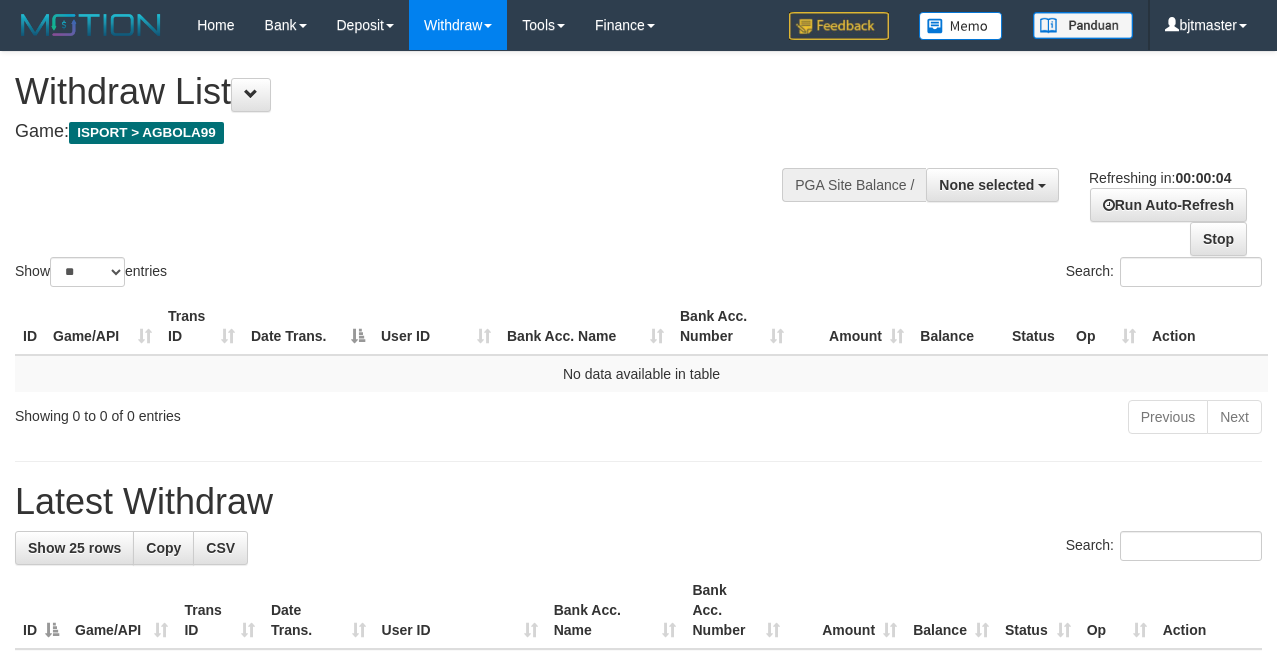 scroll, scrollTop: 0, scrollLeft: 0, axis: both 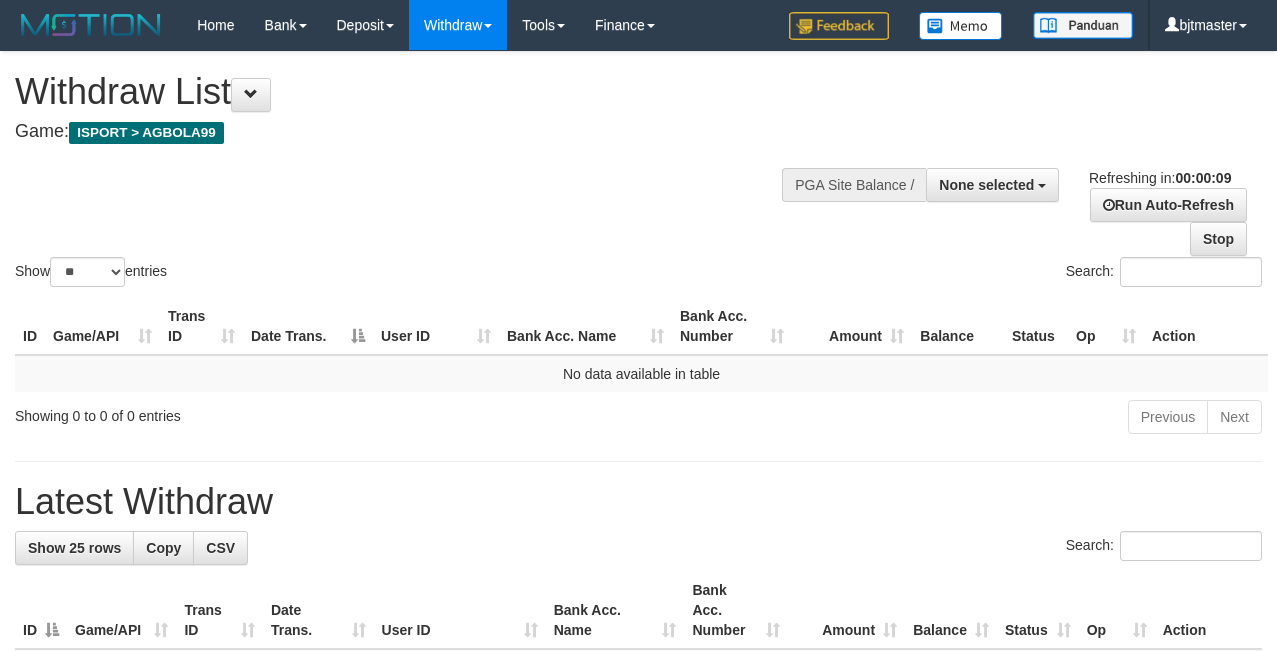 select 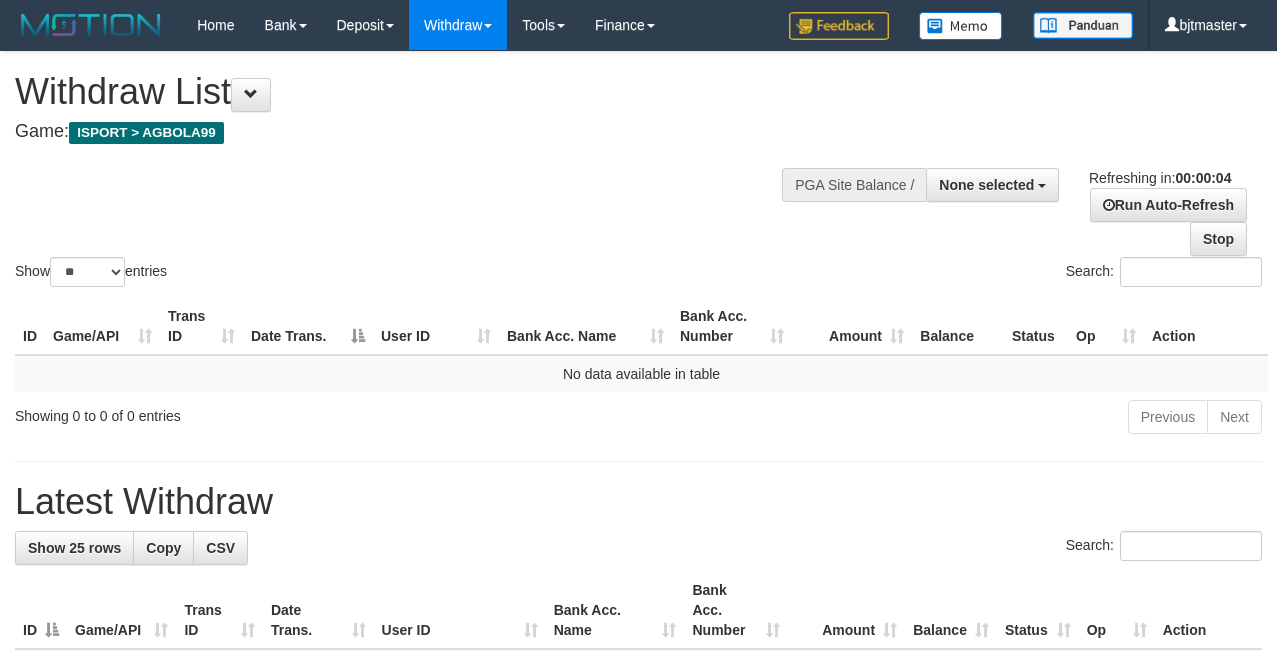 scroll, scrollTop: 0, scrollLeft: 0, axis: both 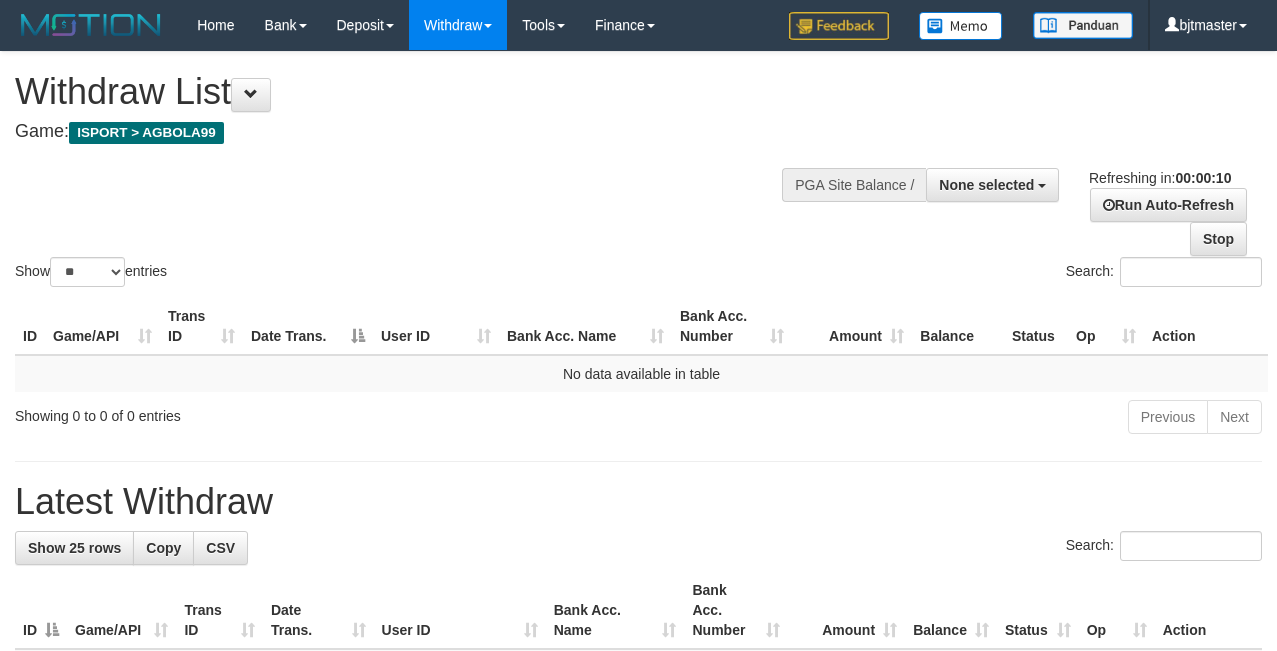 select 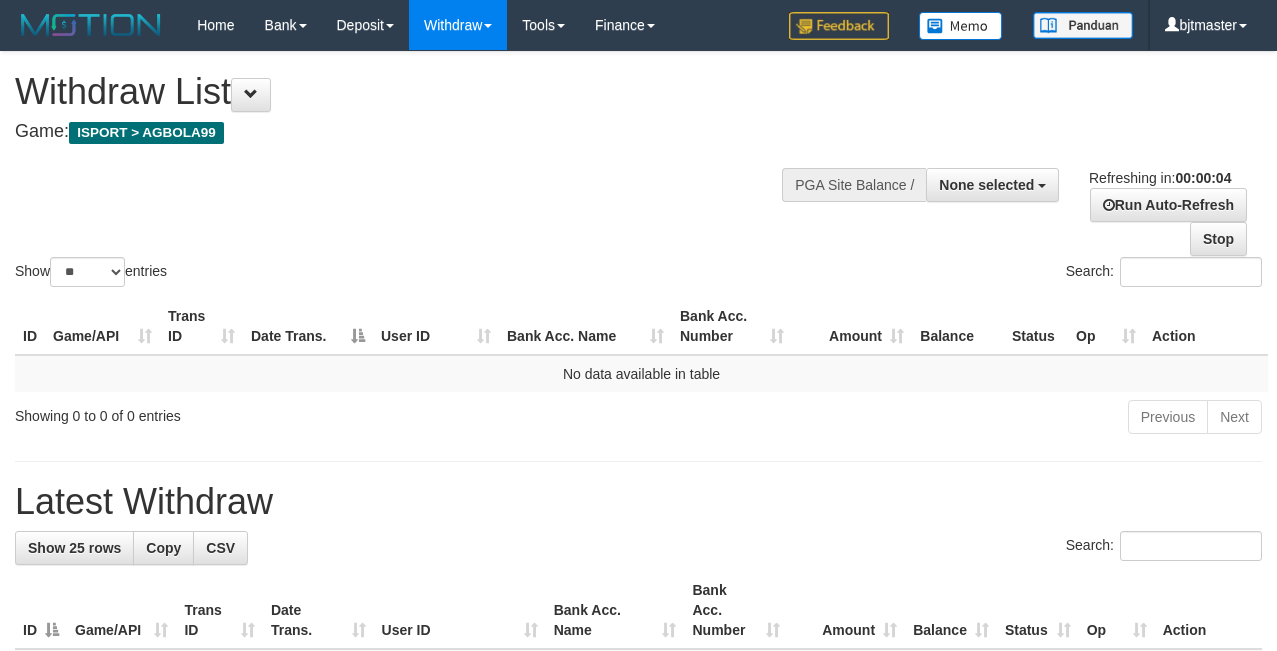 scroll, scrollTop: 0, scrollLeft: 0, axis: both 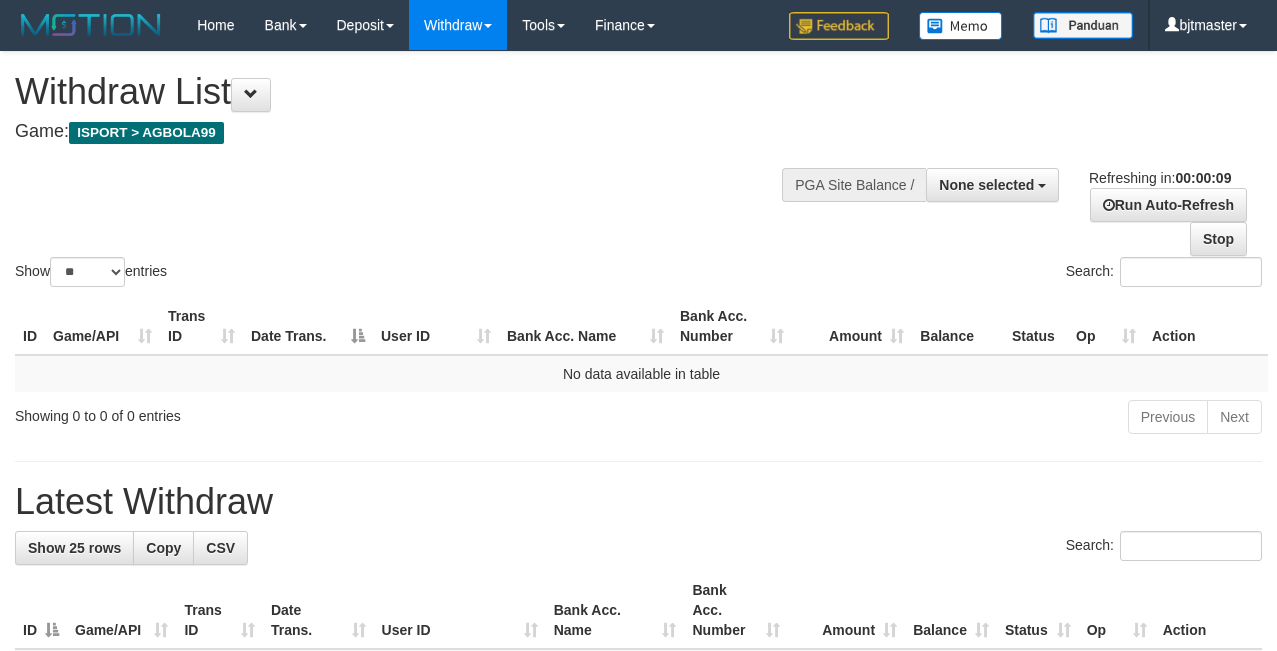 select 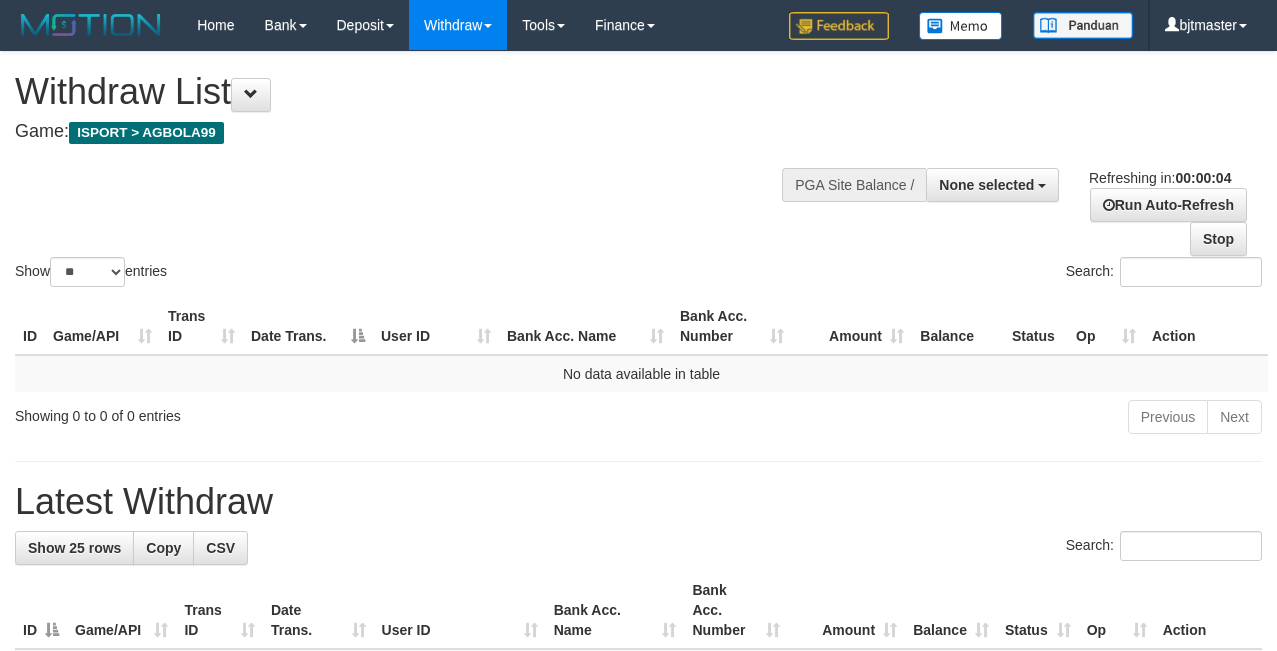 scroll, scrollTop: 0, scrollLeft: 0, axis: both 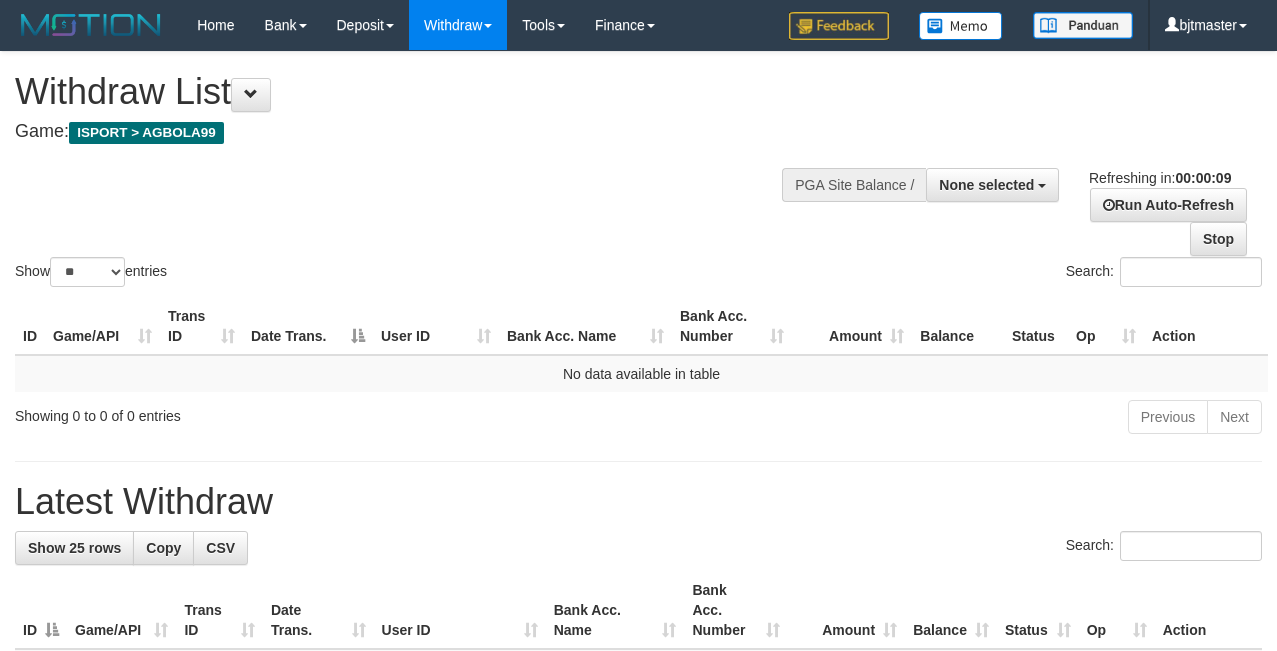 select 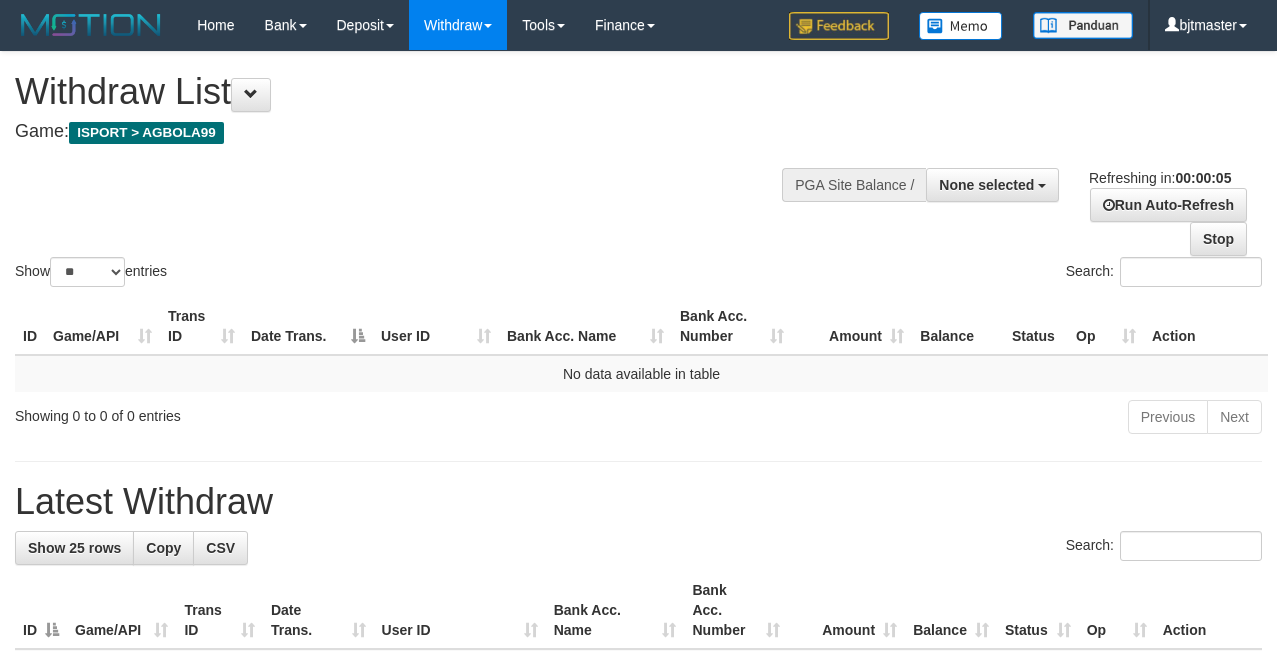 scroll, scrollTop: 0, scrollLeft: 0, axis: both 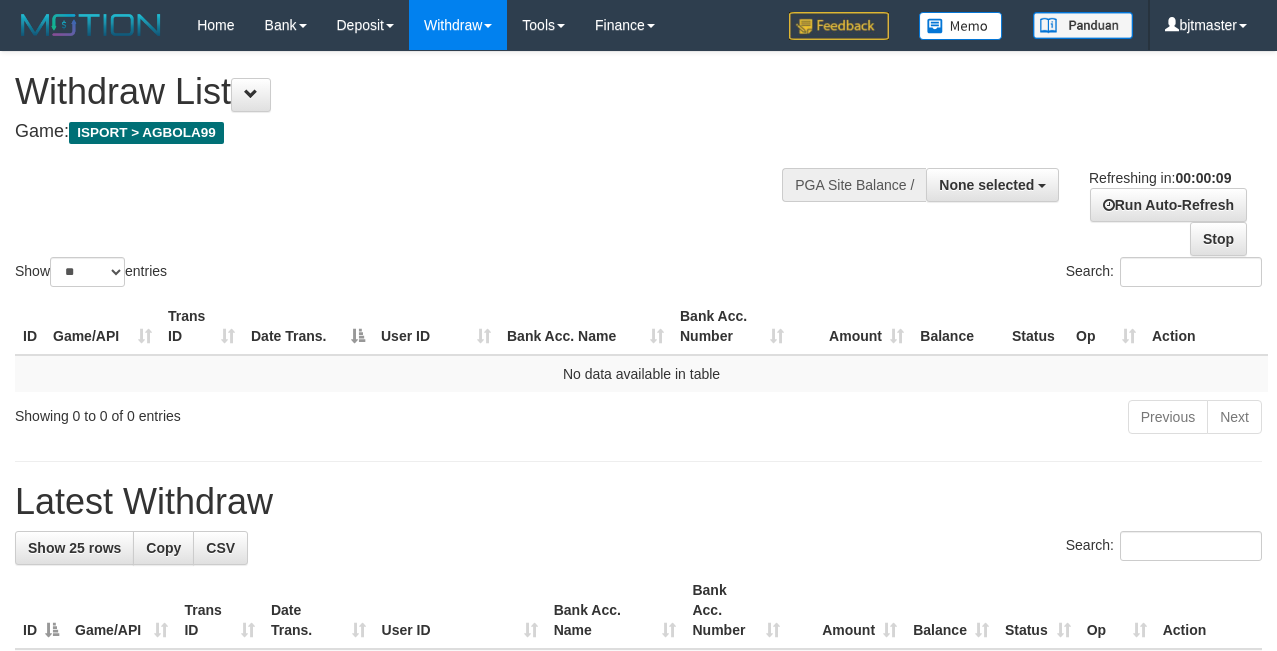select 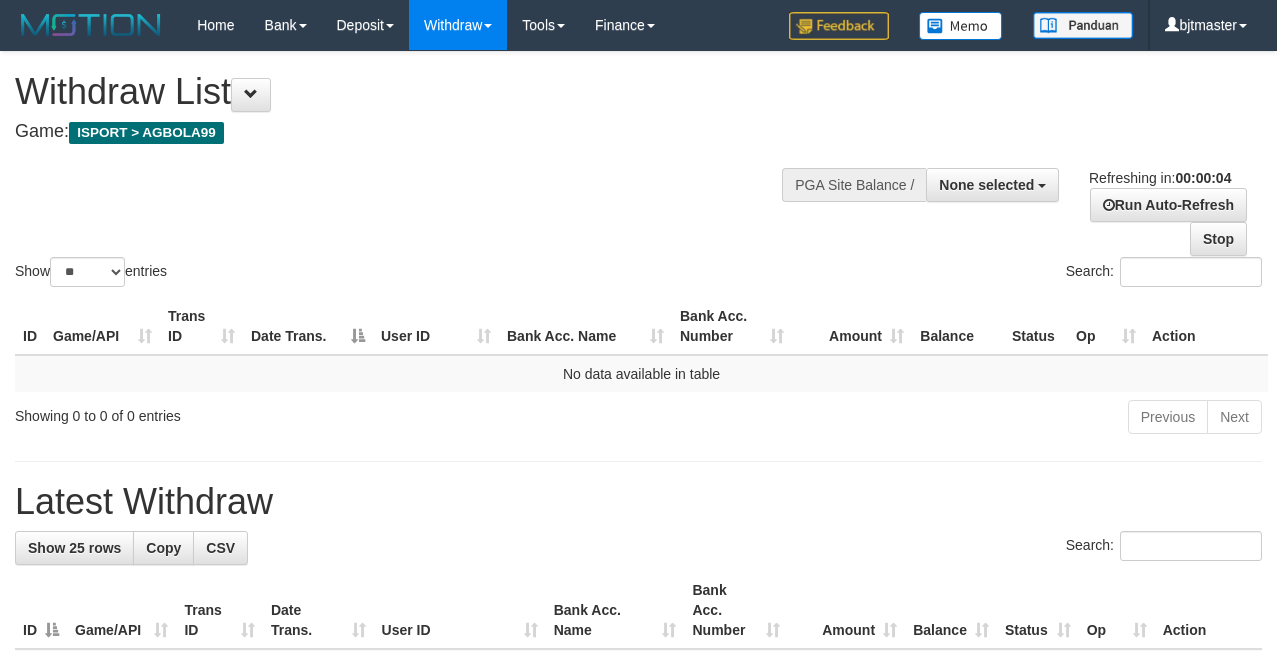 scroll, scrollTop: 0, scrollLeft: 0, axis: both 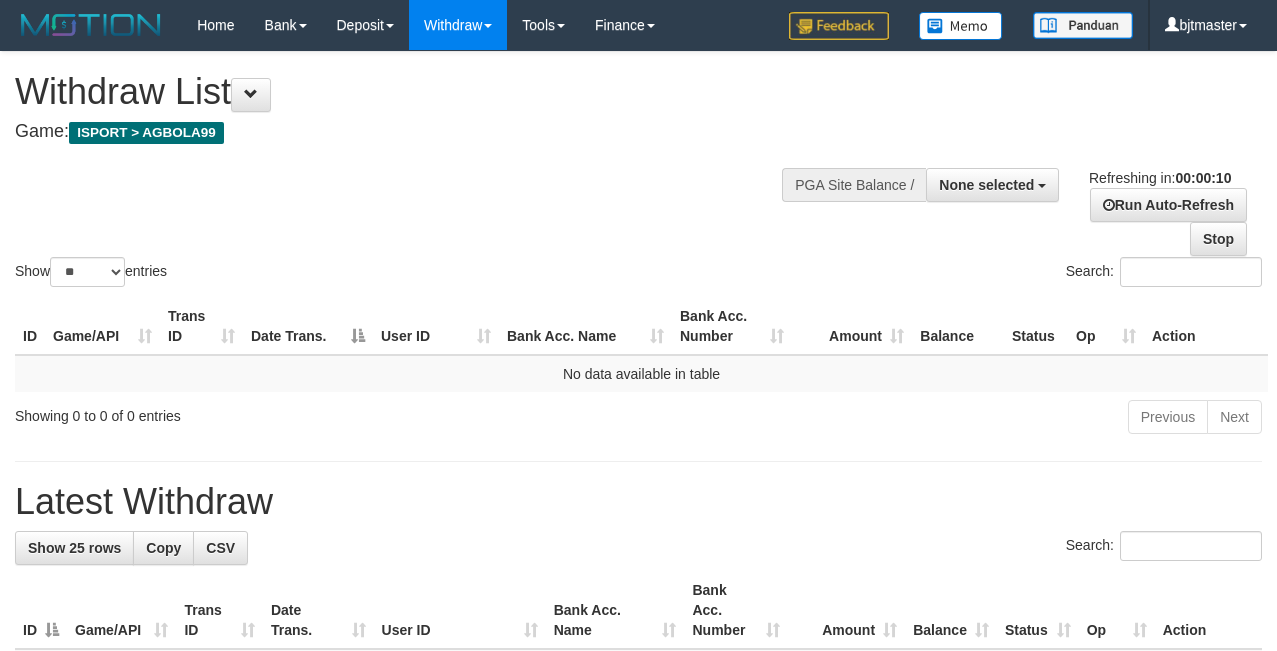 select 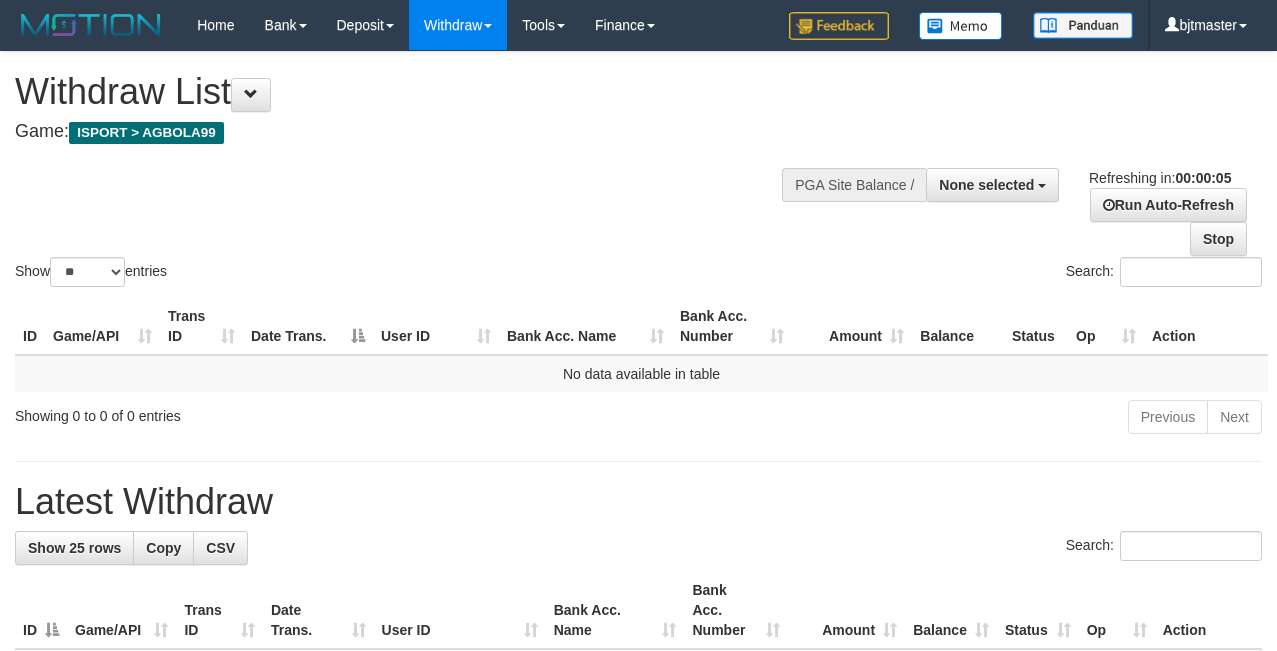 scroll, scrollTop: 0, scrollLeft: 0, axis: both 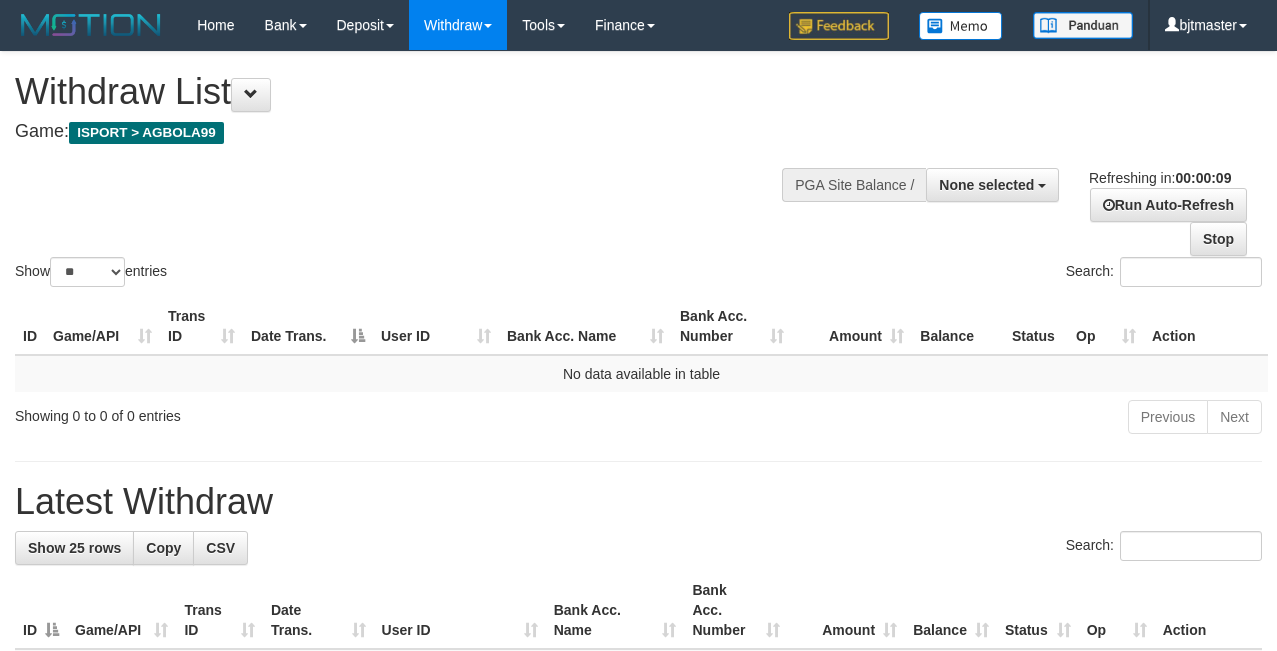 select 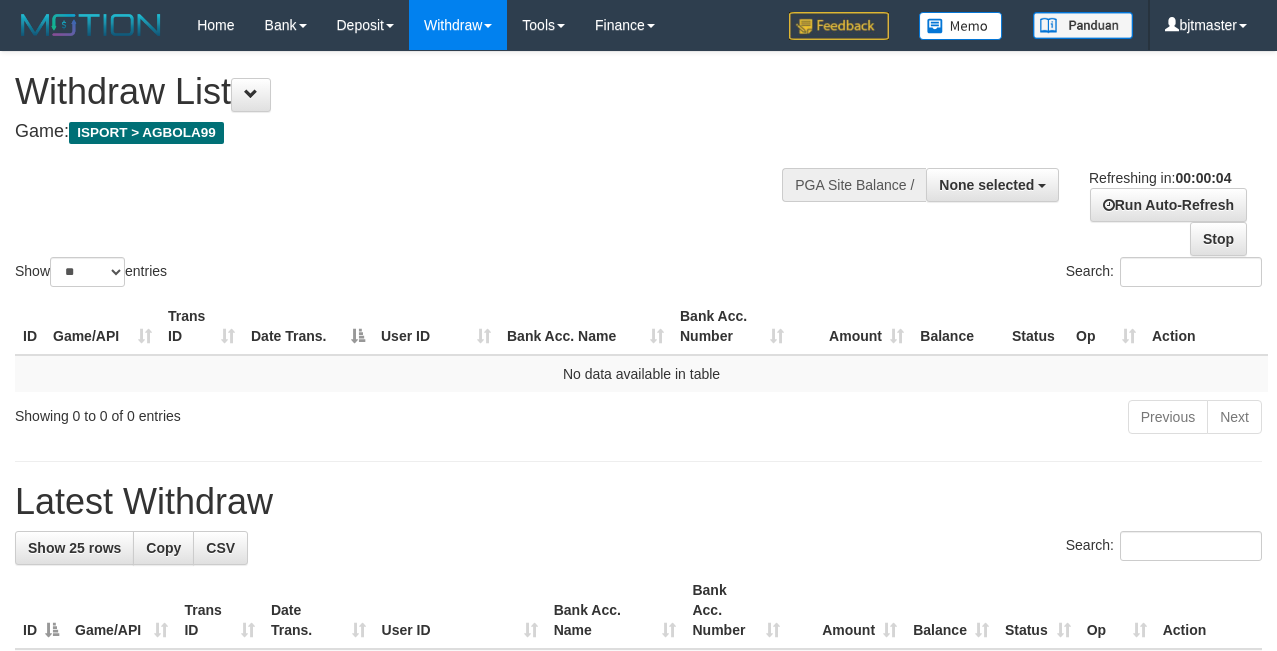 scroll, scrollTop: 0, scrollLeft: 0, axis: both 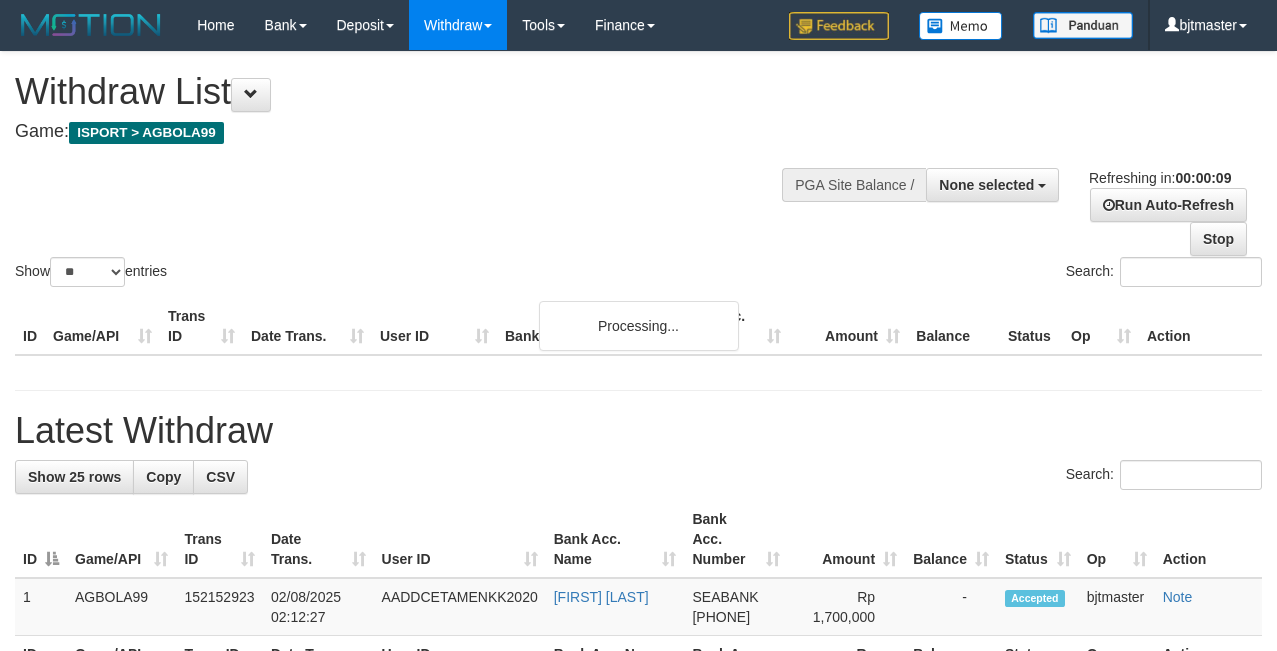 select 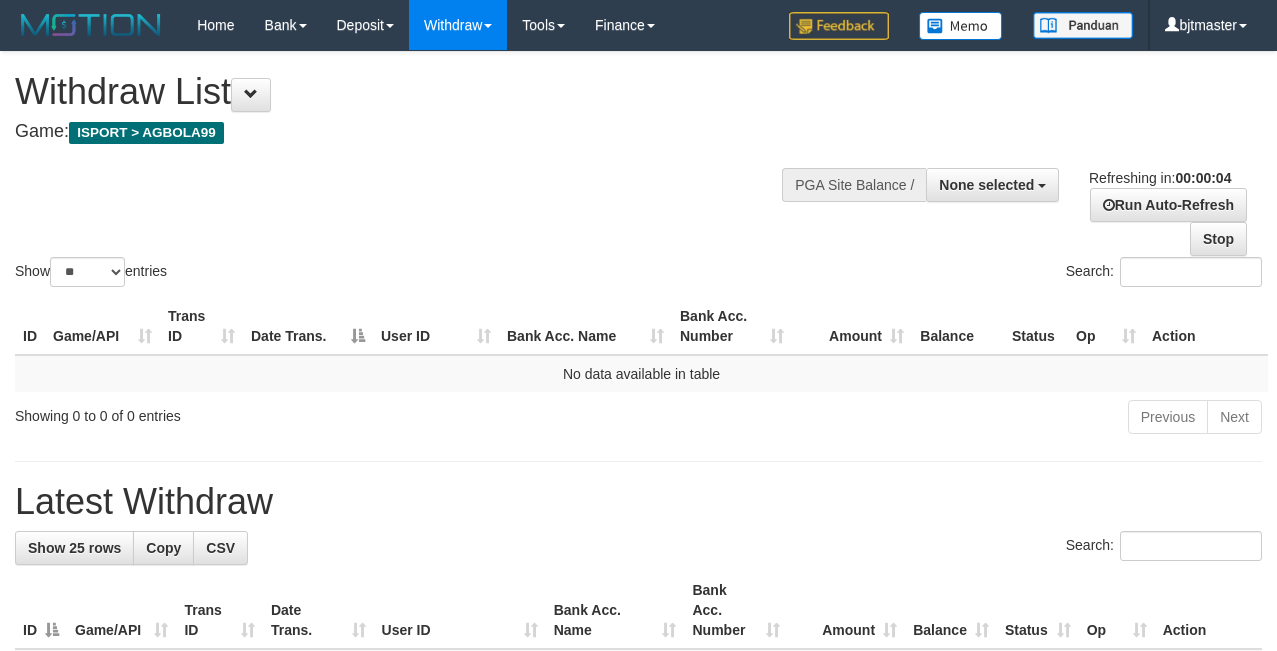 scroll, scrollTop: 0, scrollLeft: 0, axis: both 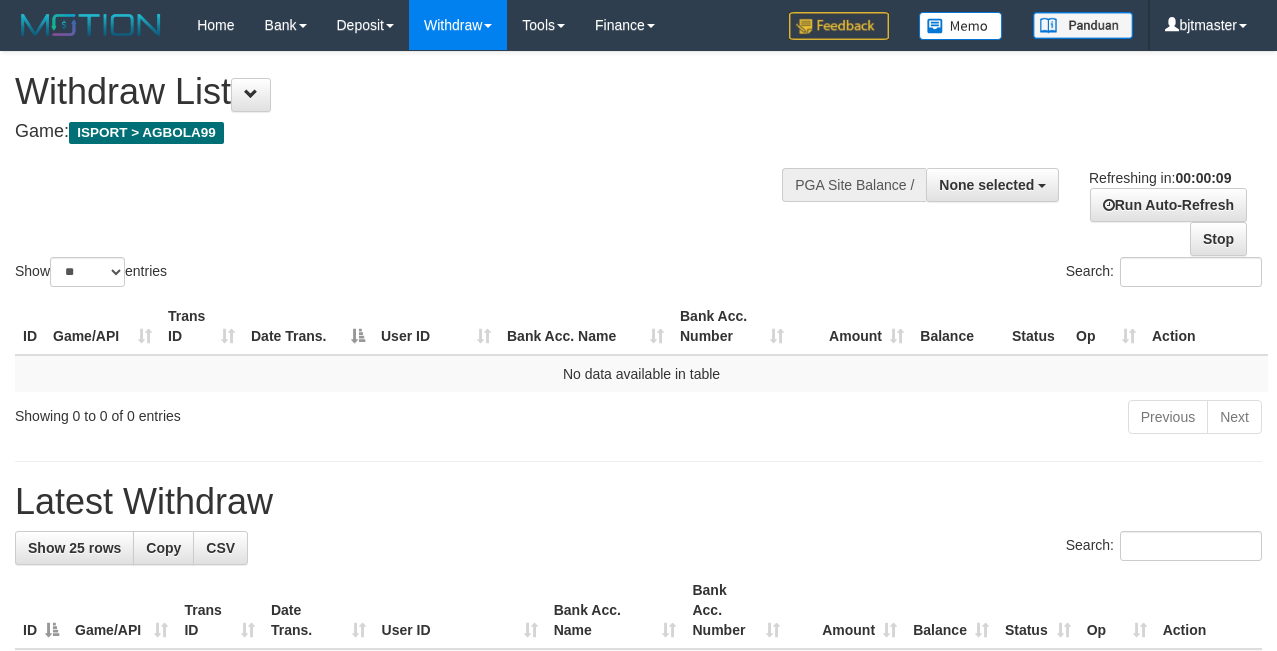 select 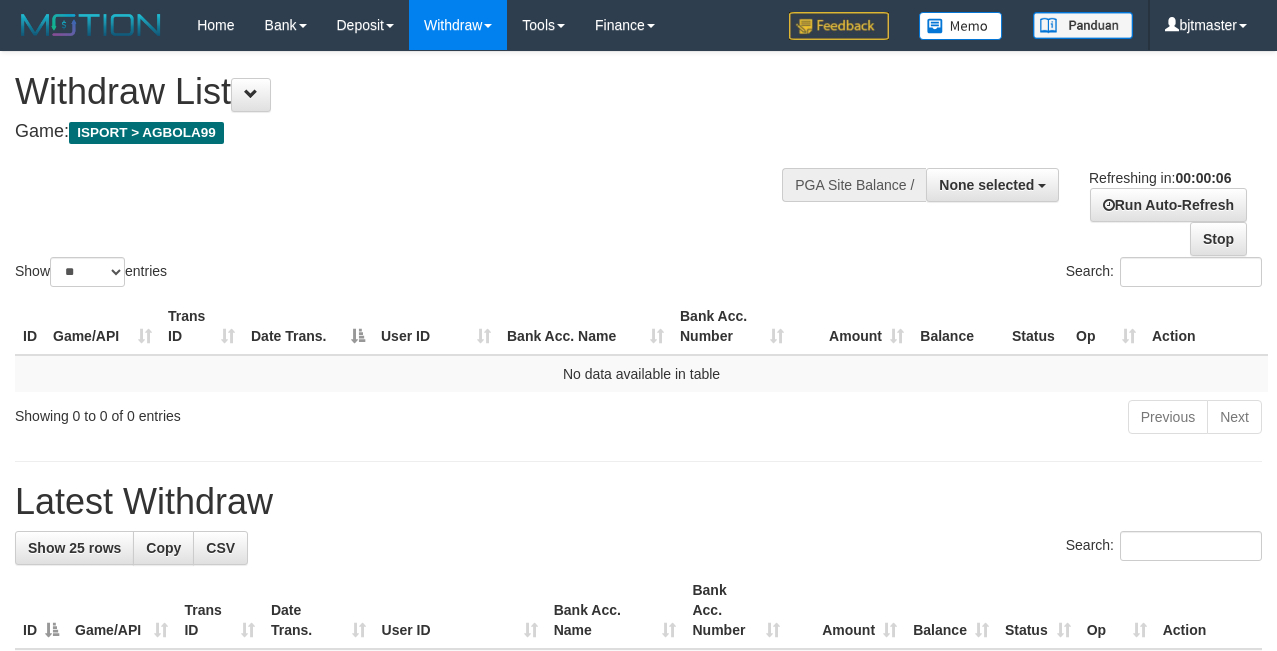scroll, scrollTop: 0, scrollLeft: 0, axis: both 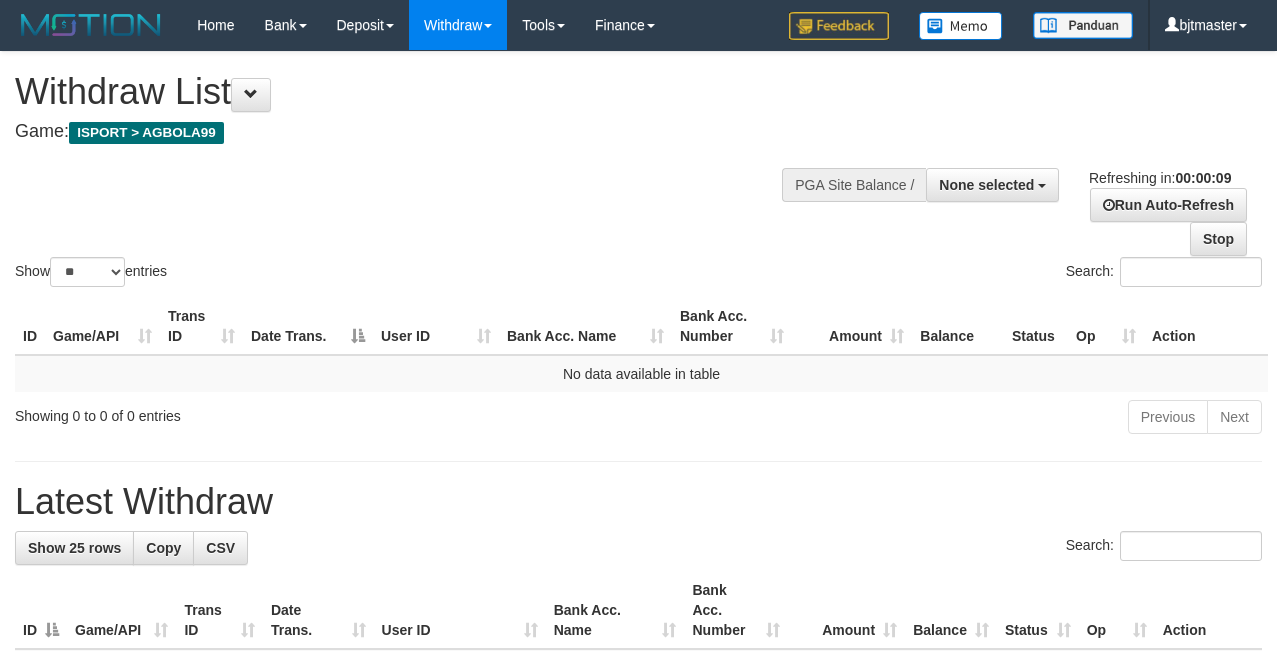 select 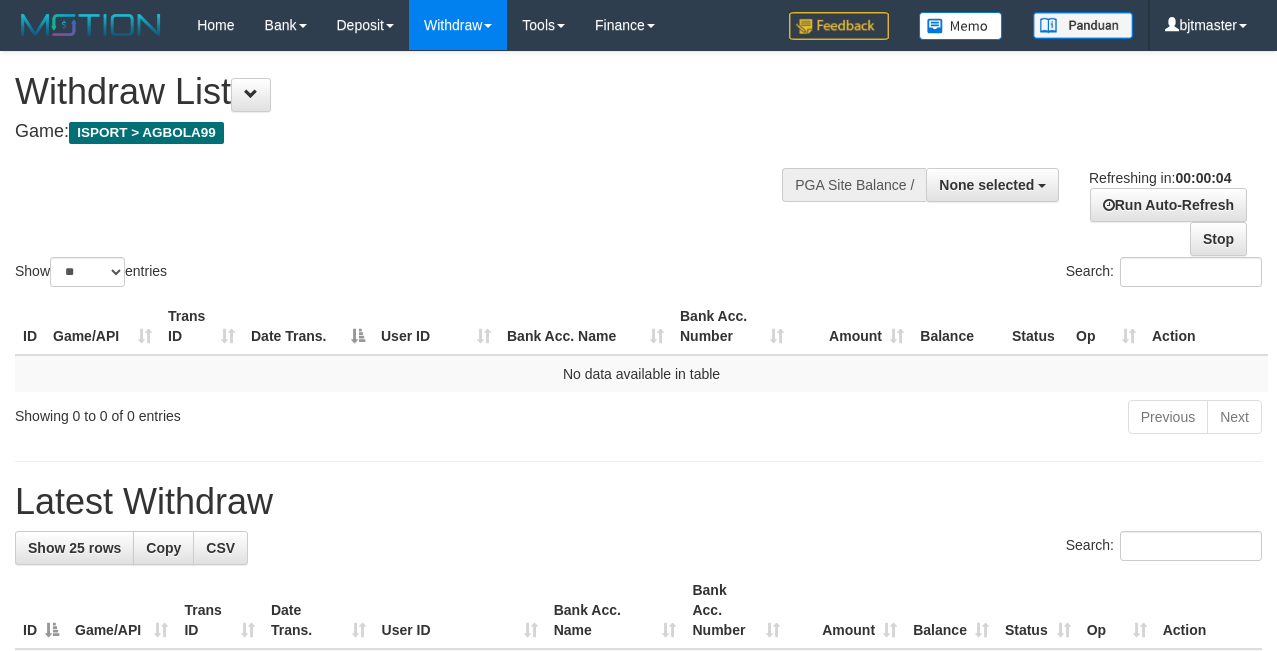 scroll, scrollTop: 0, scrollLeft: 0, axis: both 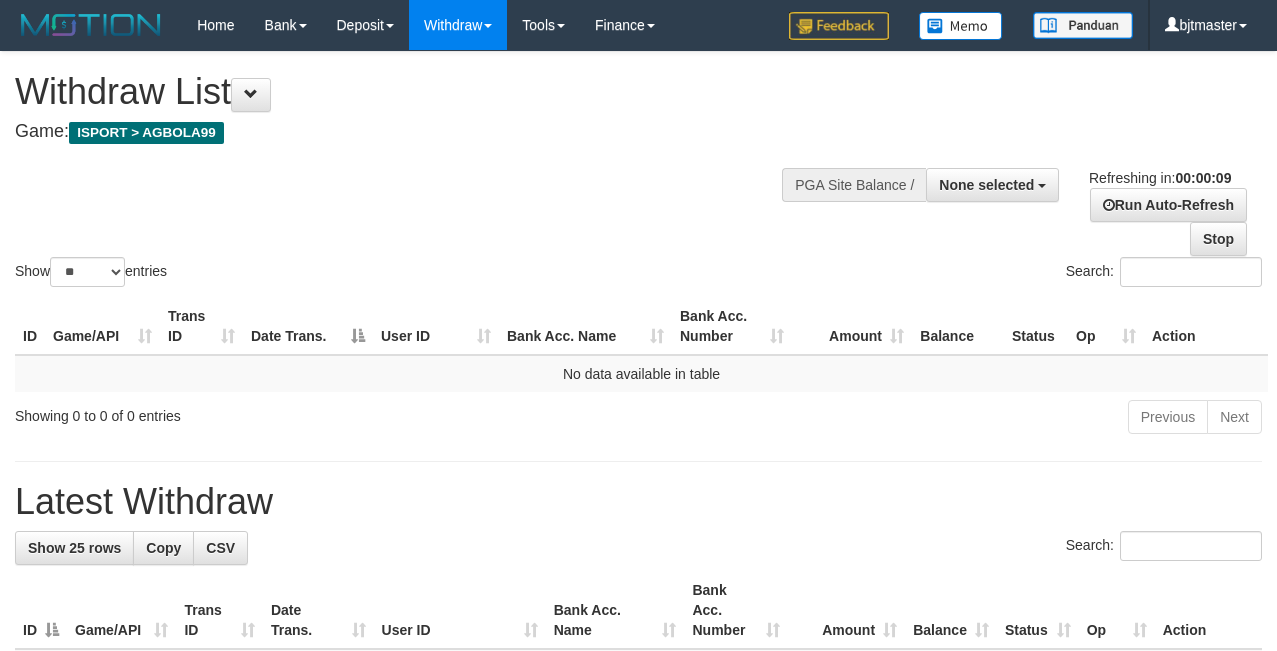 select 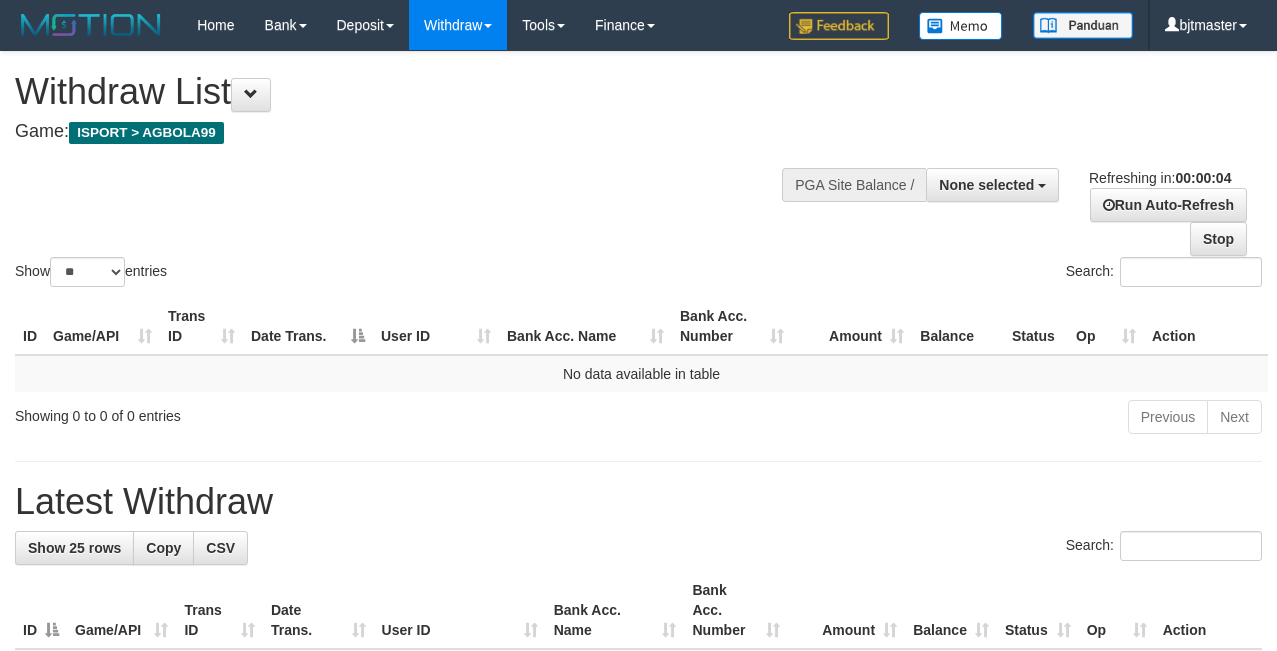 scroll, scrollTop: 0, scrollLeft: 0, axis: both 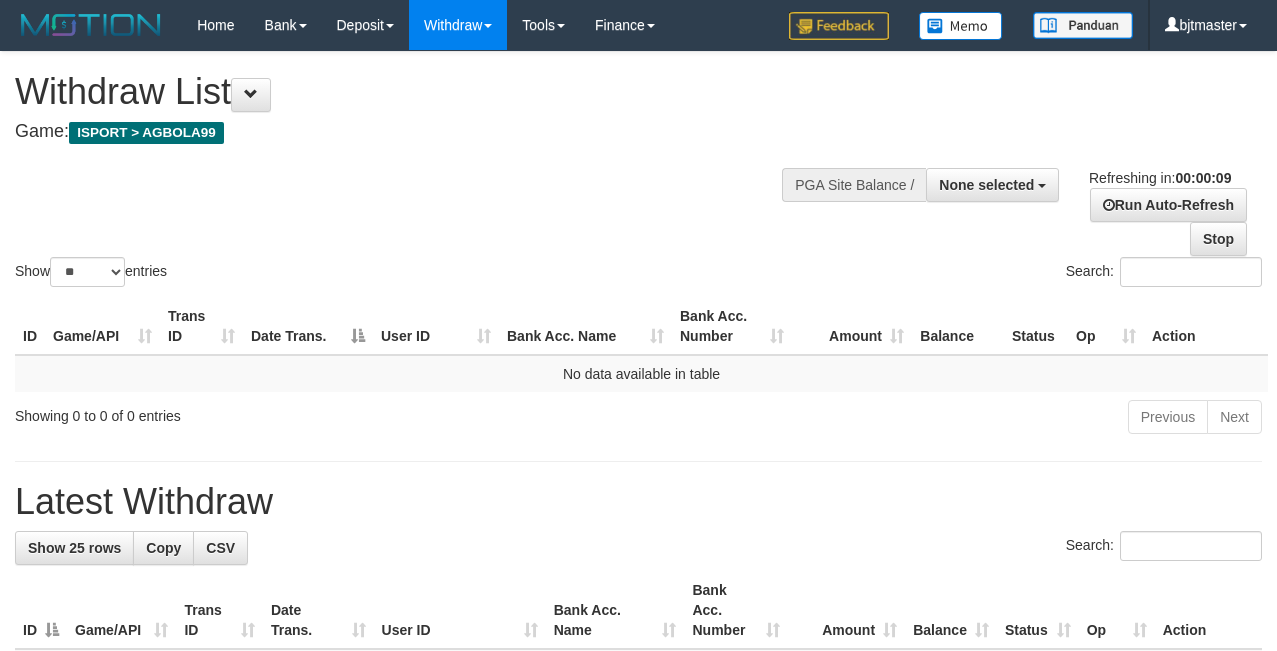 select 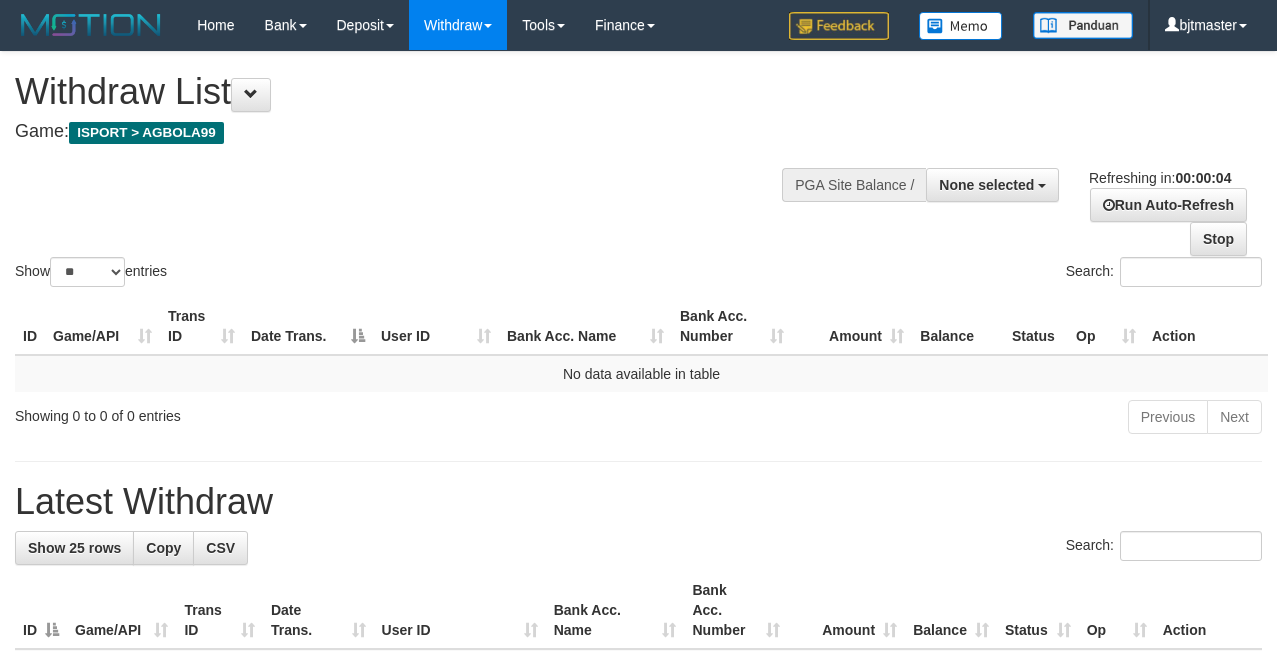 scroll, scrollTop: 0, scrollLeft: 0, axis: both 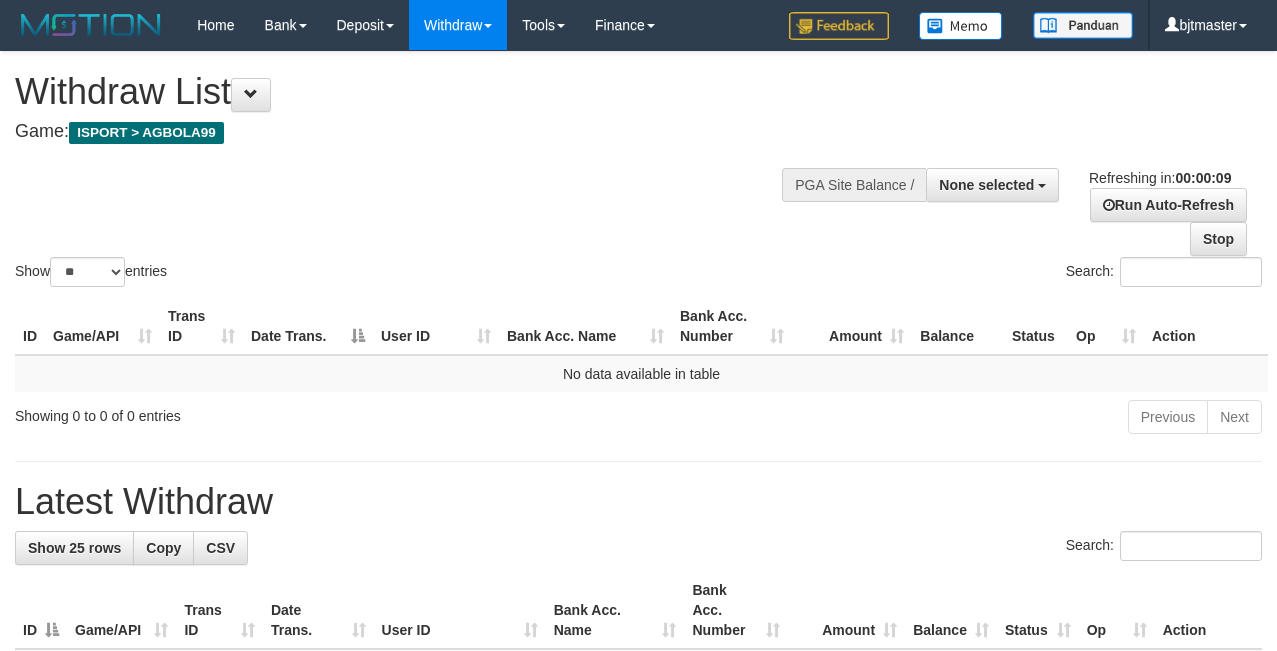 select 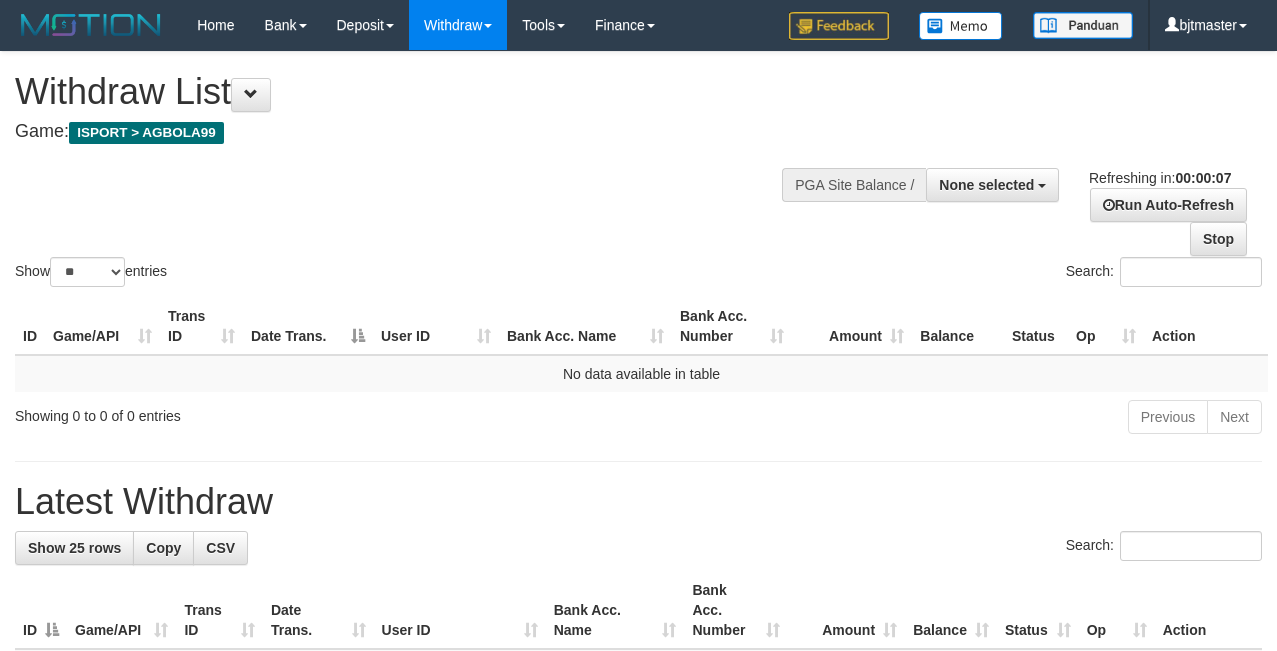 scroll, scrollTop: 0, scrollLeft: 0, axis: both 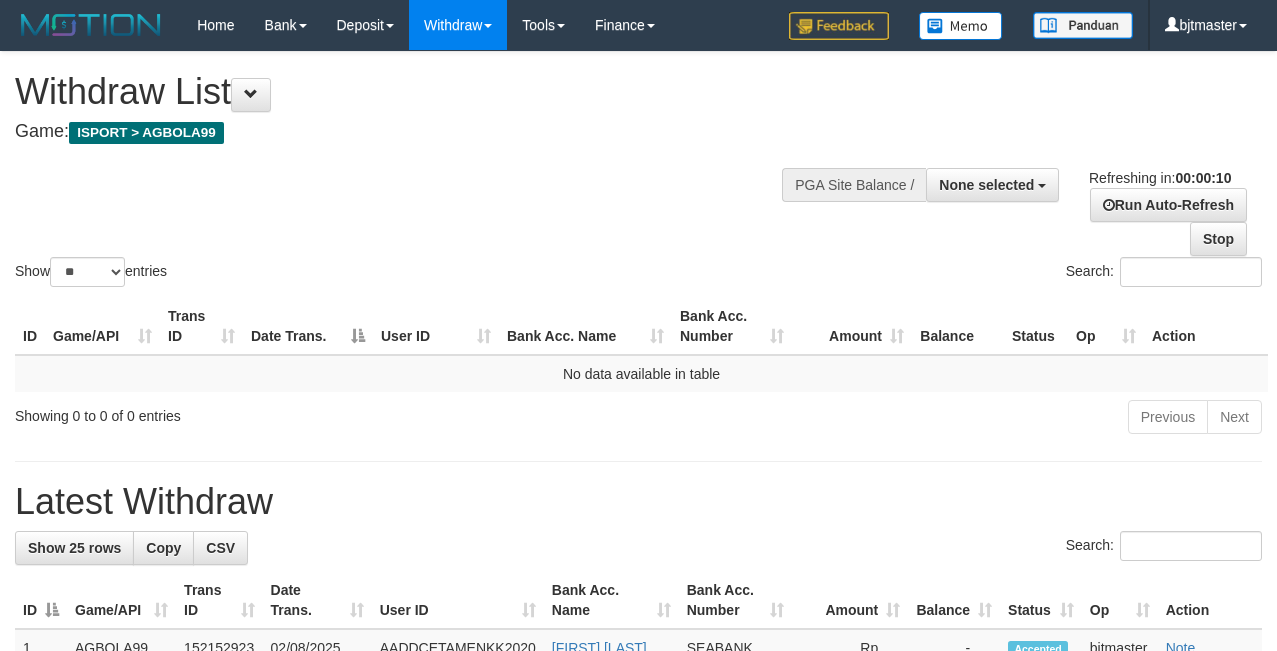 select 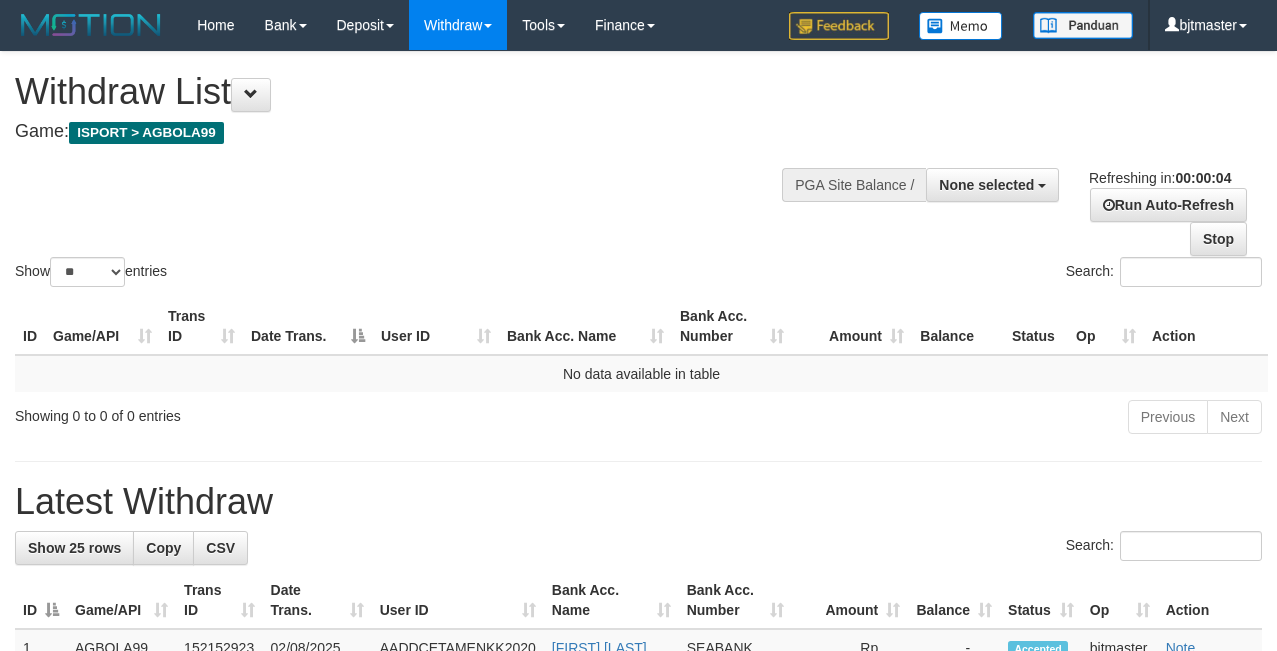 scroll, scrollTop: 0, scrollLeft: 0, axis: both 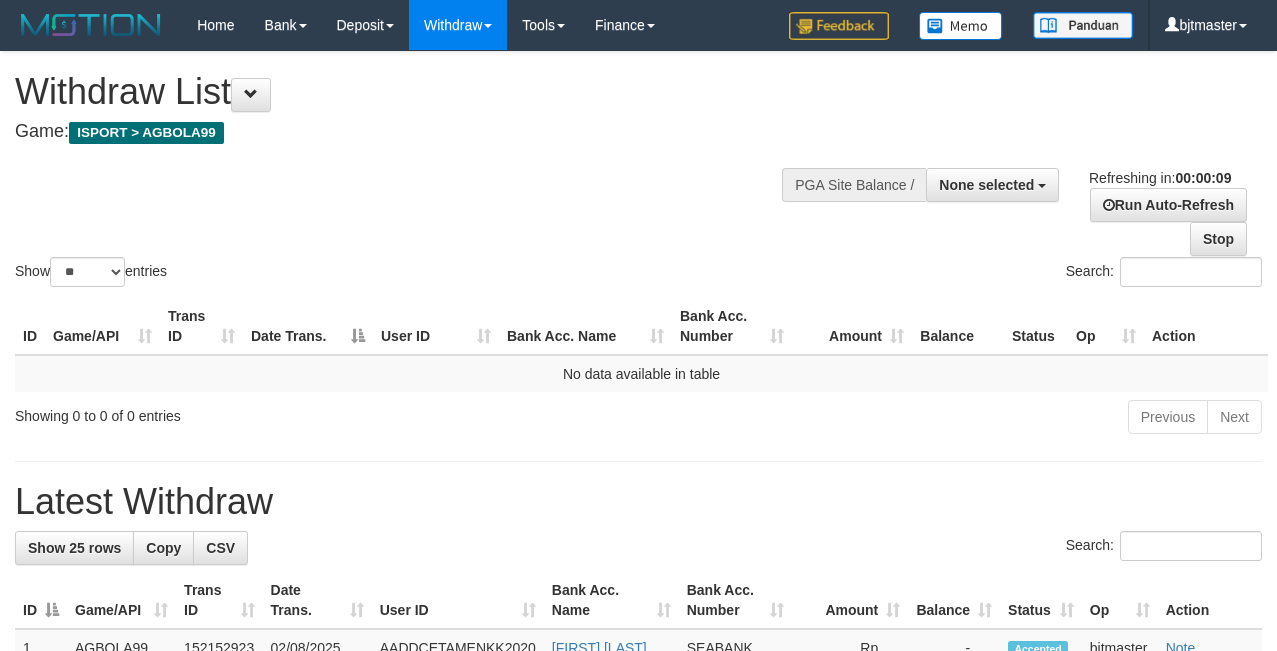 select 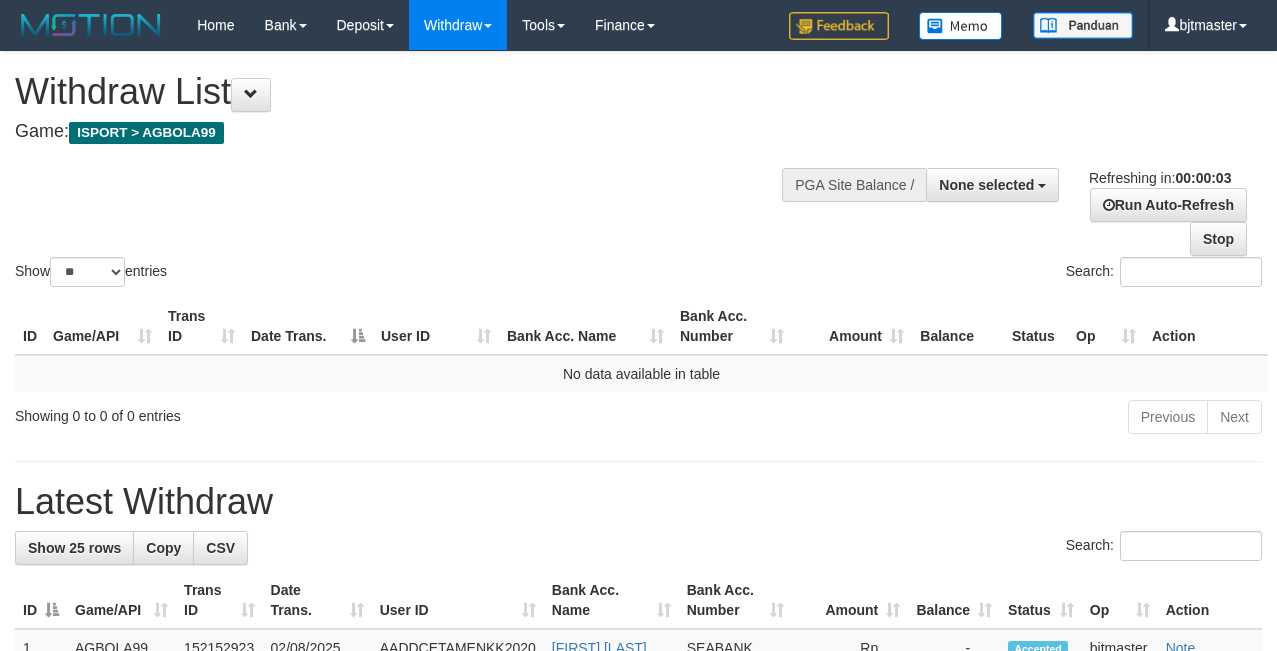 scroll, scrollTop: 0, scrollLeft: 0, axis: both 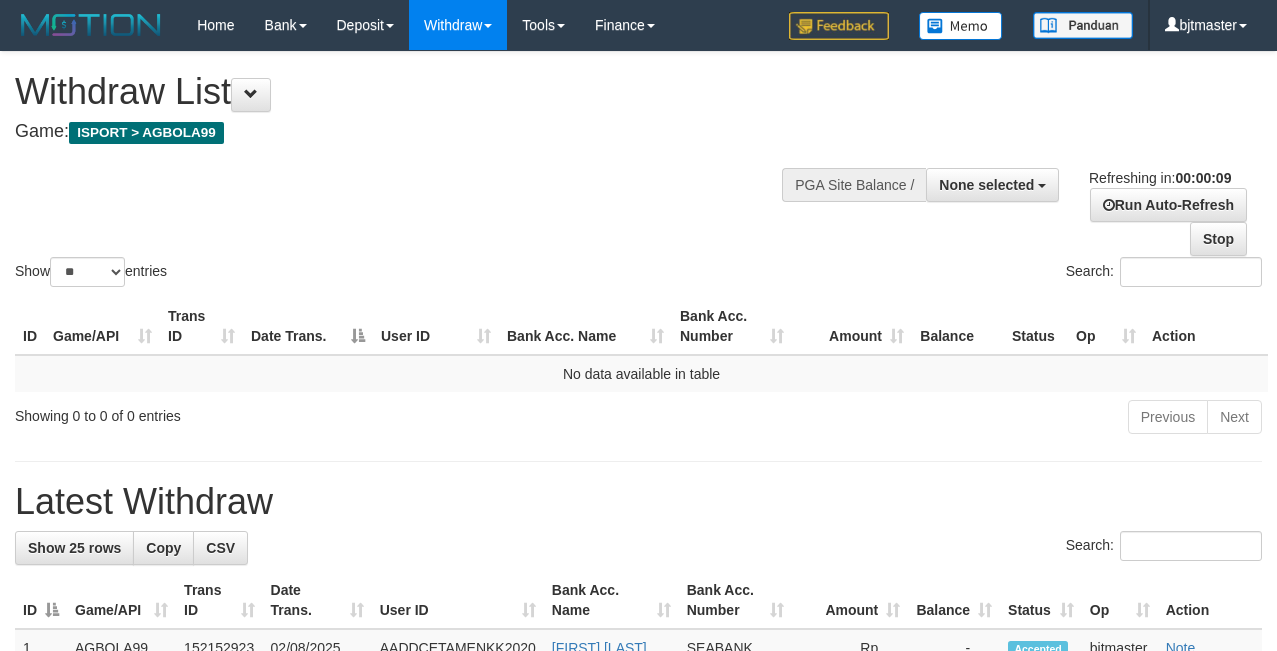 select 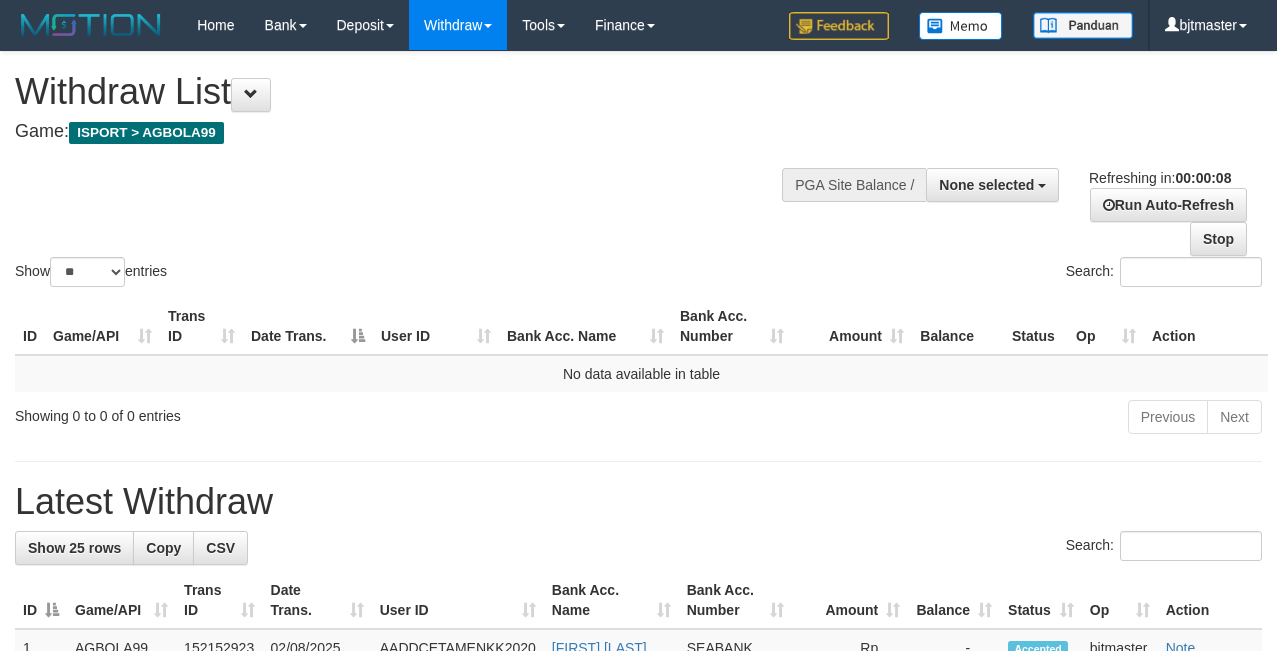 scroll, scrollTop: 0, scrollLeft: 0, axis: both 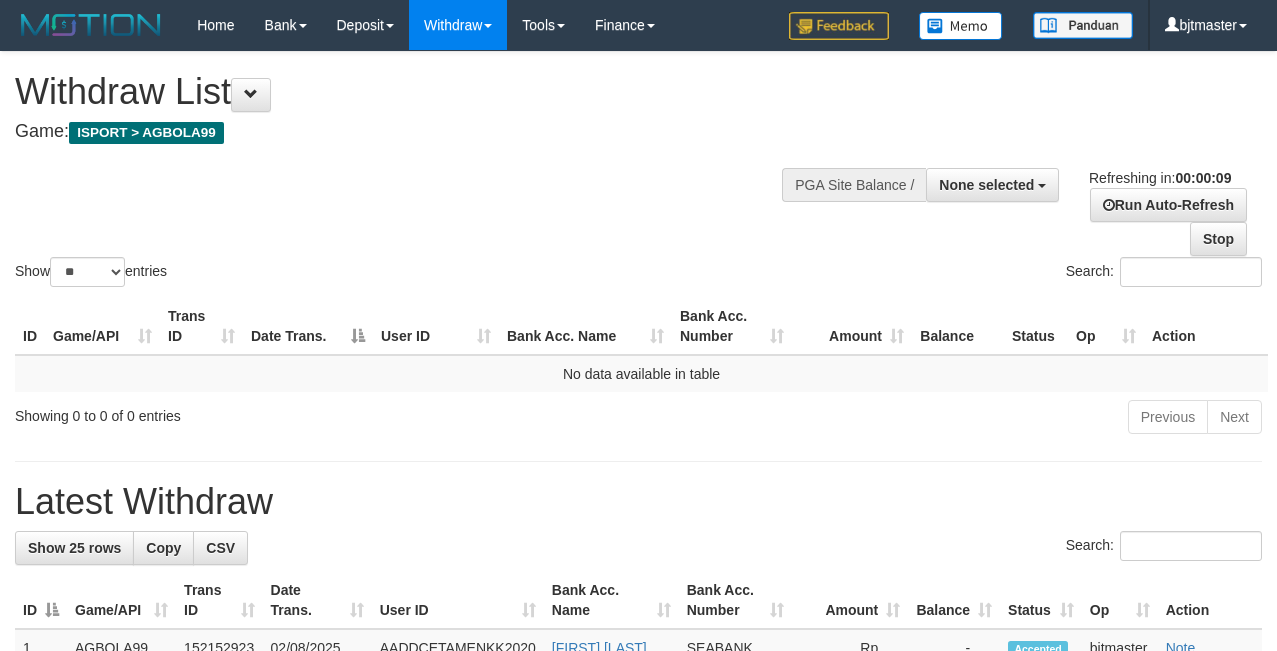 select 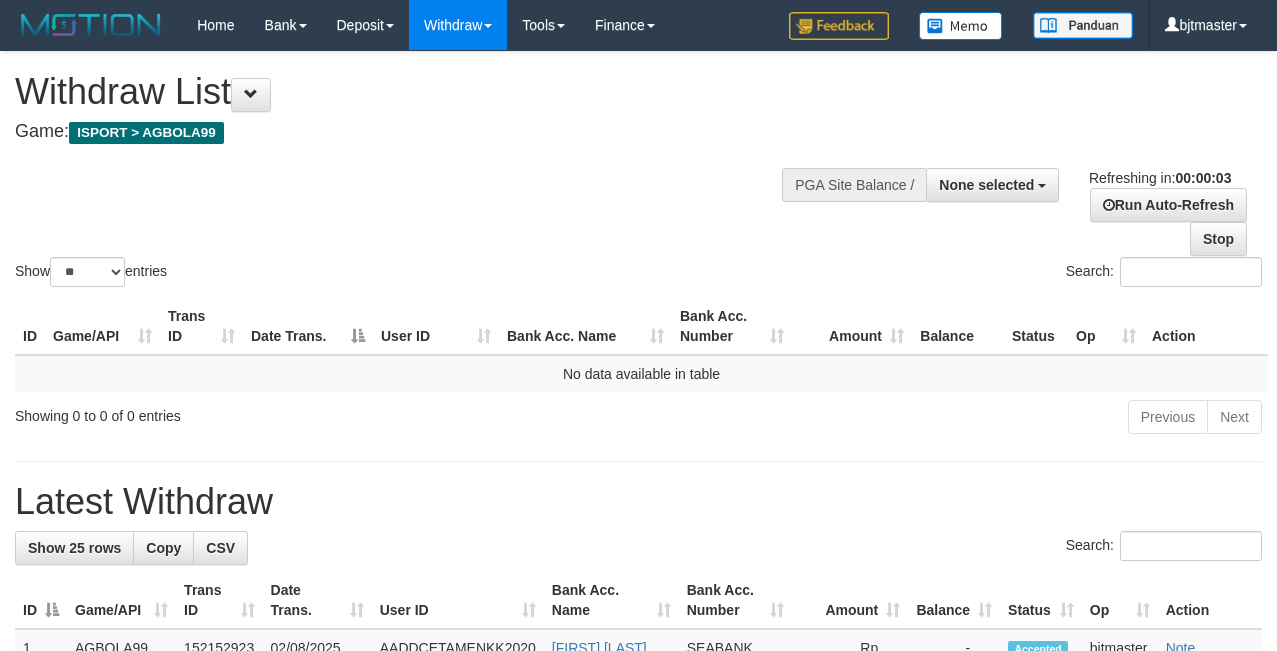scroll, scrollTop: 0, scrollLeft: 0, axis: both 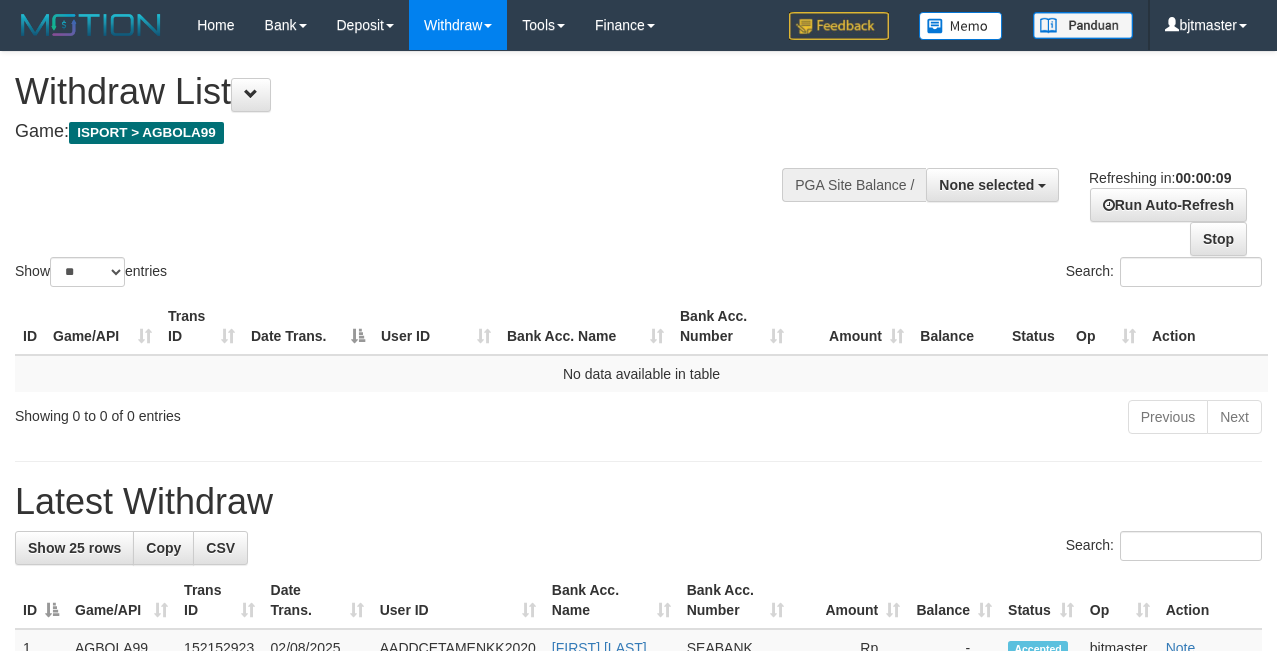 select 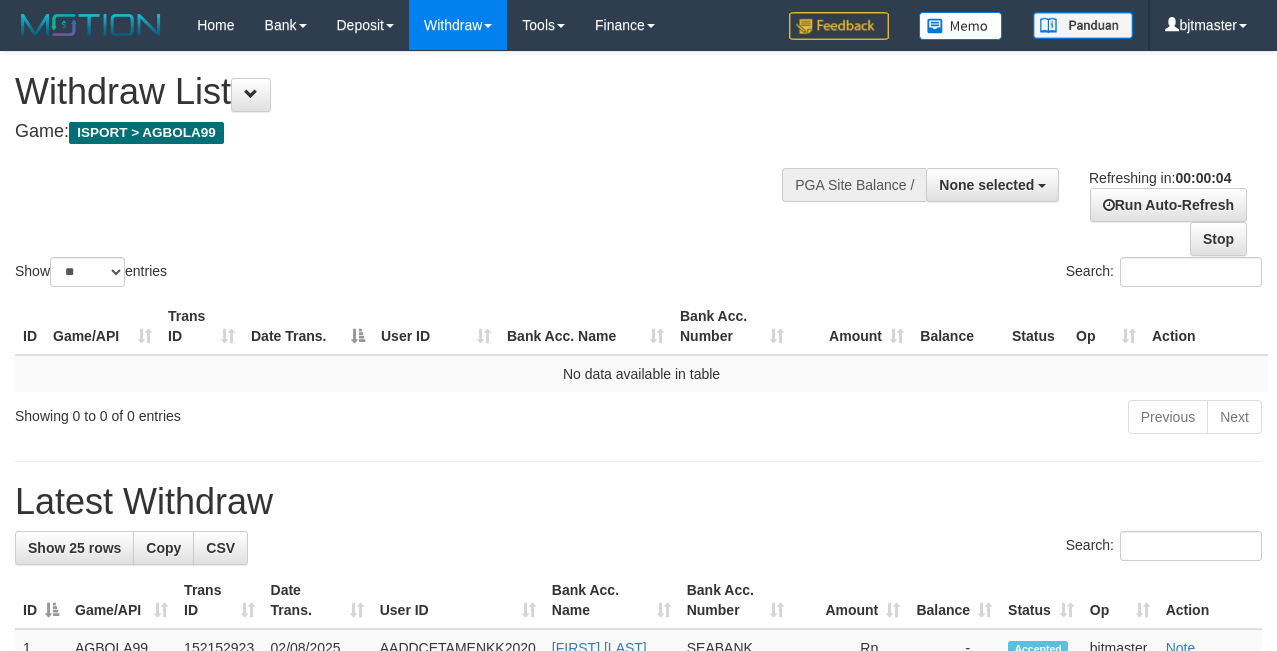 scroll, scrollTop: 0, scrollLeft: 0, axis: both 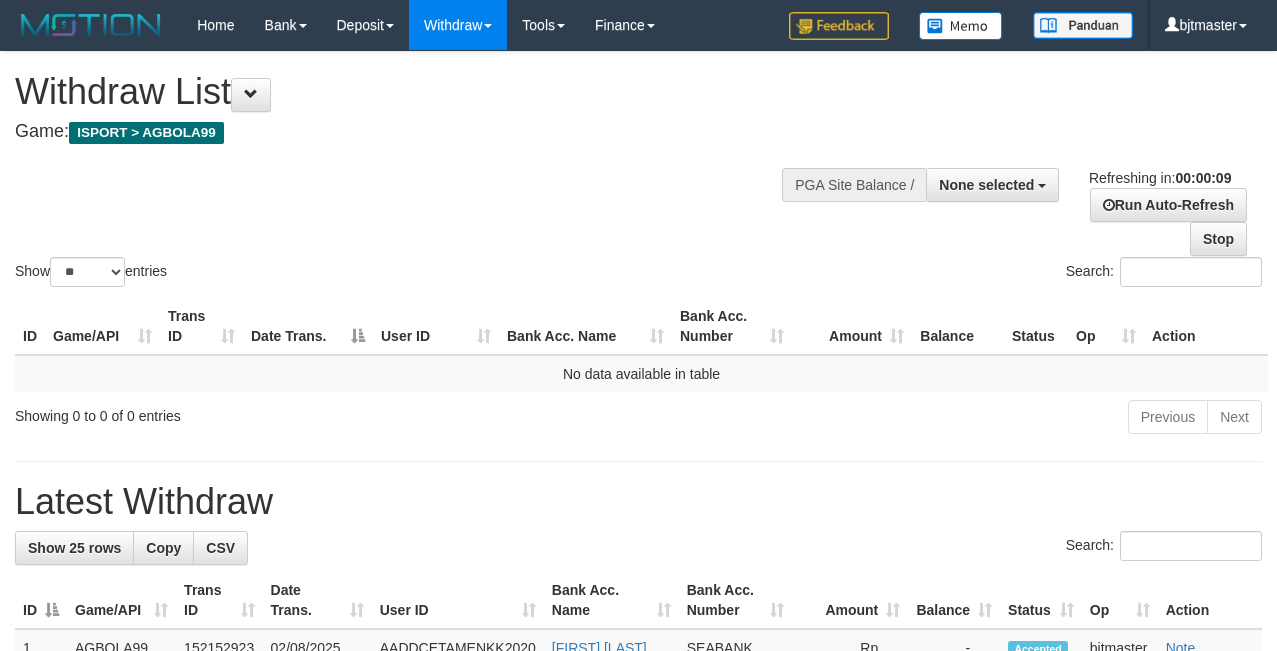 select 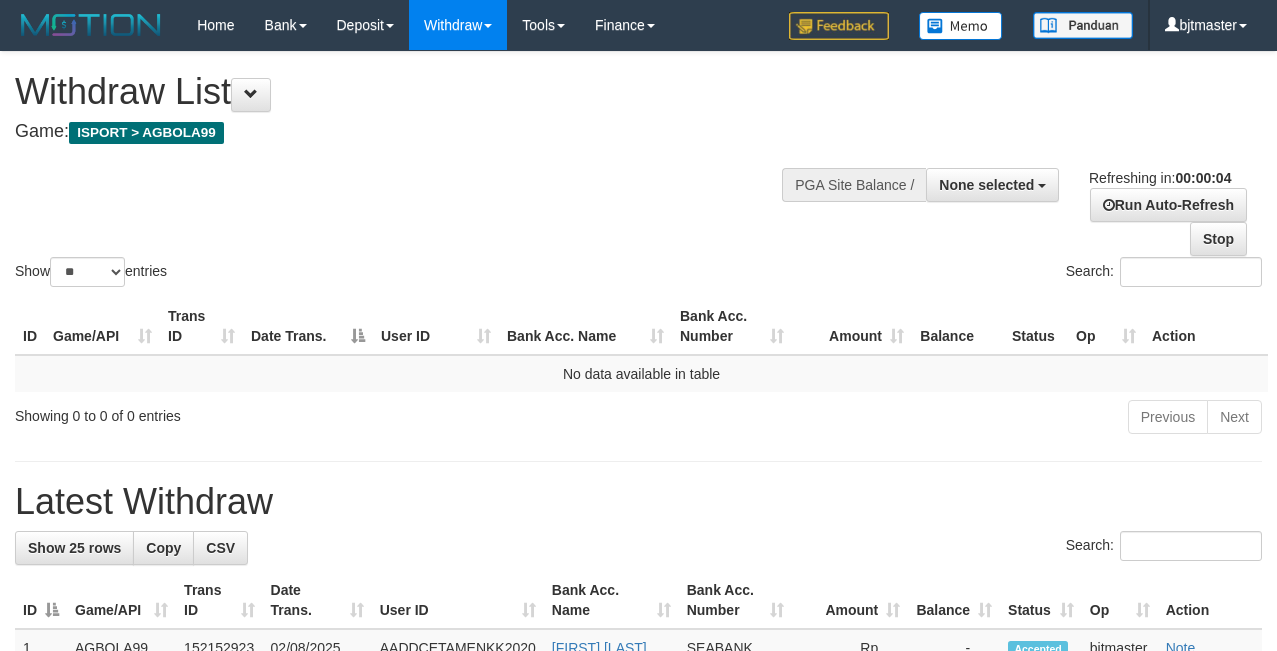 scroll, scrollTop: 0, scrollLeft: 0, axis: both 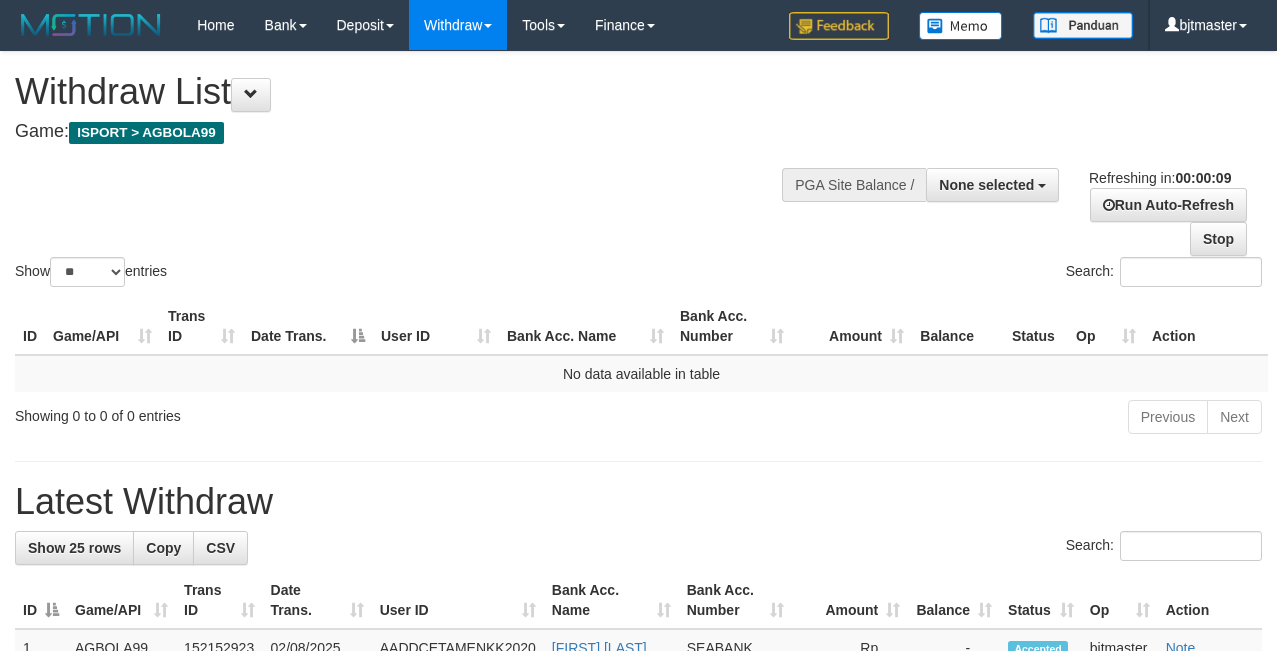 select 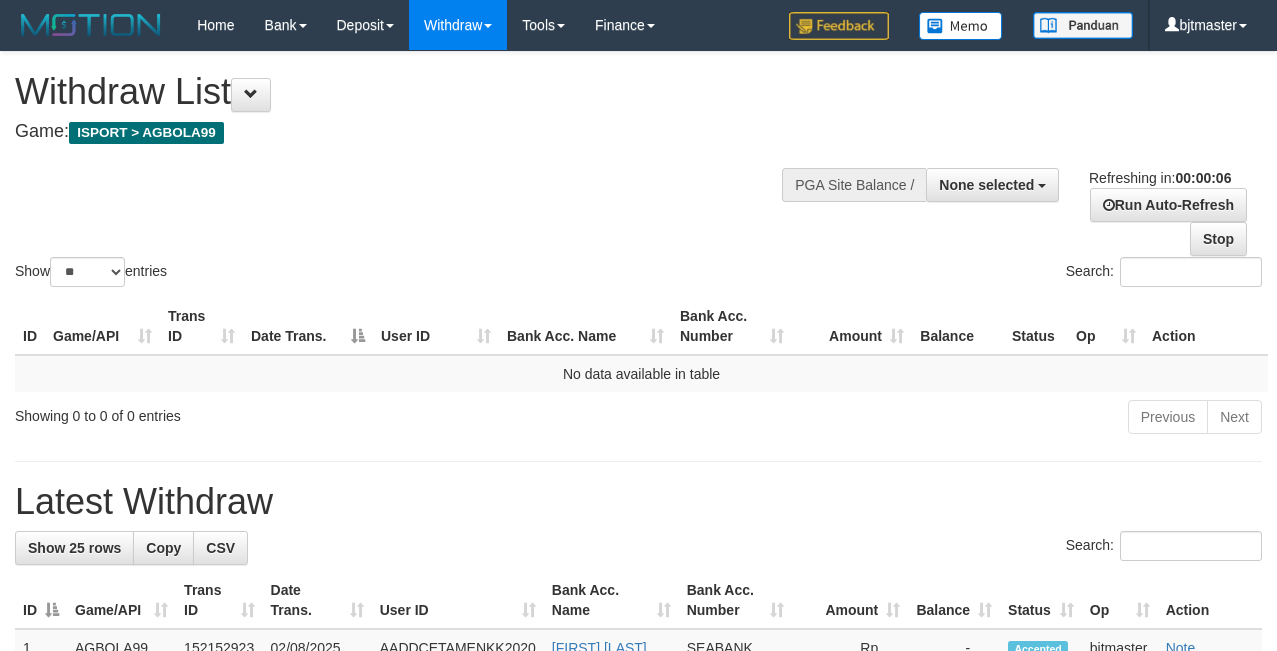 scroll, scrollTop: 0, scrollLeft: 0, axis: both 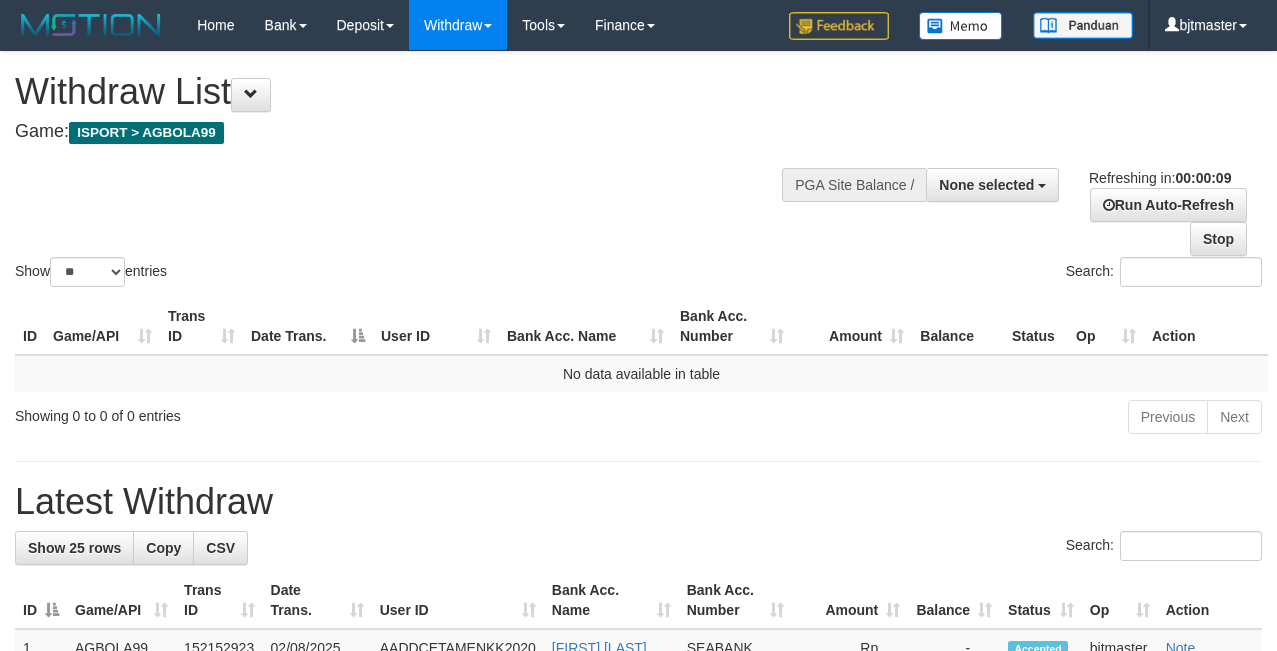 select 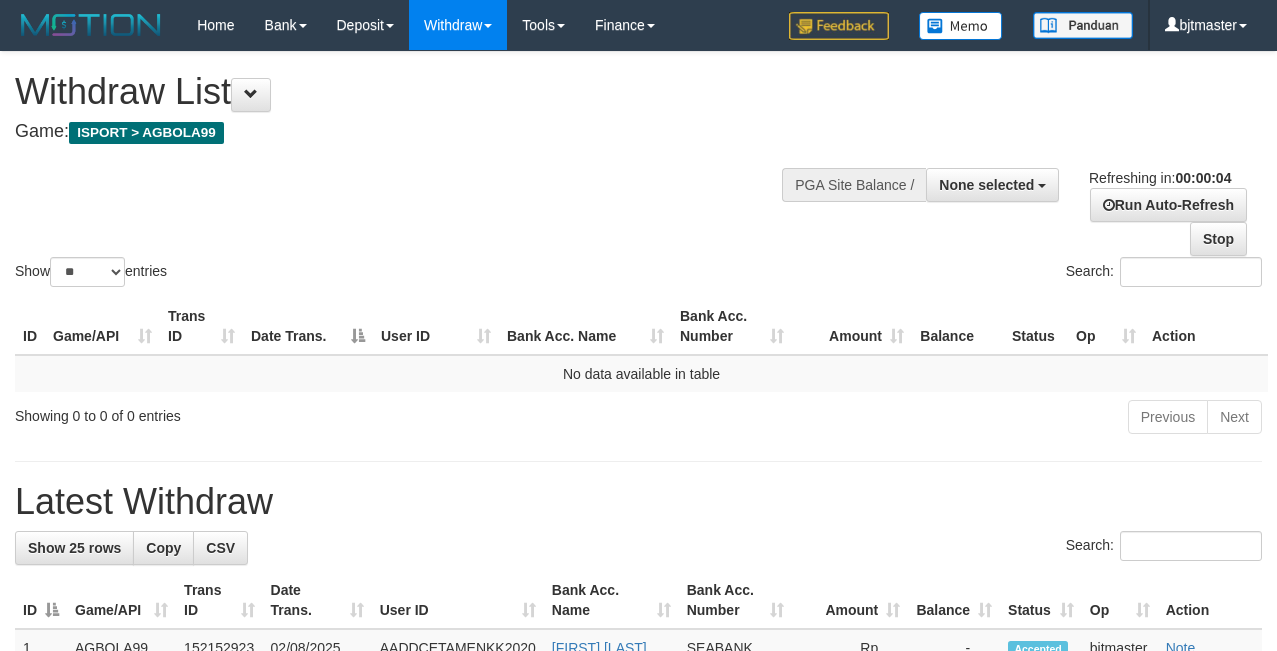 scroll, scrollTop: 0, scrollLeft: 0, axis: both 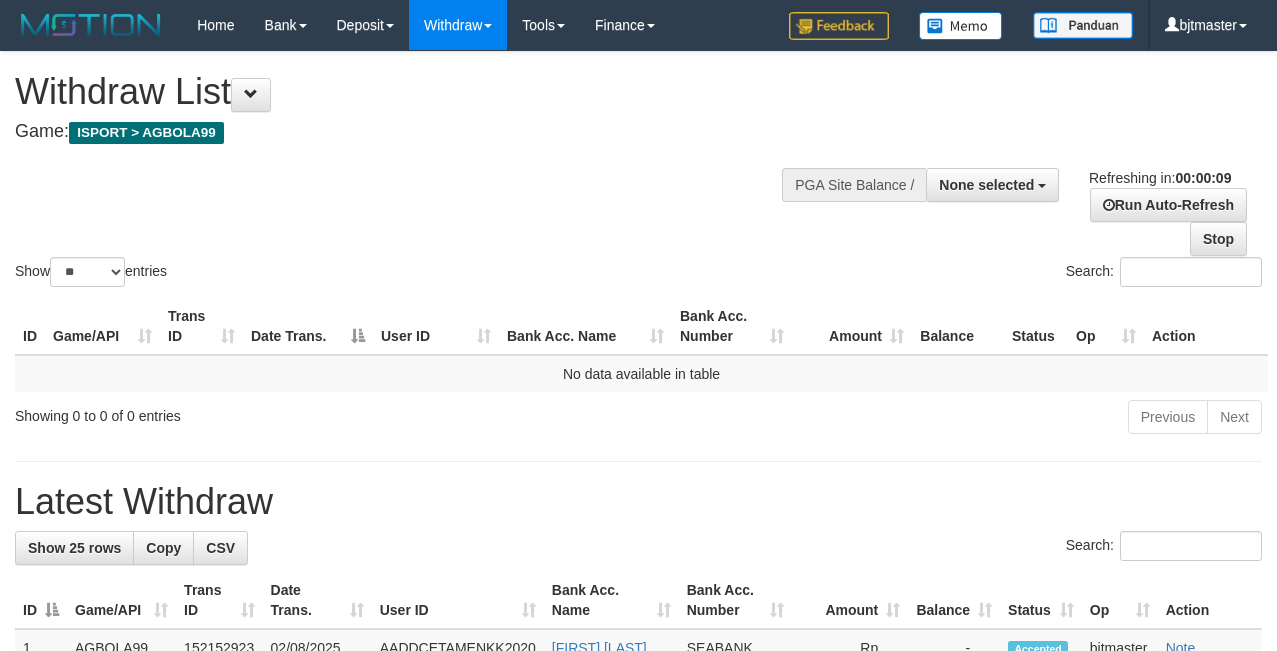 select 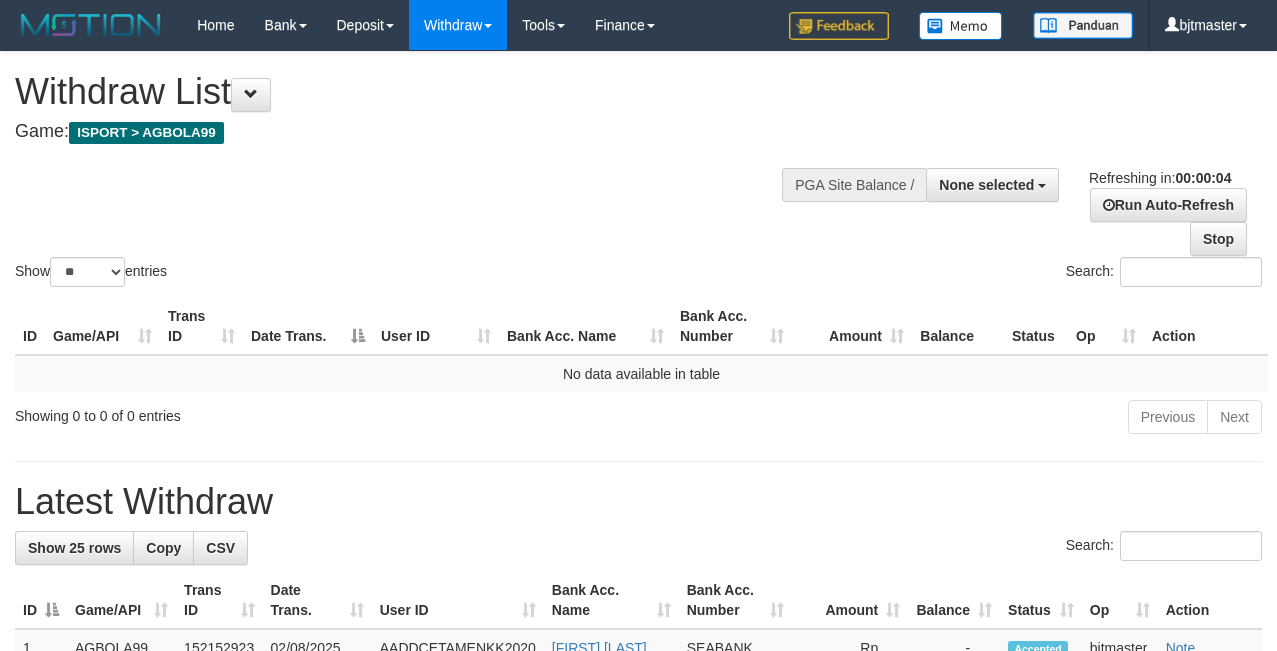 scroll, scrollTop: 0, scrollLeft: 0, axis: both 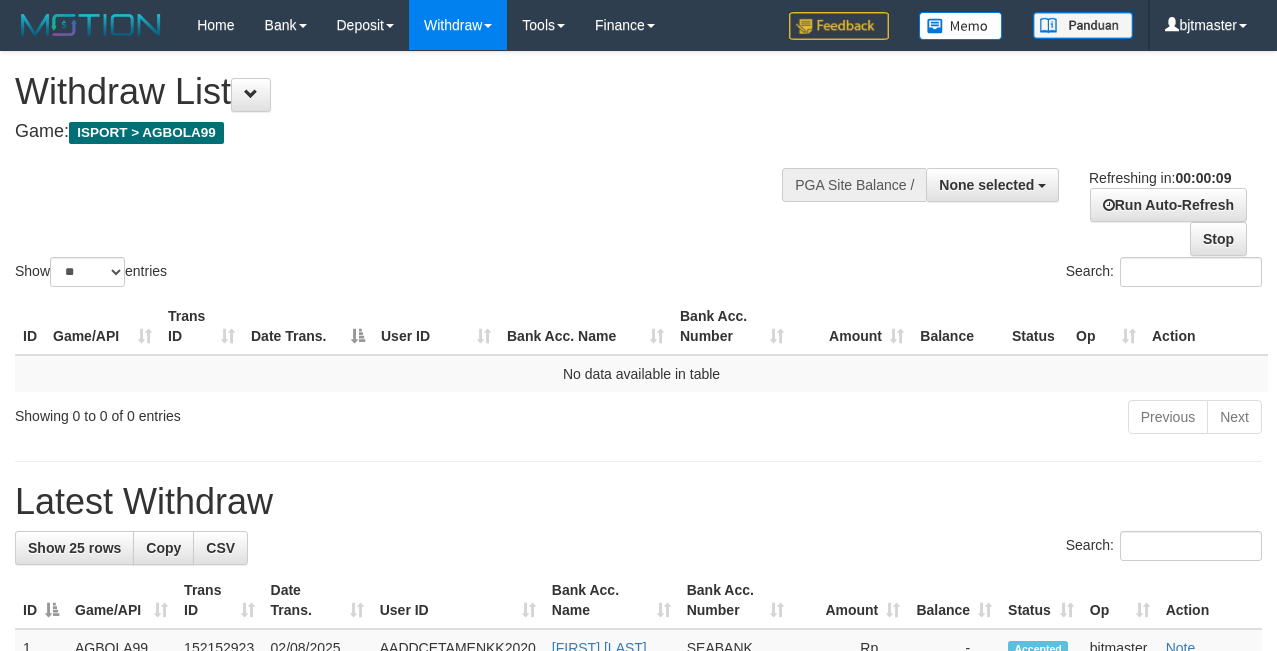 select 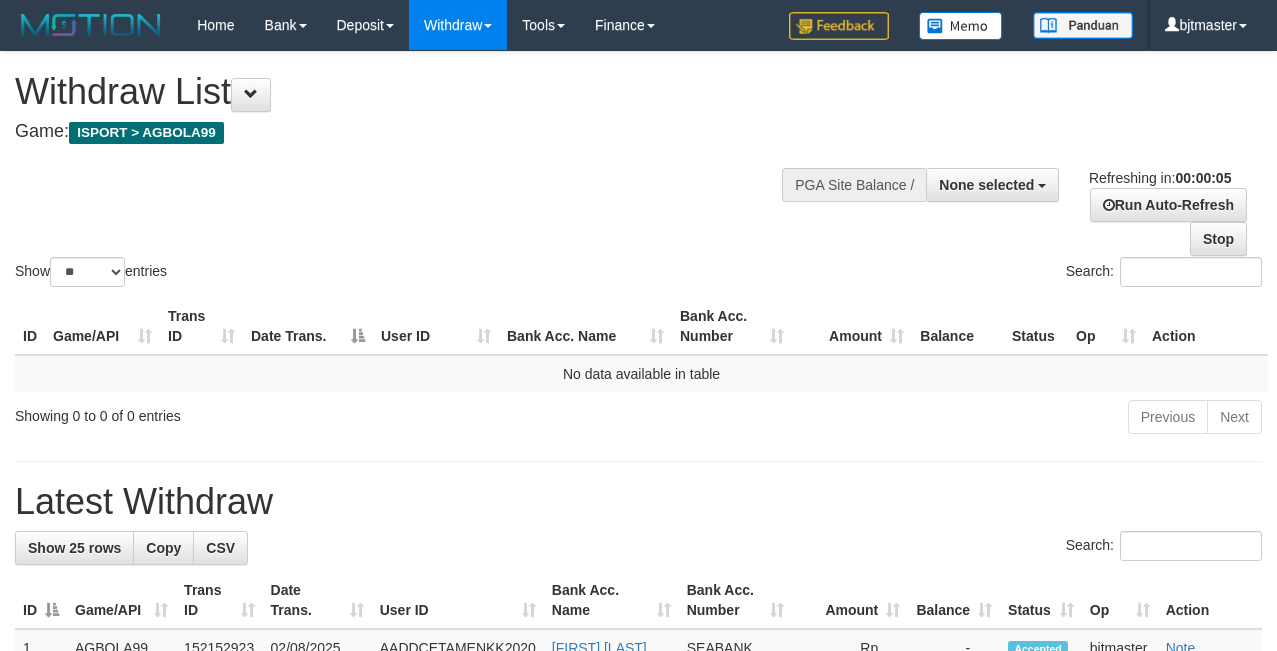 scroll, scrollTop: 0, scrollLeft: 0, axis: both 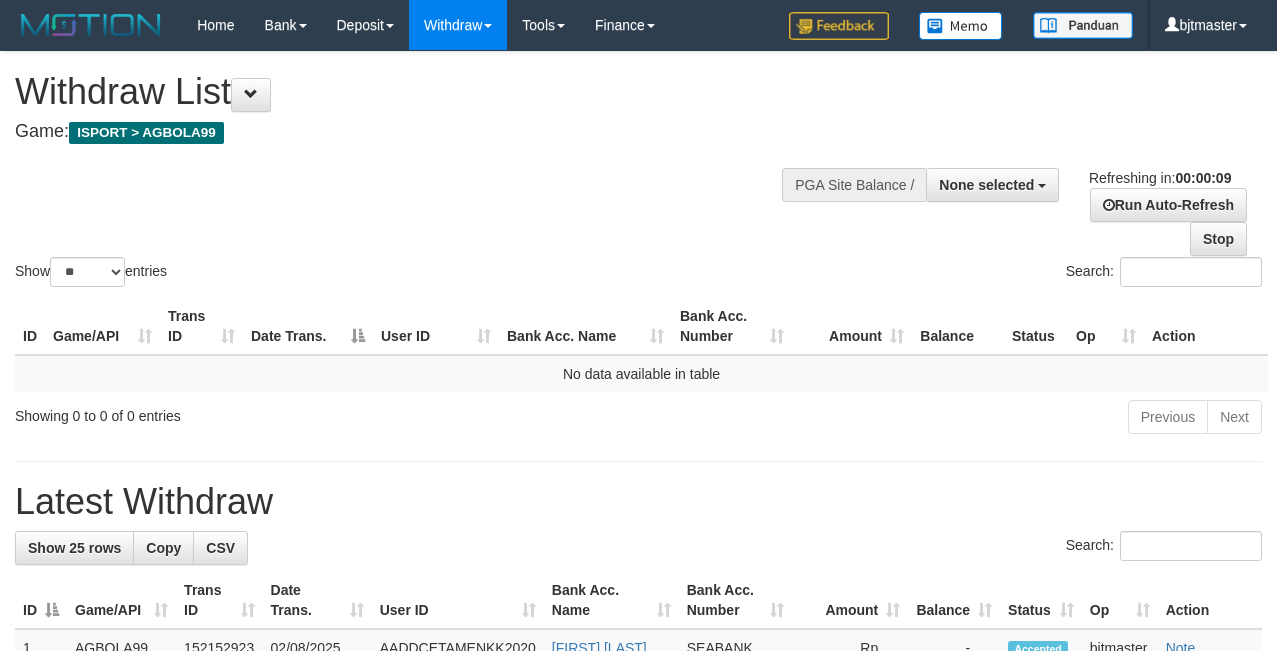 select 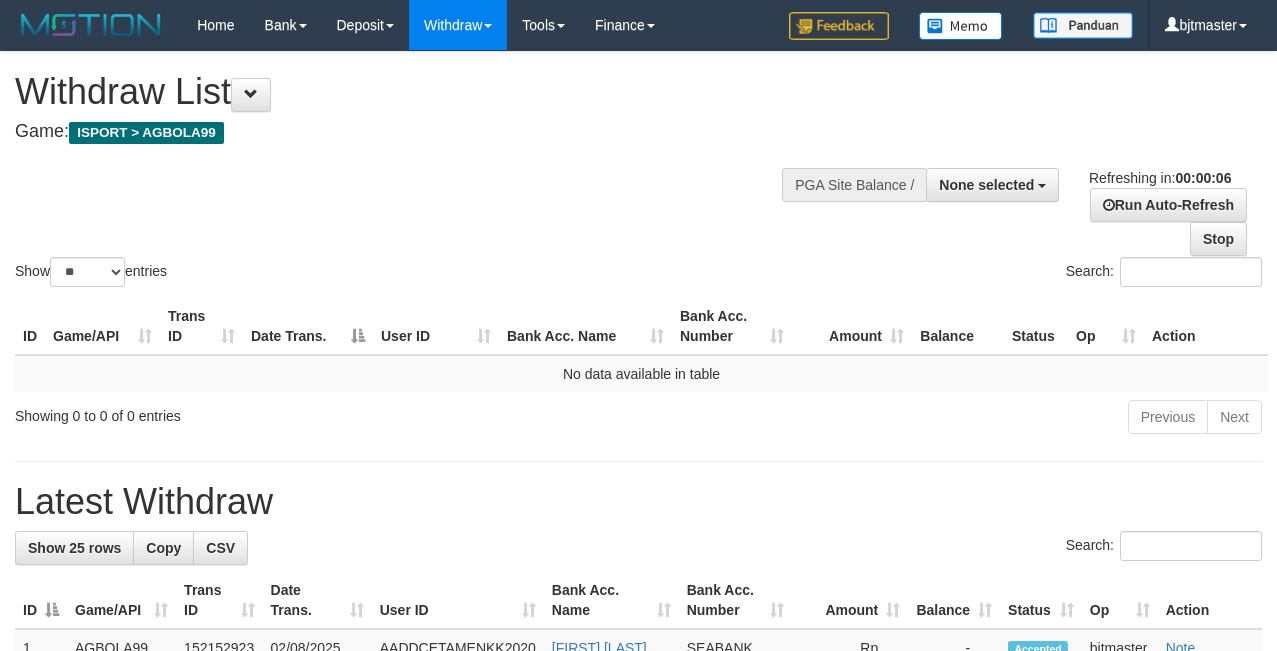 scroll, scrollTop: 0, scrollLeft: 0, axis: both 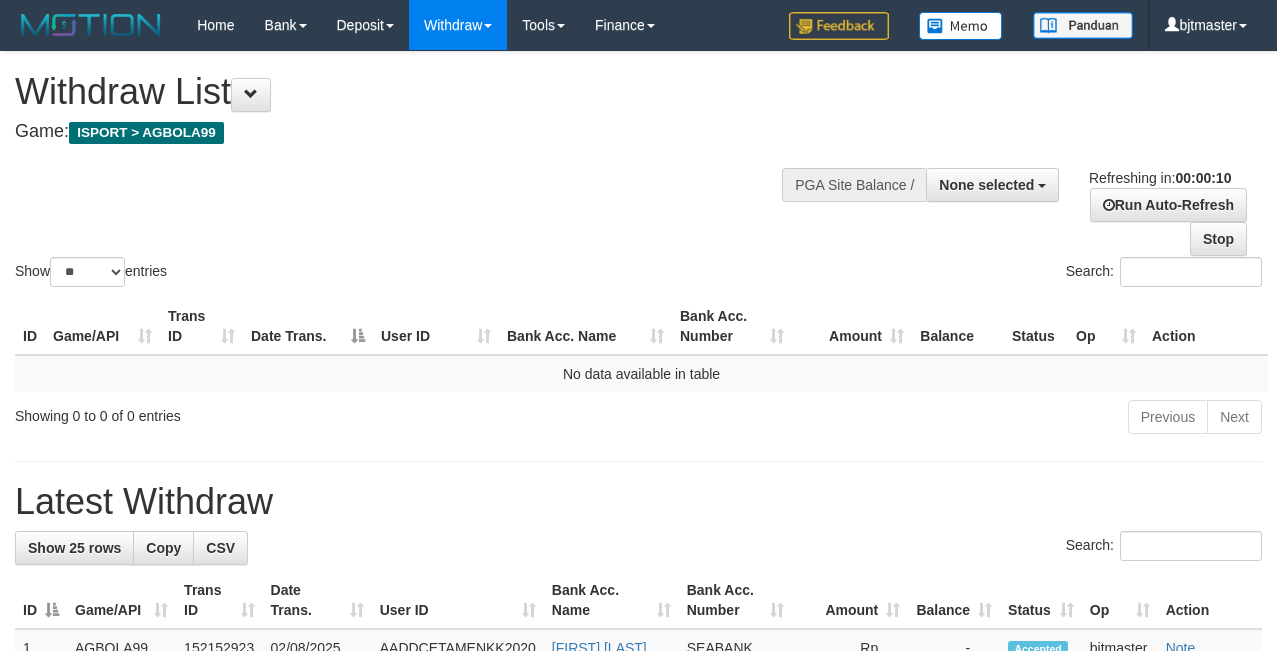 select 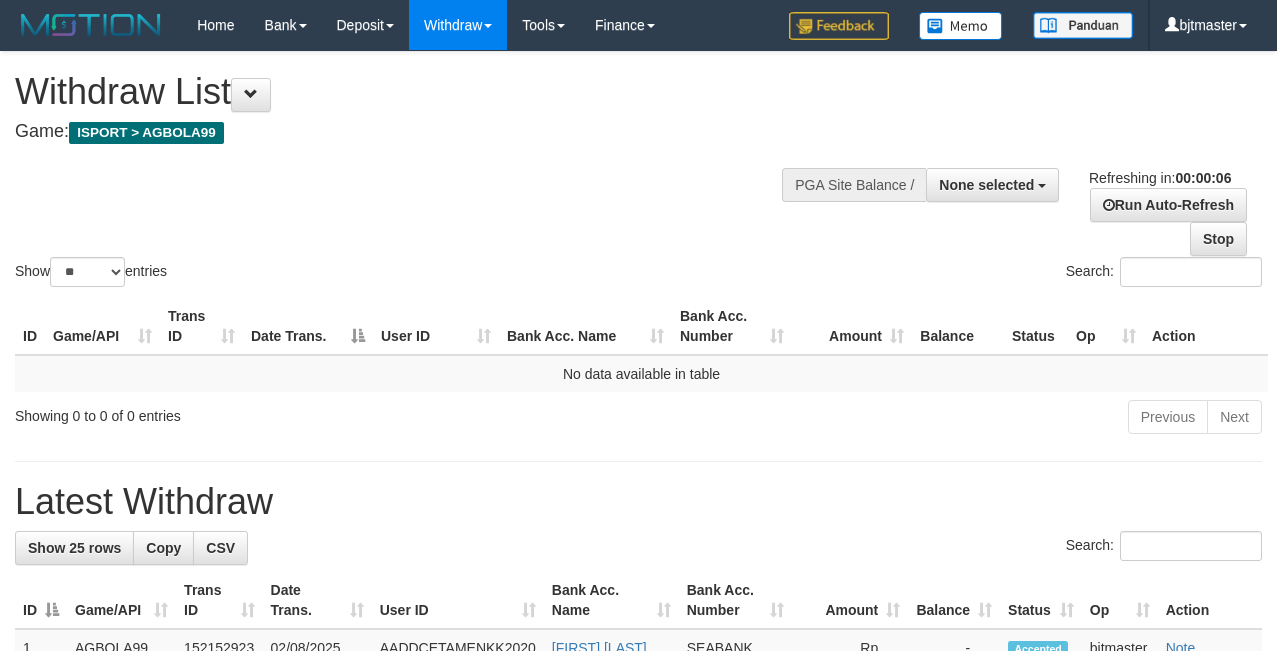 scroll, scrollTop: 0, scrollLeft: 0, axis: both 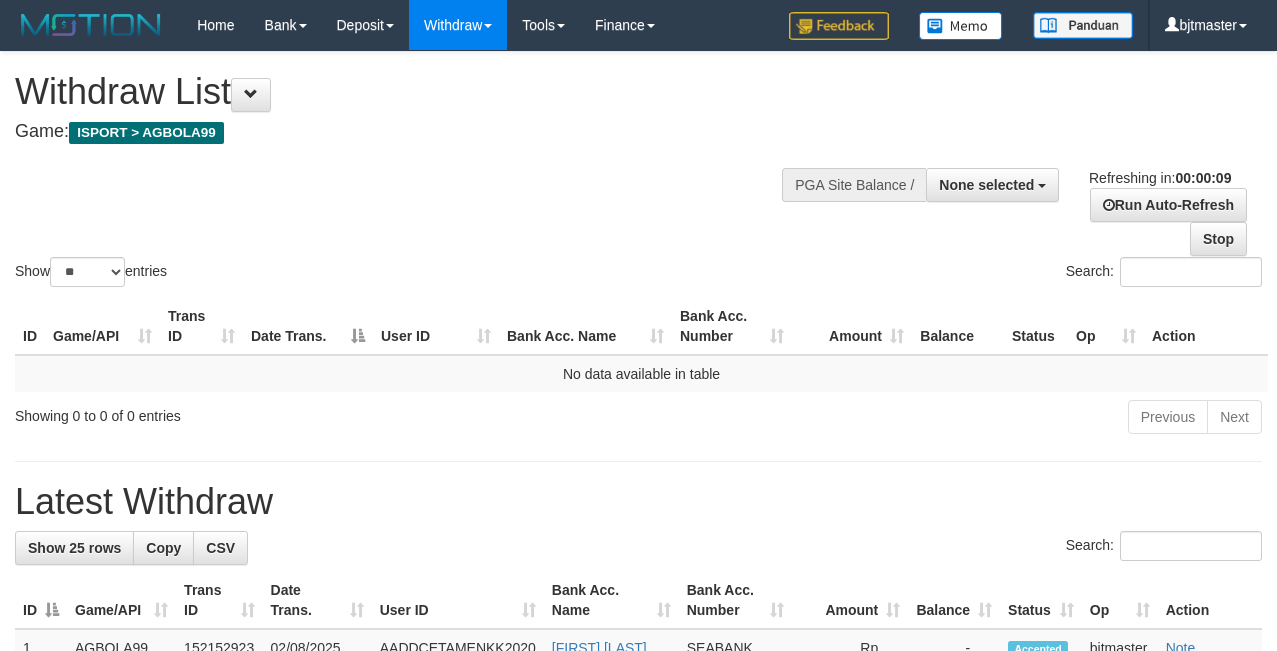 select 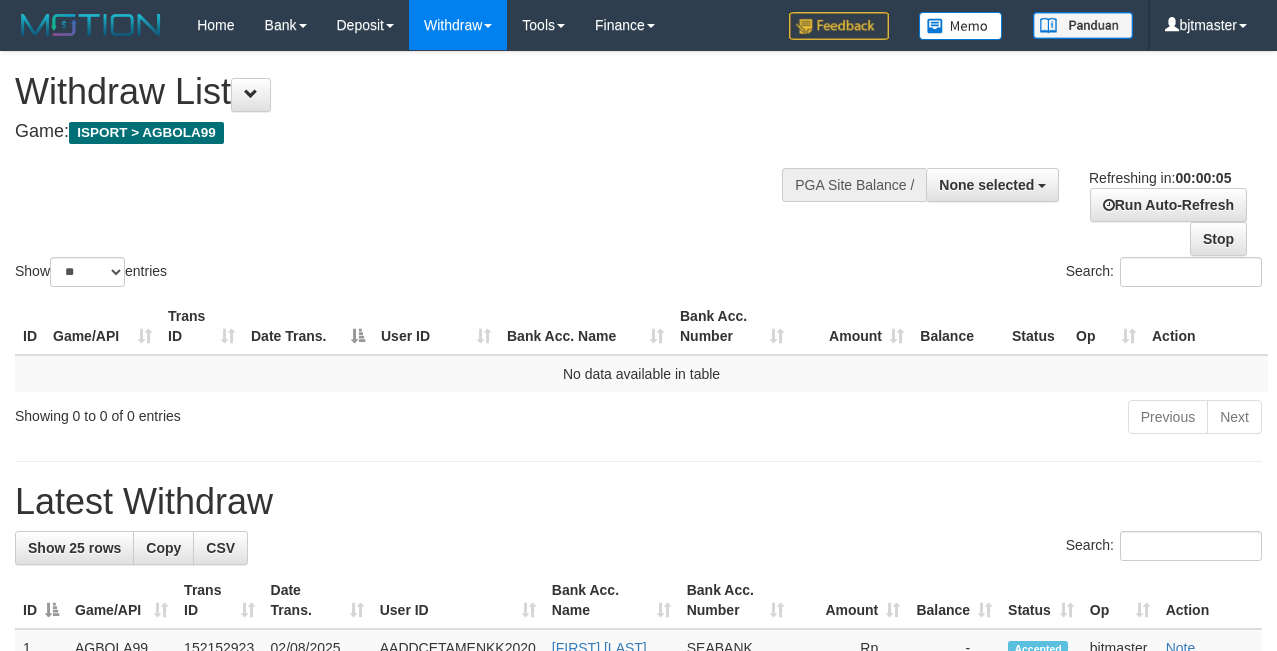 scroll, scrollTop: 0, scrollLeft: 0, axis: both 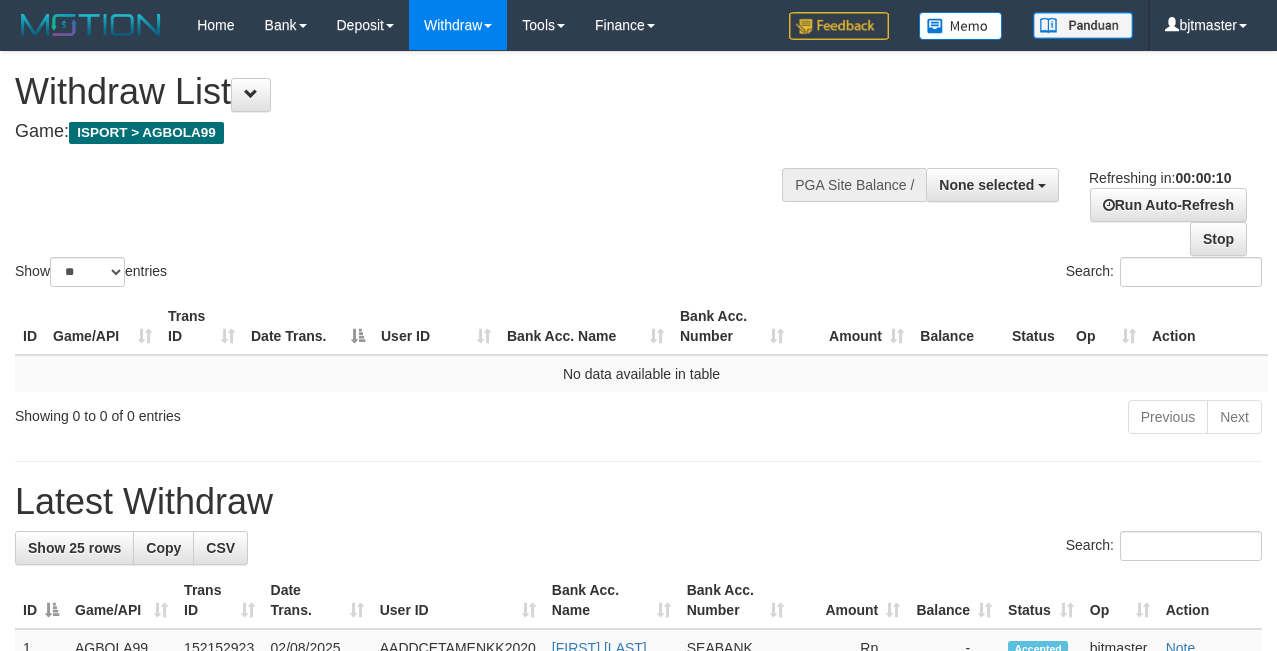 select 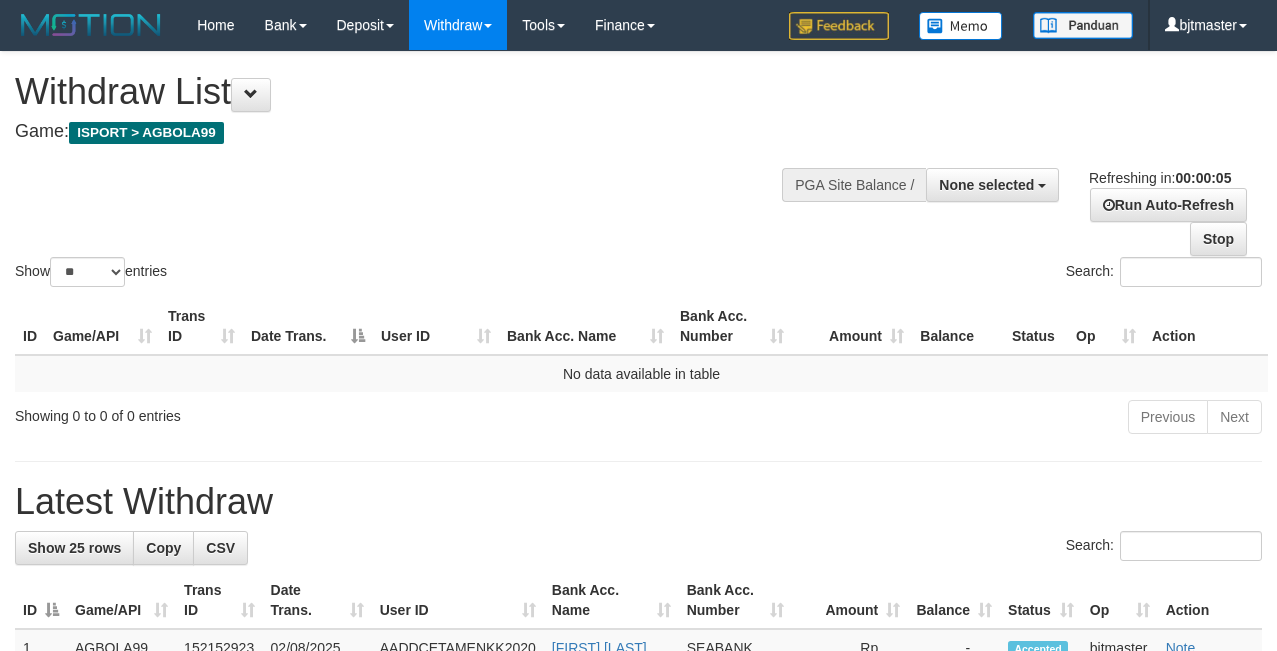 scroll, scrollTop: 0, scrollLeft: 0, axis: both 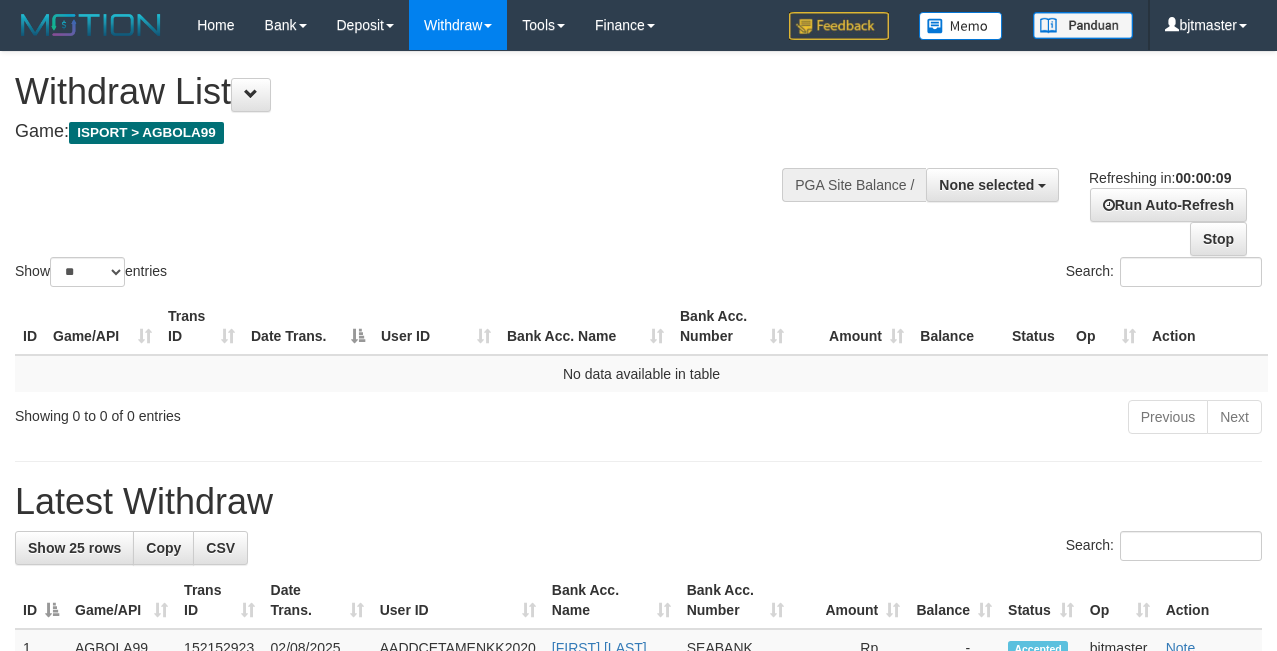 select 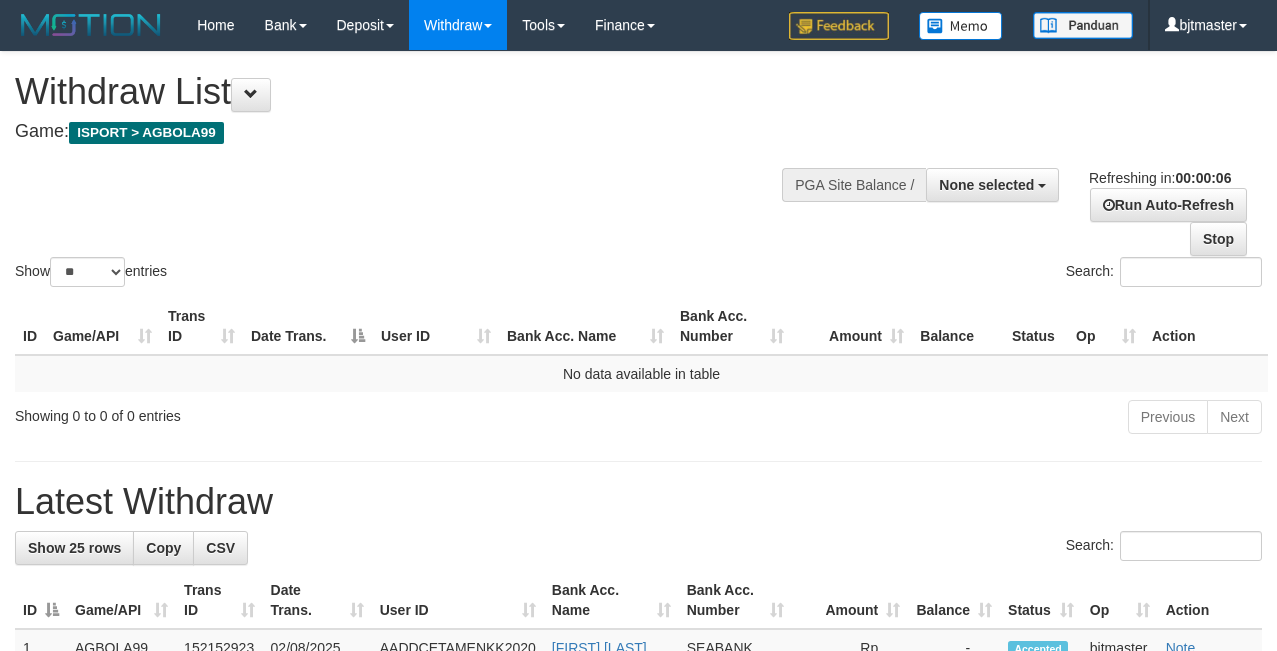 scroll, scrollTop: 0, scrollLeft: 0, axis: both 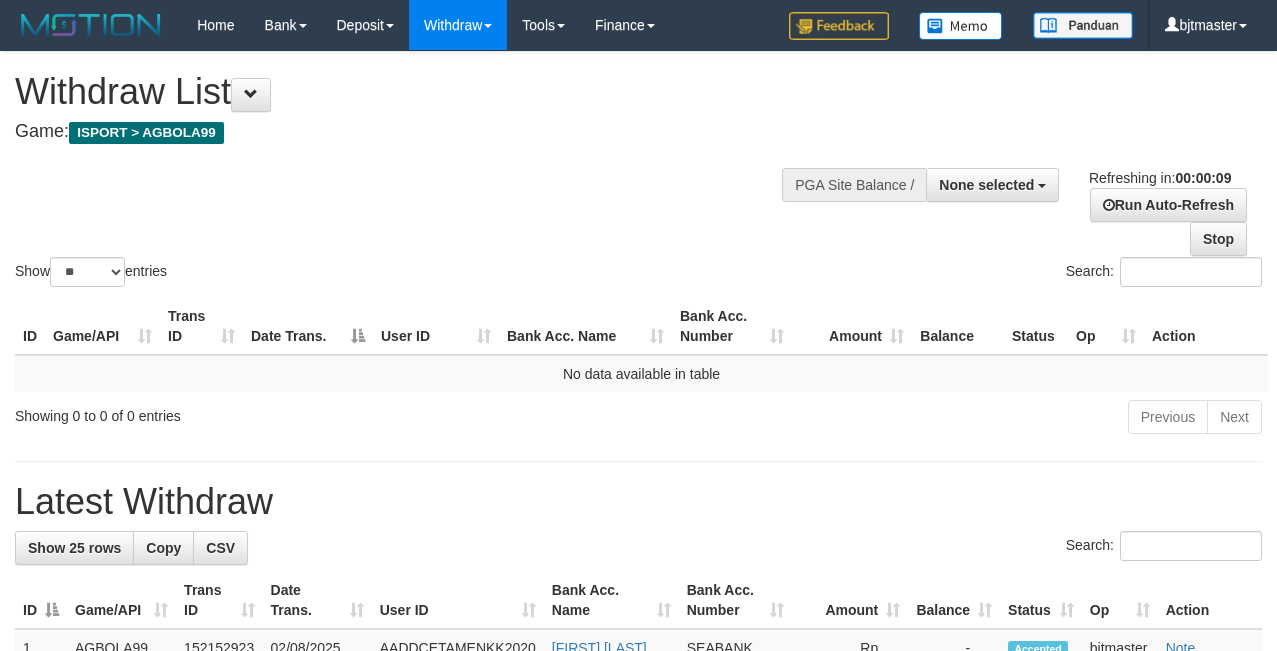 select 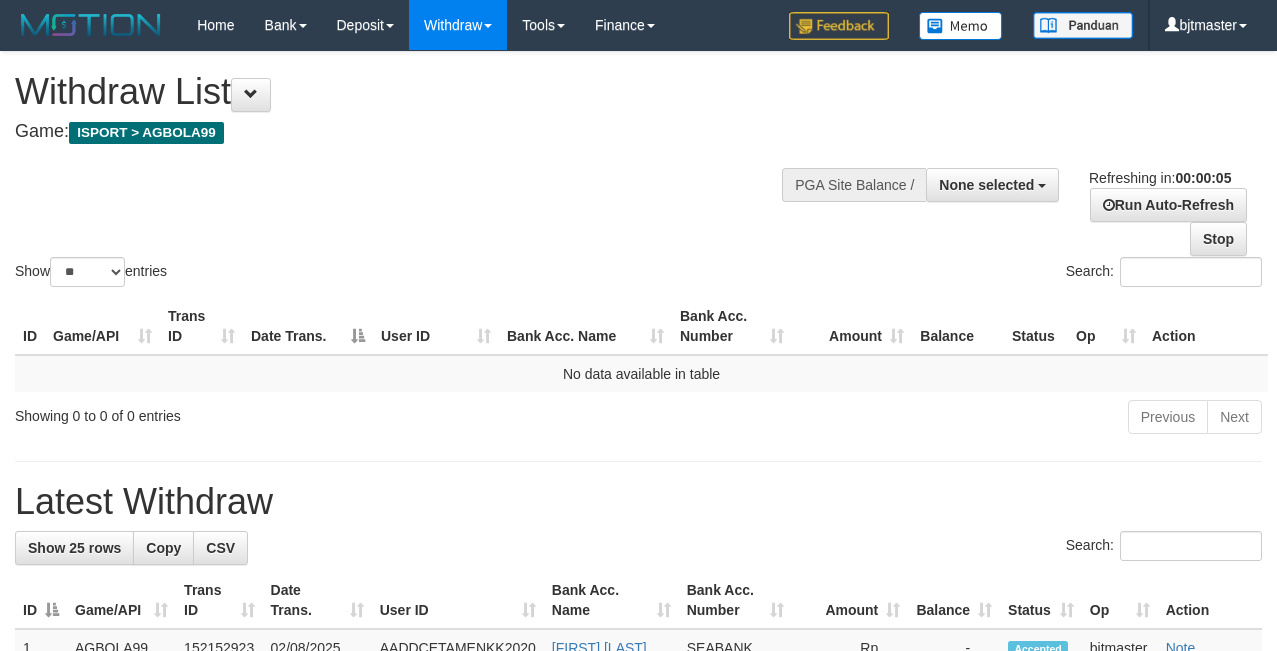 scroll, scrollTop: 0, scrollLeft: 0, axis: both 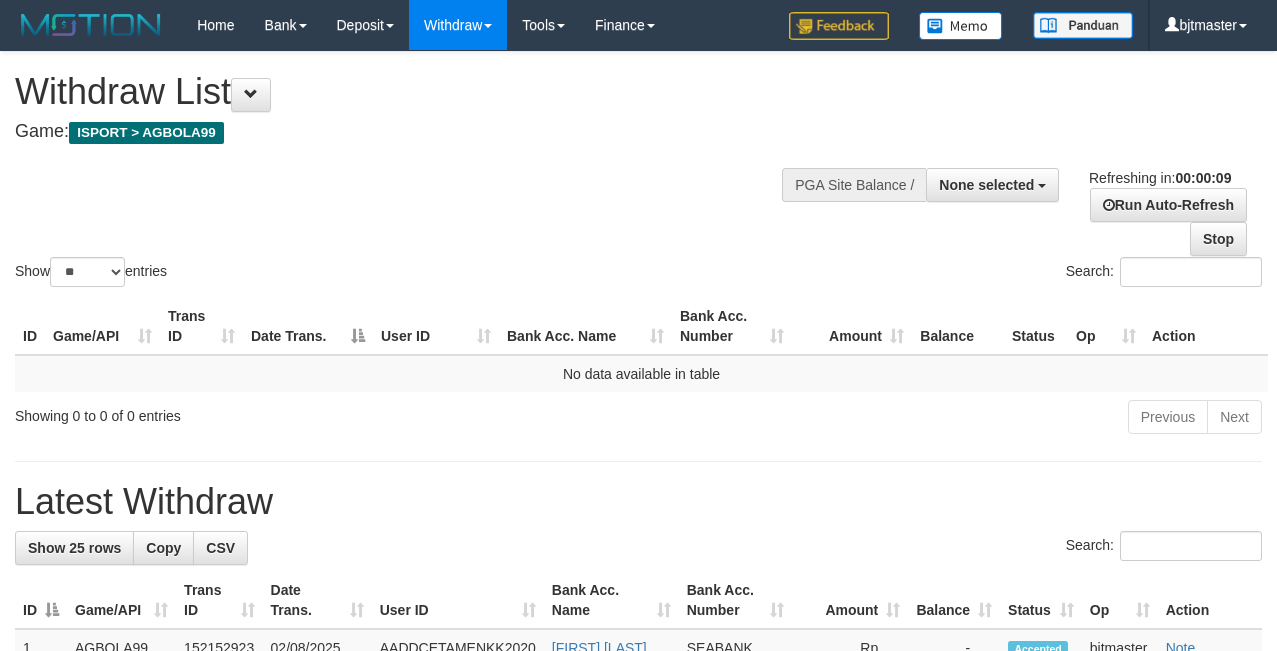 select 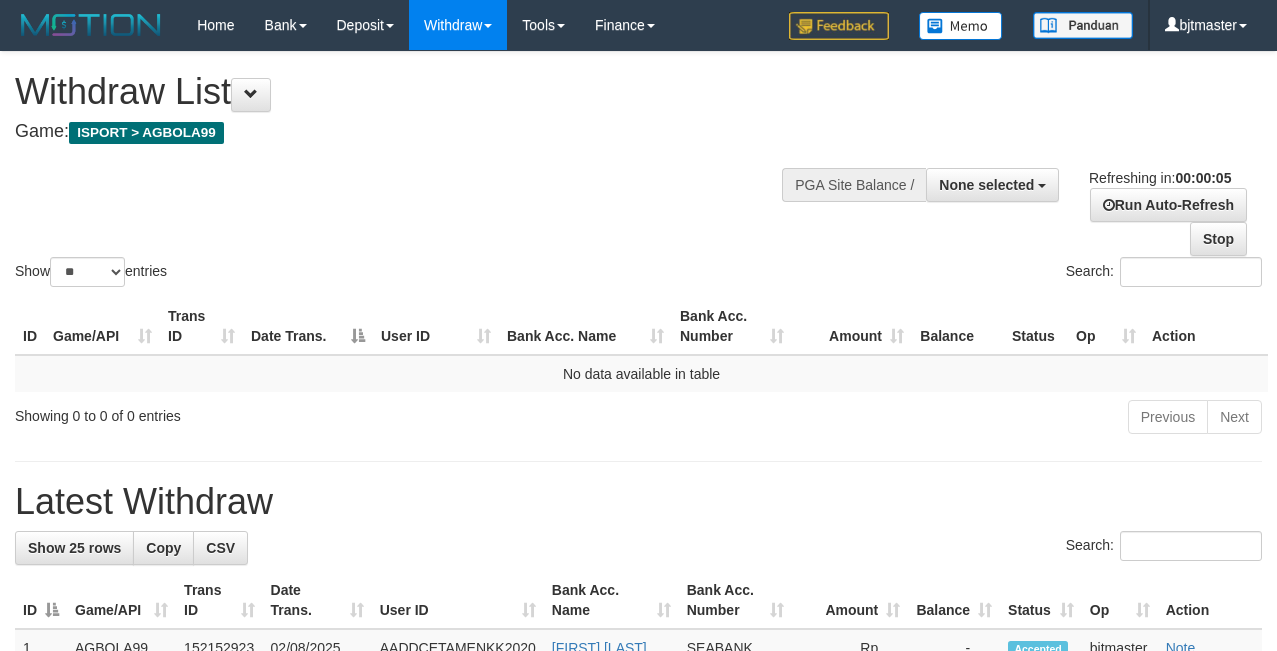 scroll, scrollTop: 0, scrollLeft: 0, axis: both 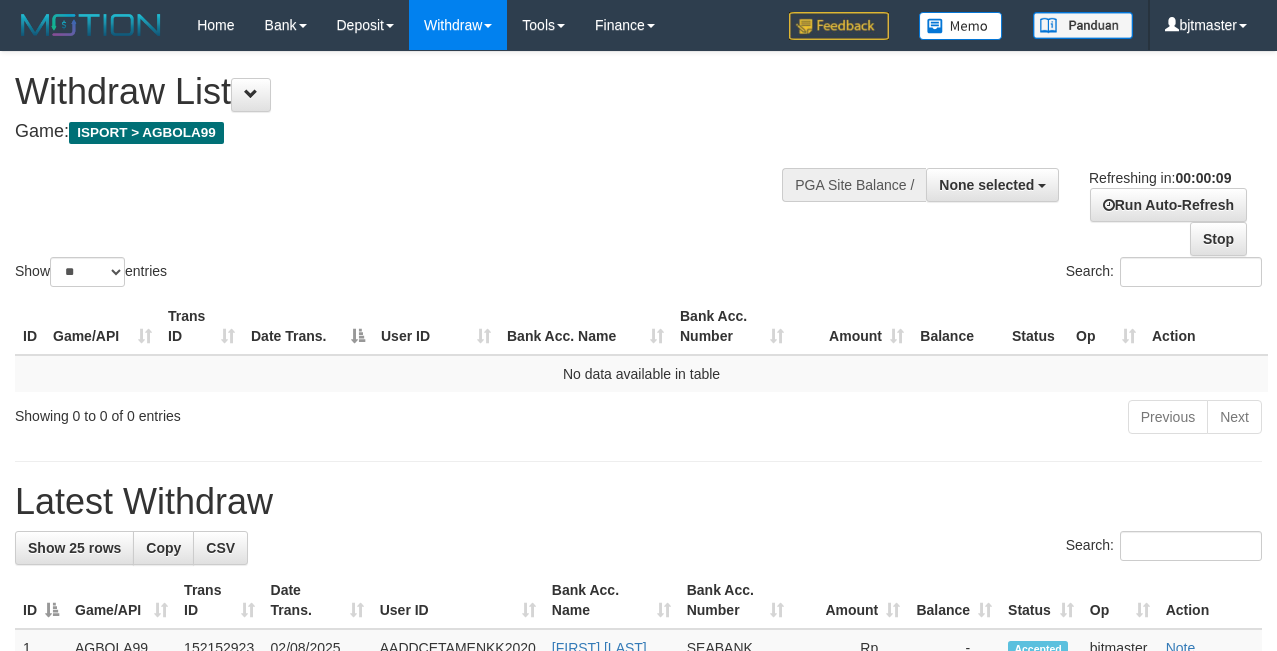 select 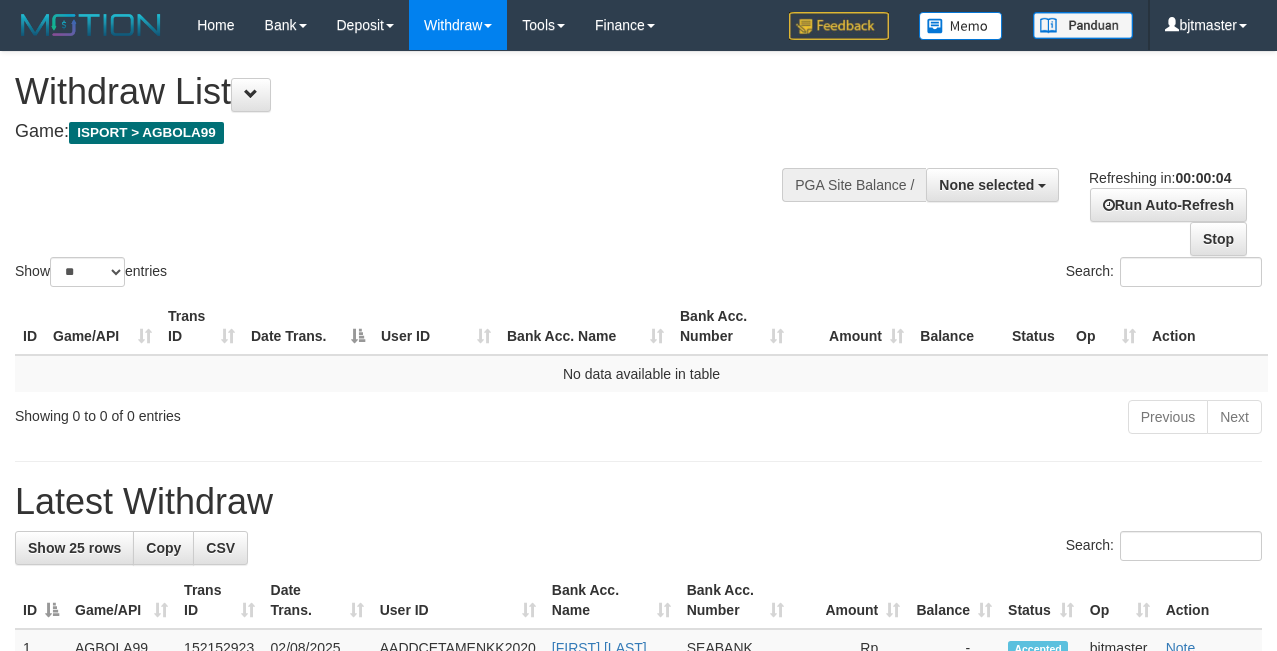 scroll, scrollTop: 0, scrollLeft: 0, axis: both 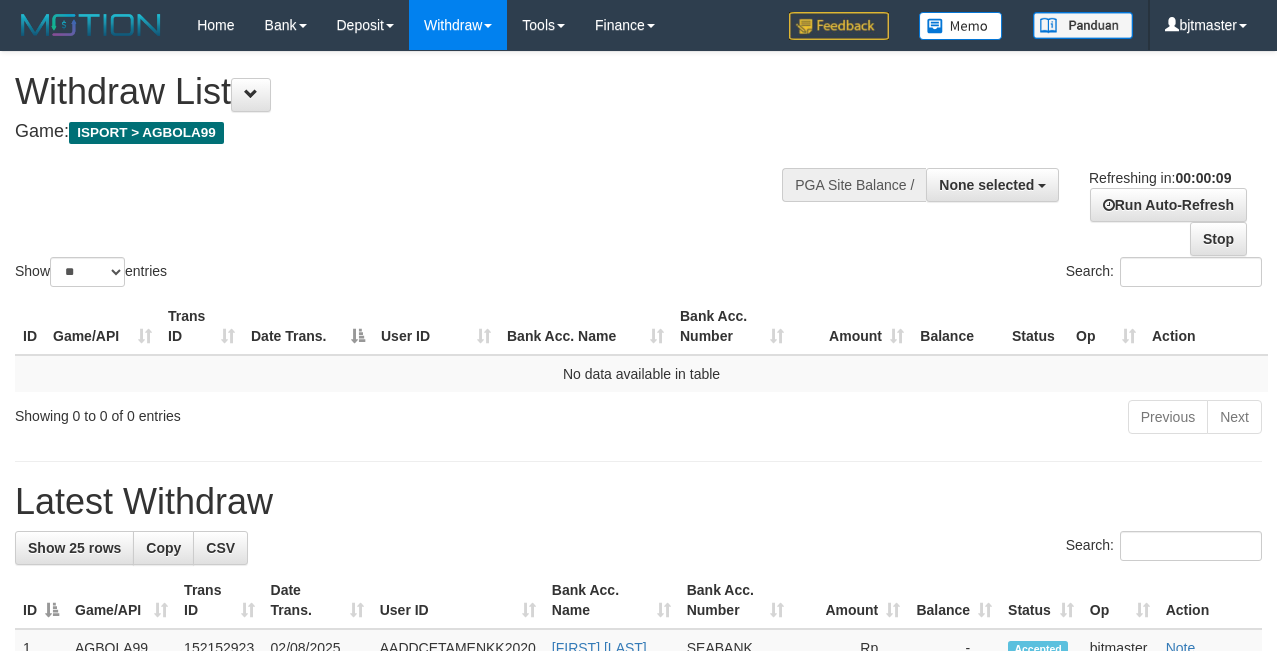 select 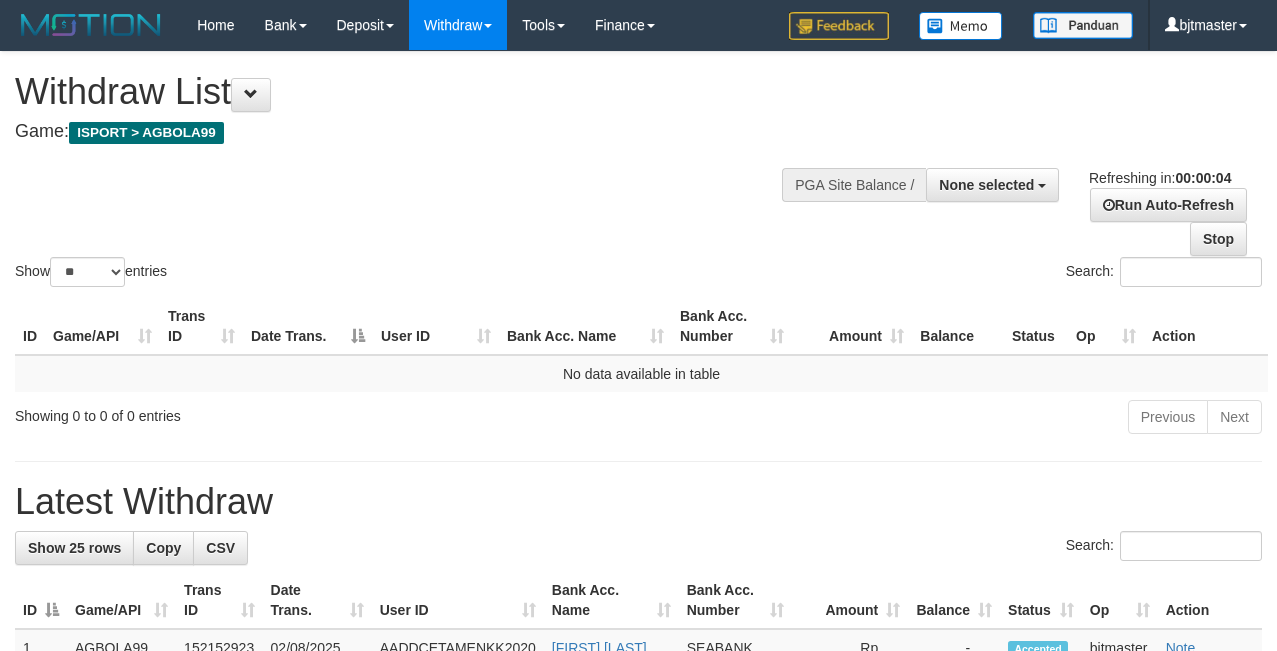 scroll, scrollTop: 0, scrollLeft: 0, axis: both 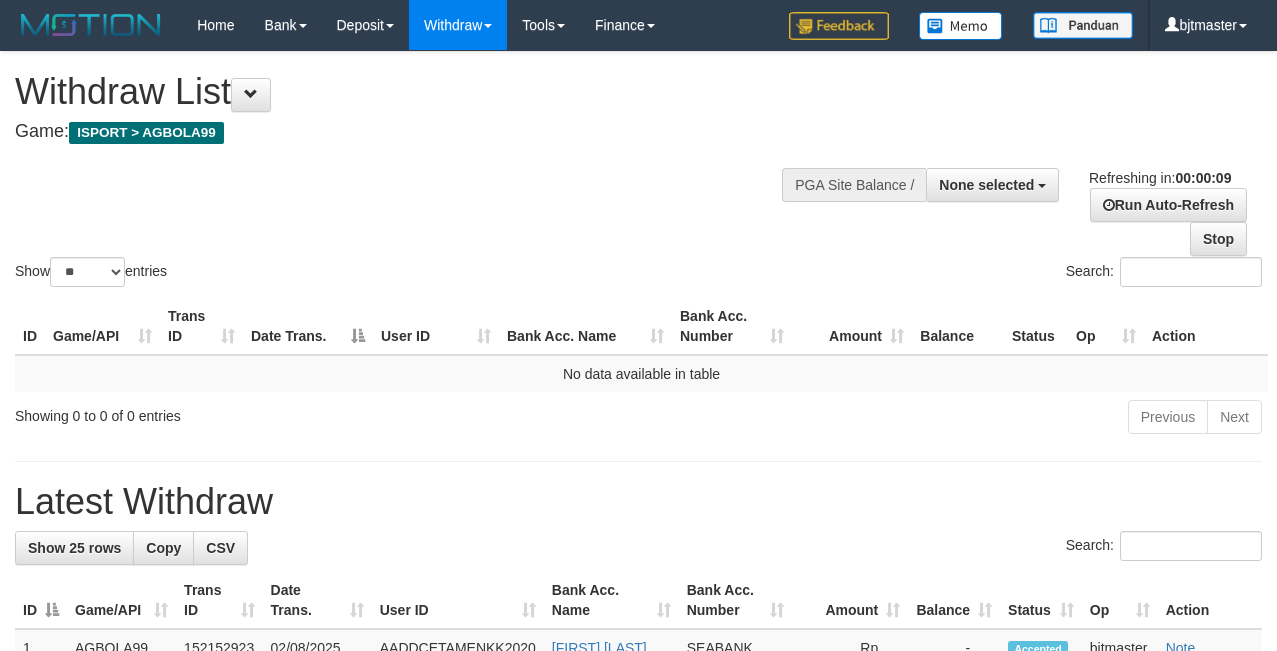 select 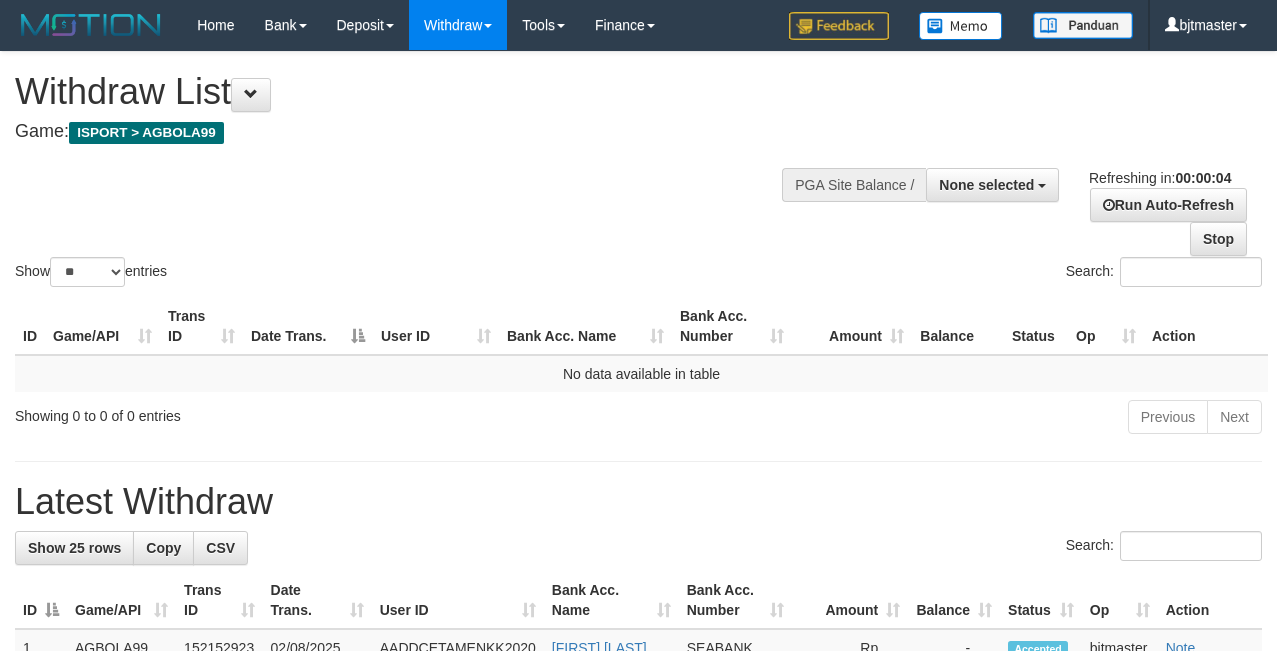 scroll, scrollTop: 0, scrollLeft: 0, axis: both 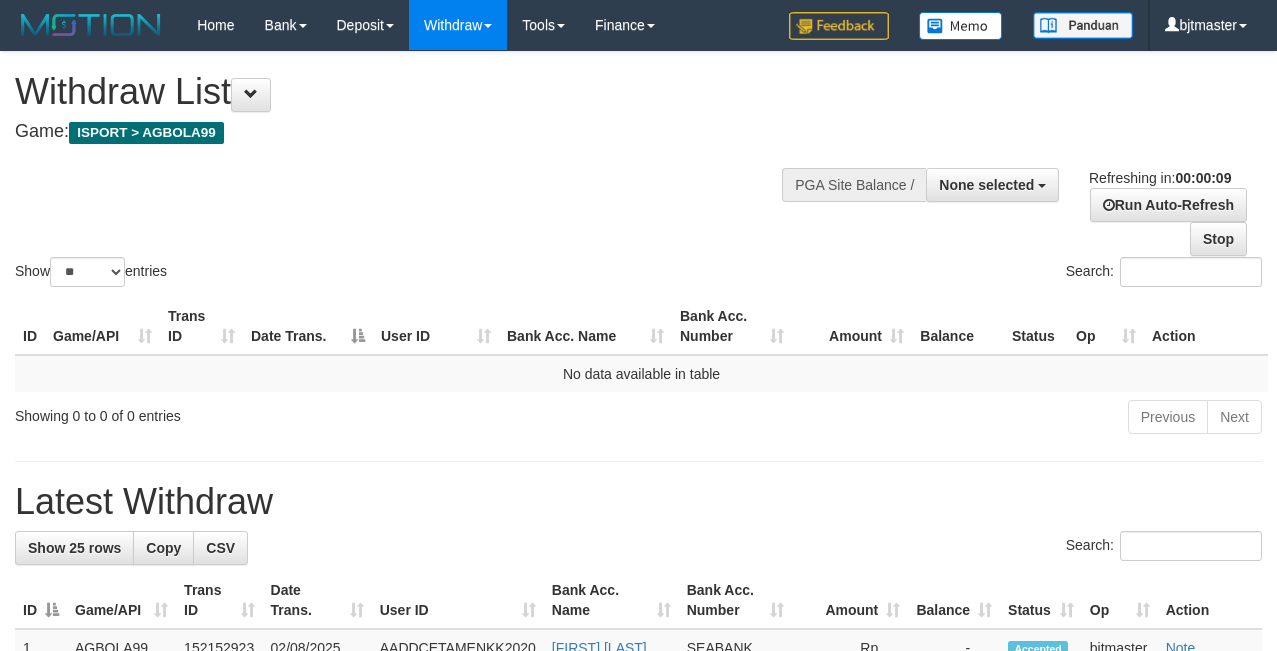 select 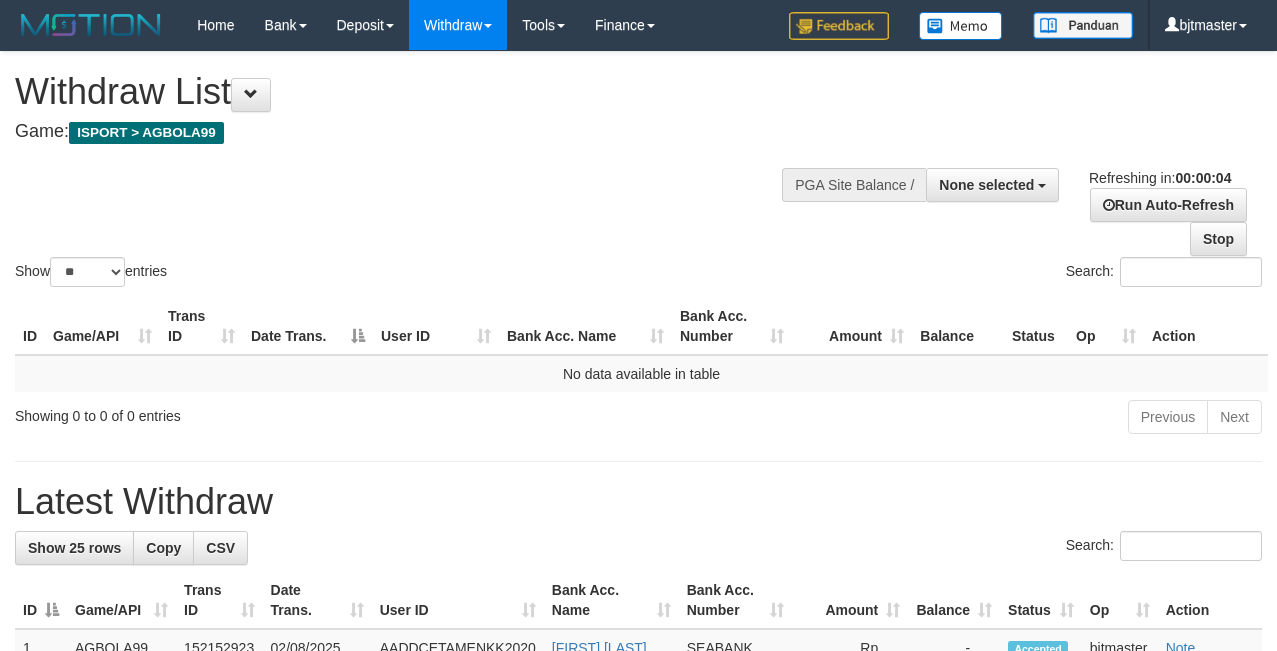scroll, scrollTop: 0, scrollLeft: 0, axis: both 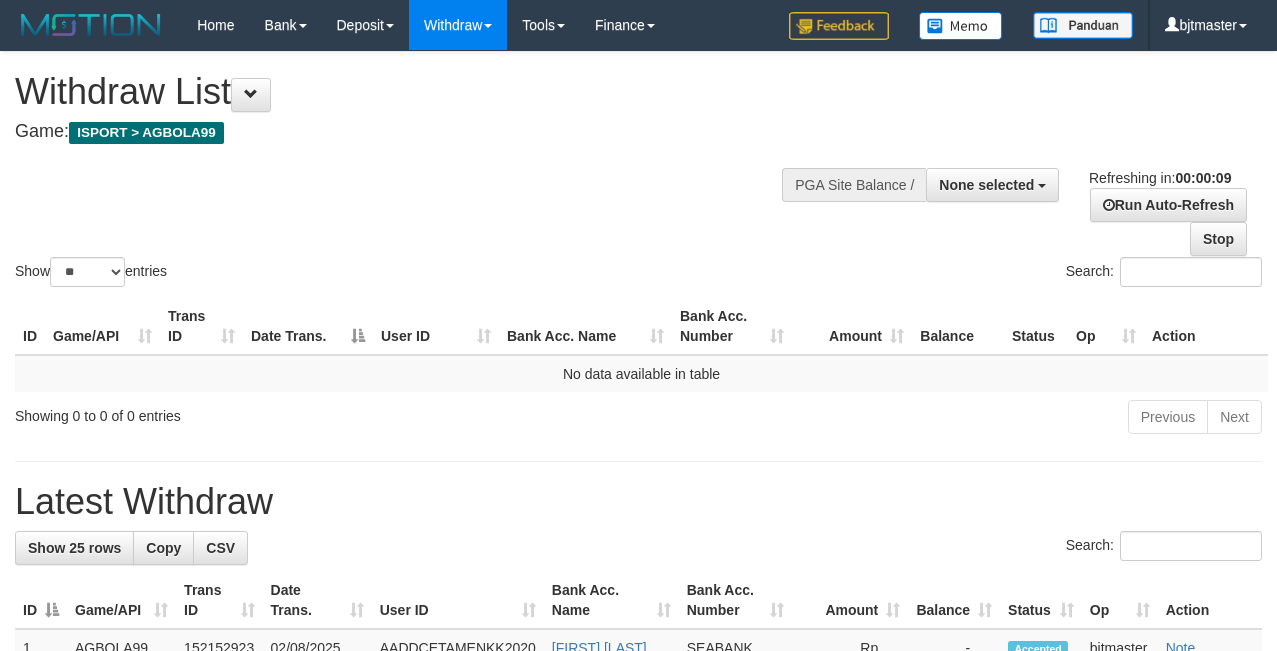 select 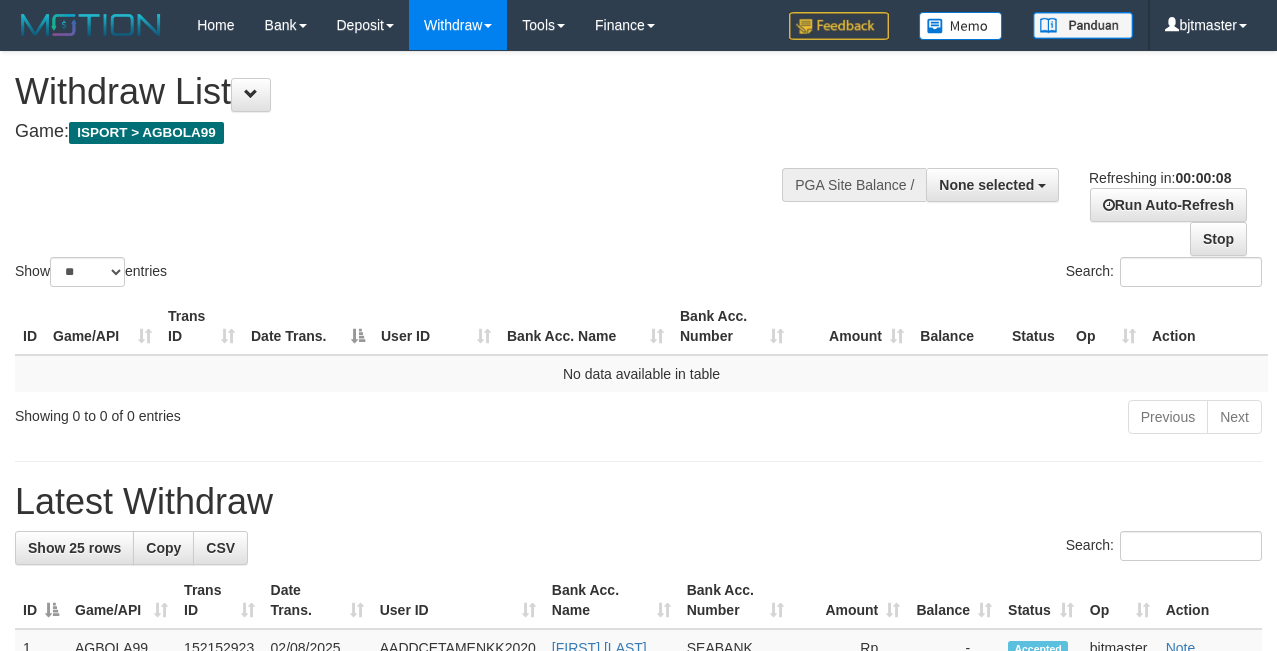 scroll, scrollTop: 0, scrollLeft: 0, axis: both 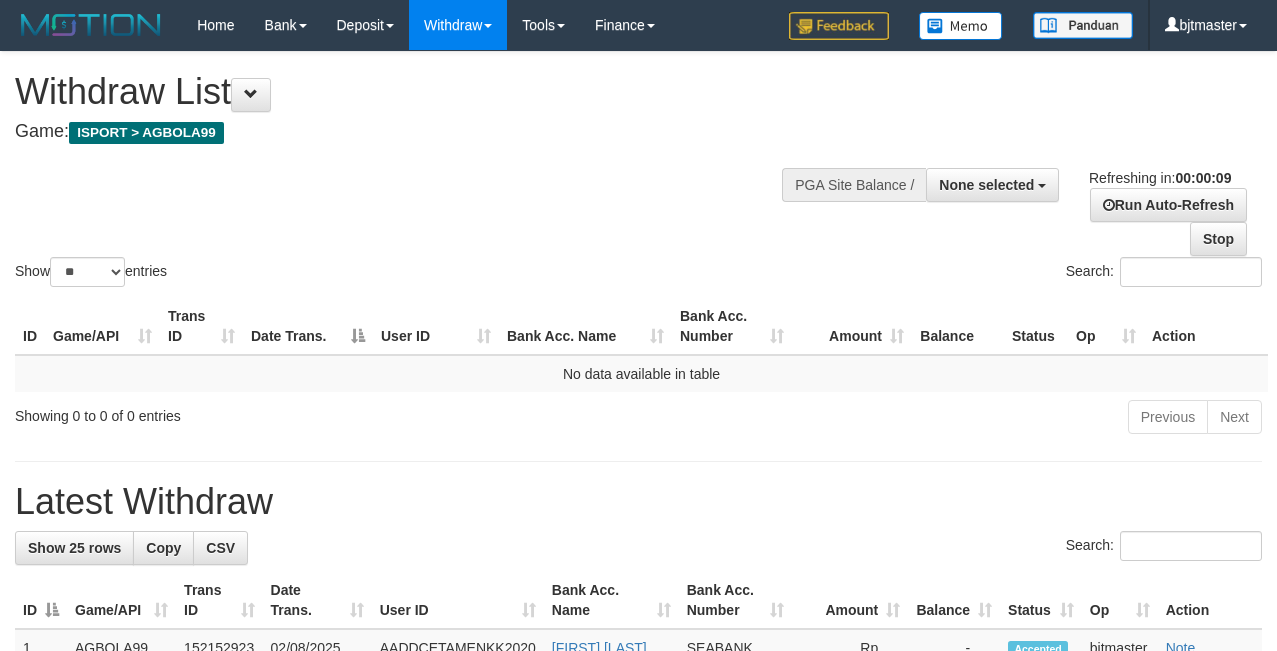 select 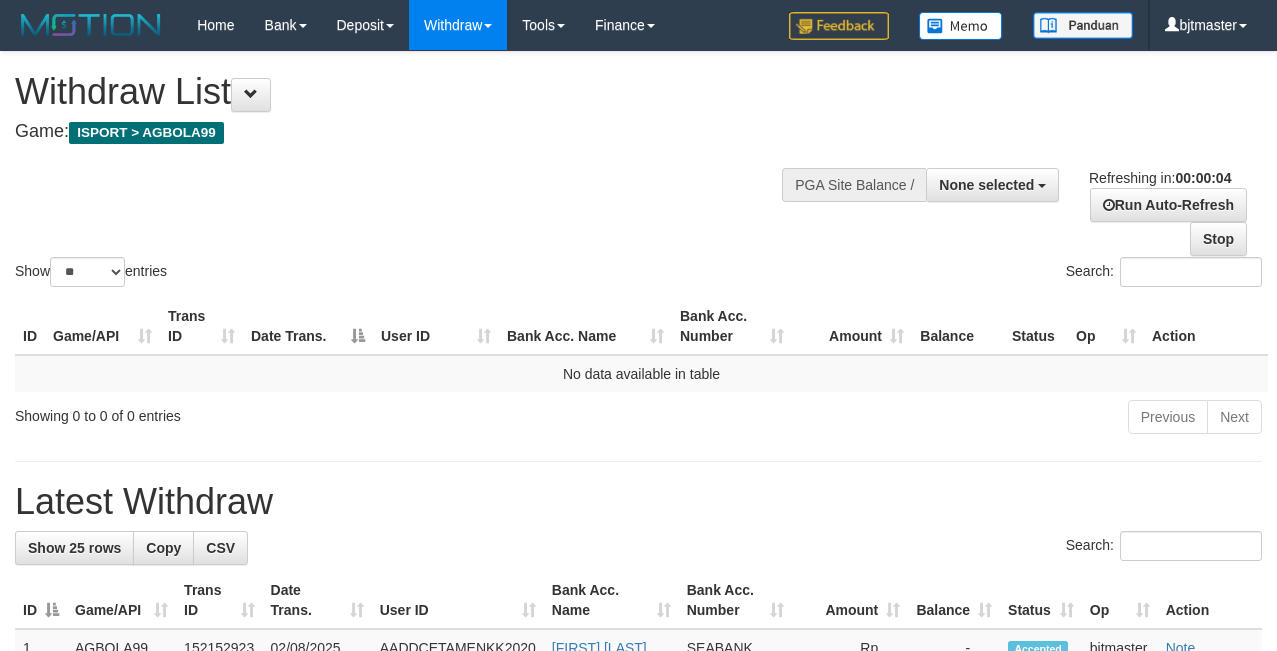 scroll, scrollTop: 0, scrollLeft: 0, axis: both 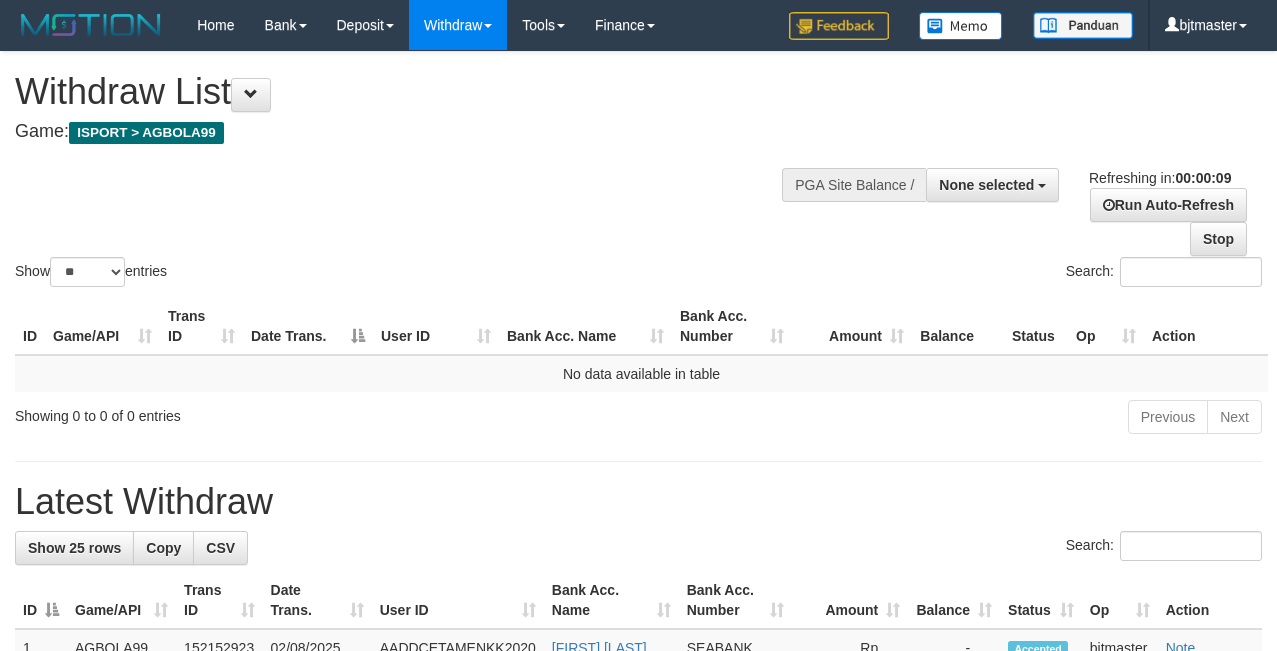 select 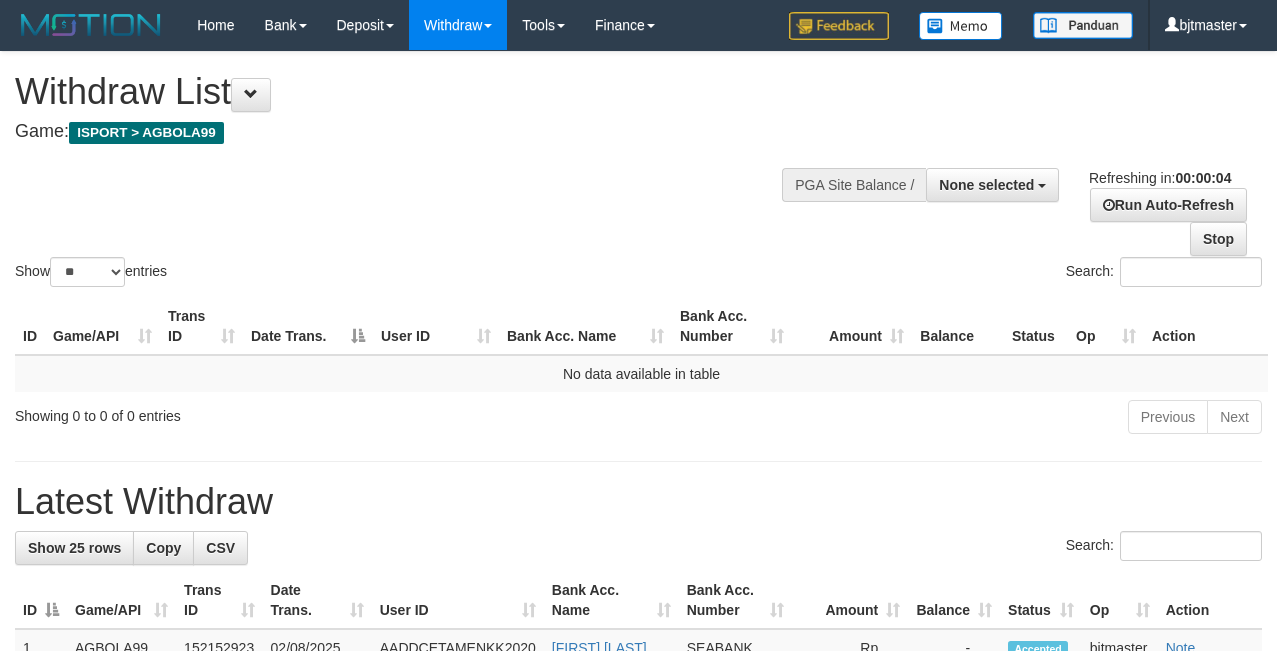 scroll, scrollTop: 0, scrollLeft: 0, axis: both 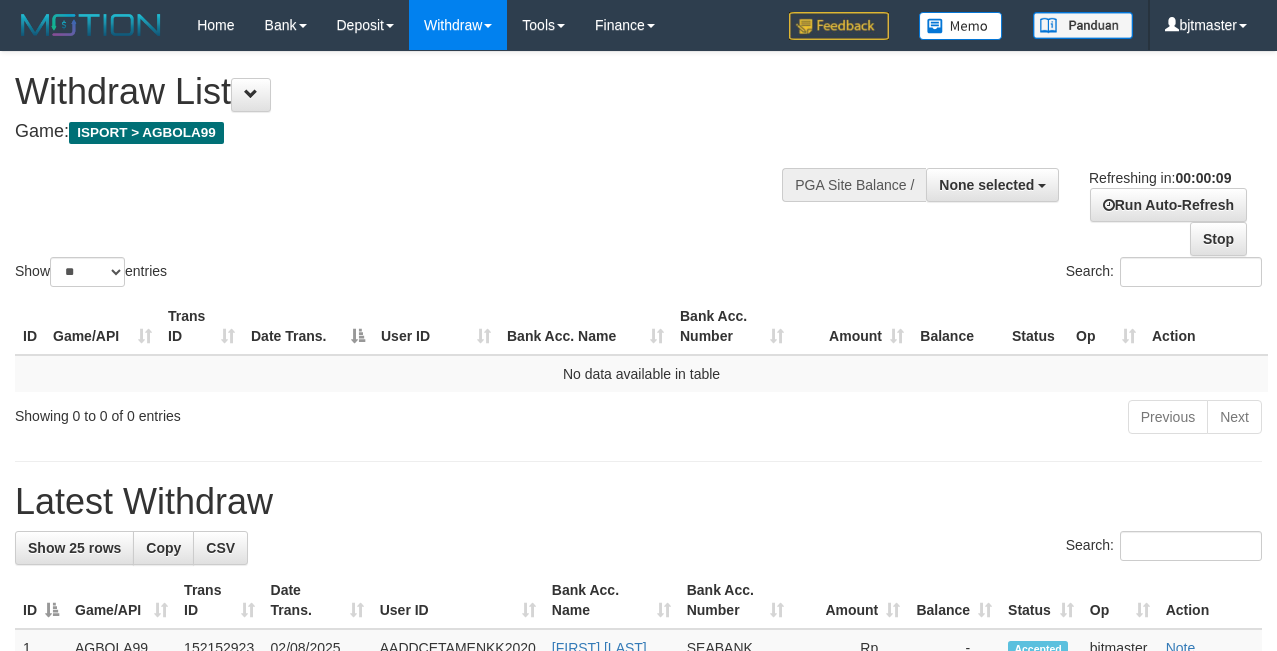 select 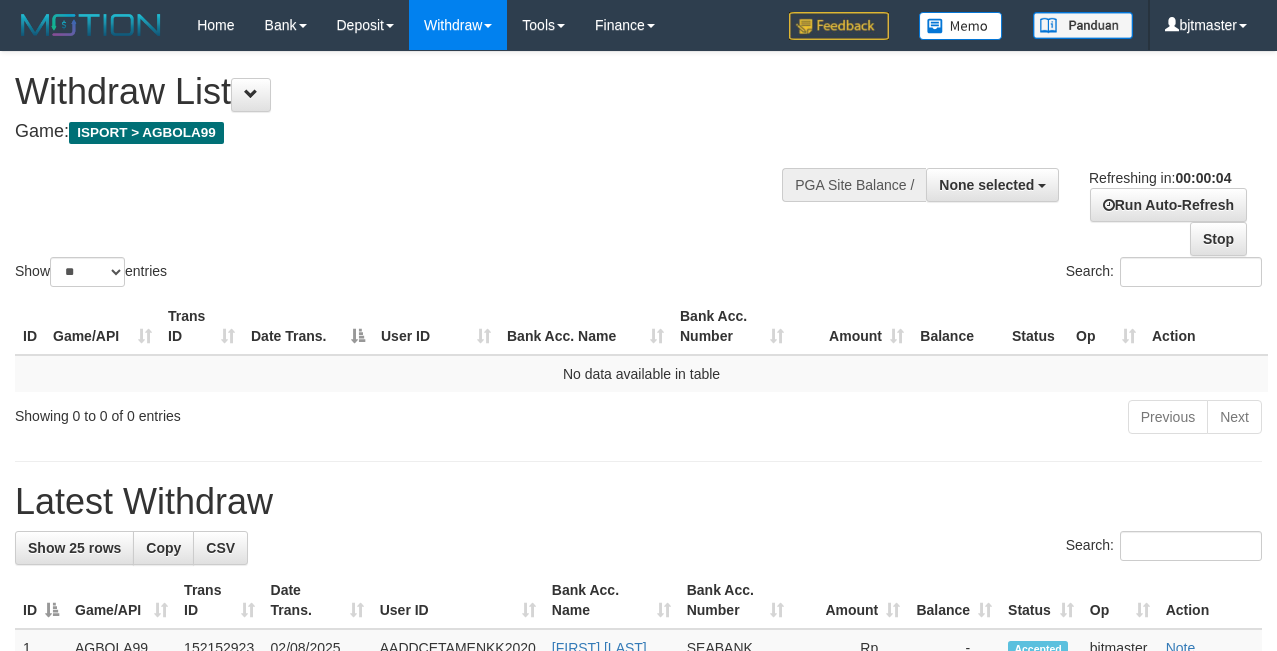 scroll, scrollTop: 0, scrollLeft: 0, axis: both 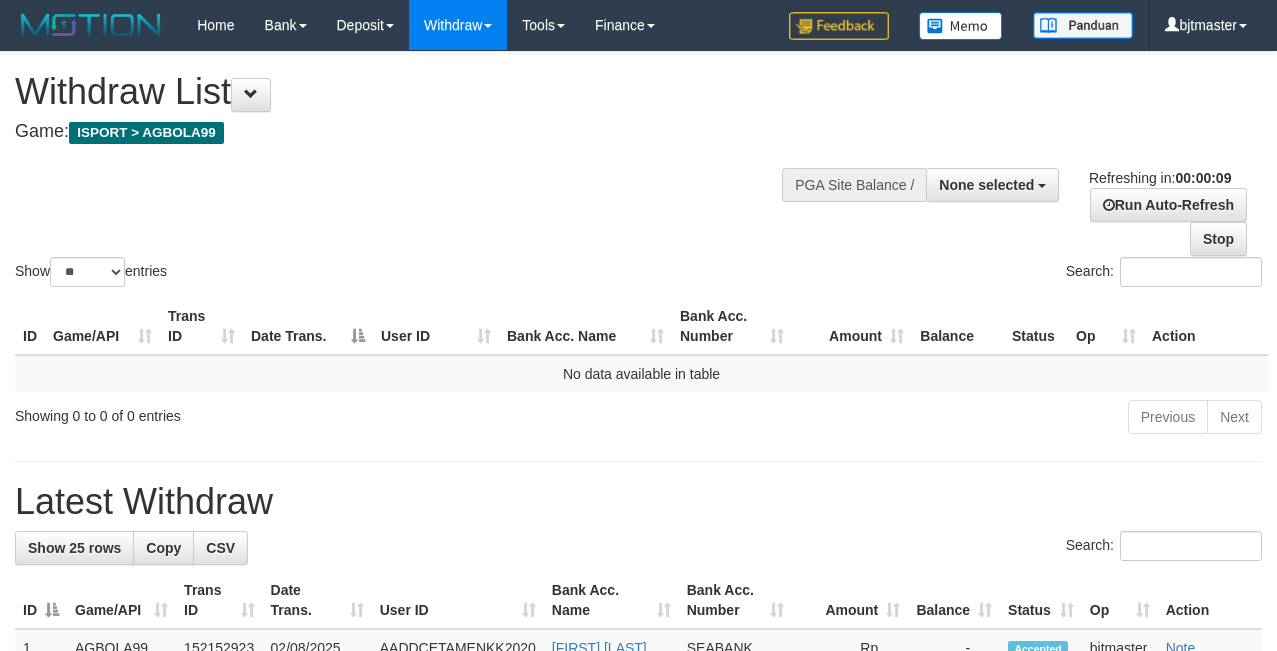 select 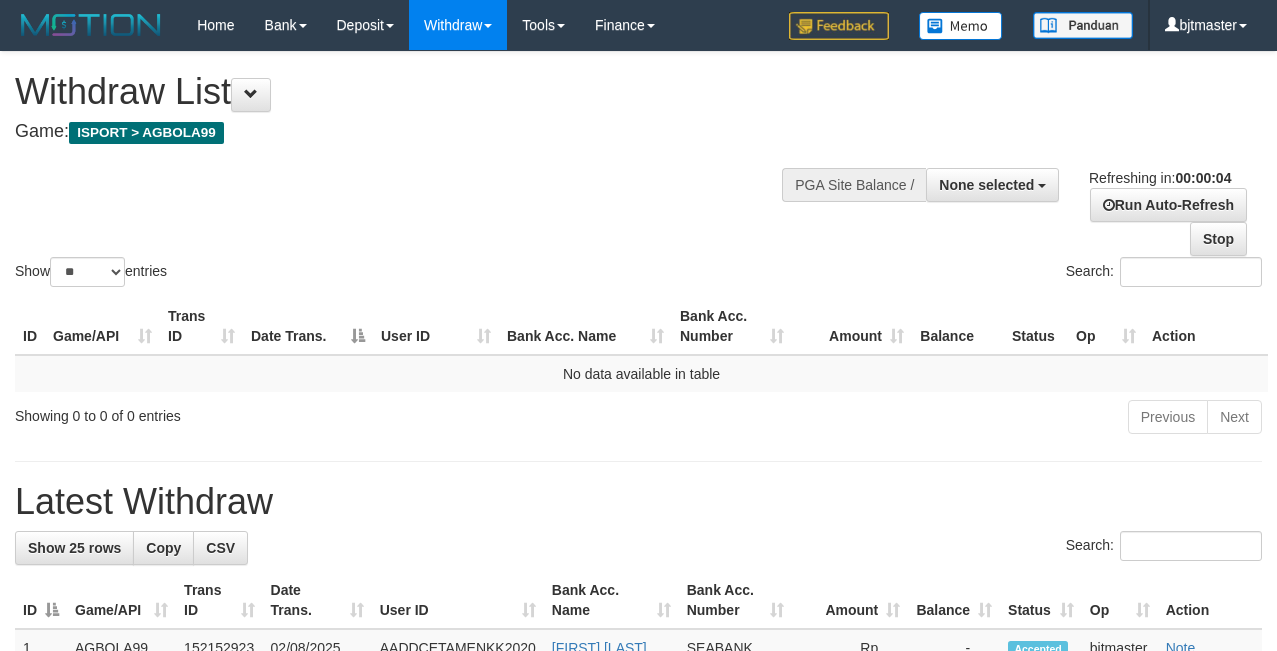 scroll, scrollTop: 0, scrollLeft: 0, axis: both 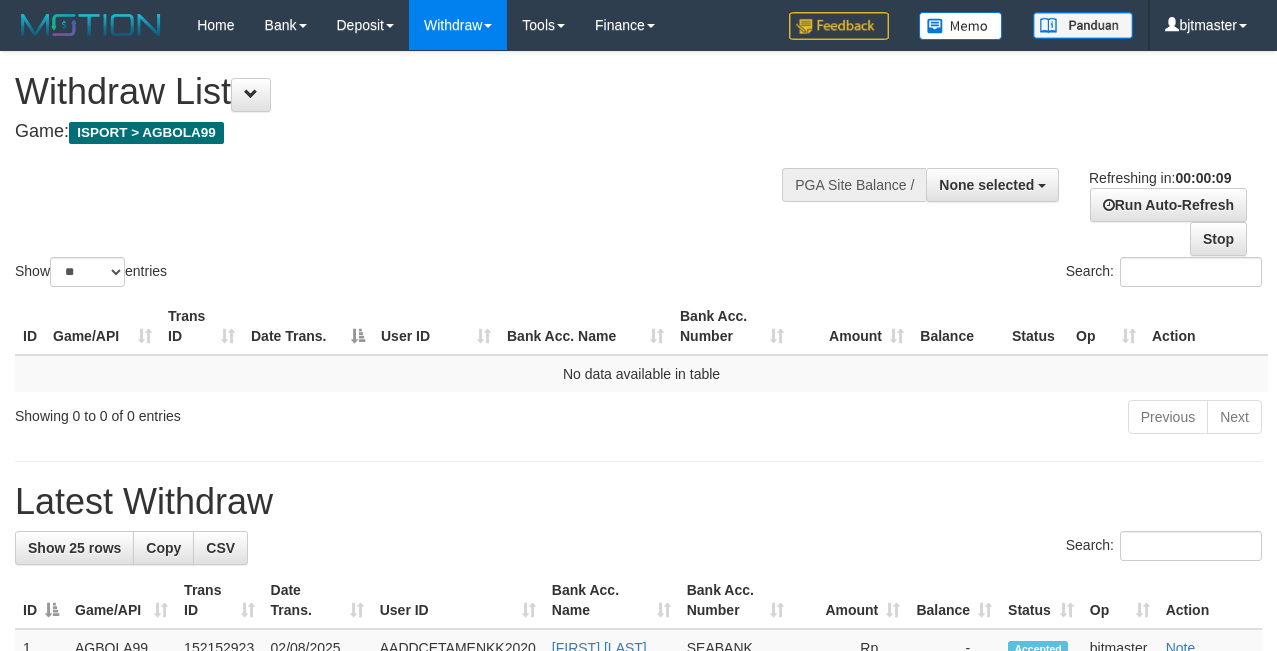 select 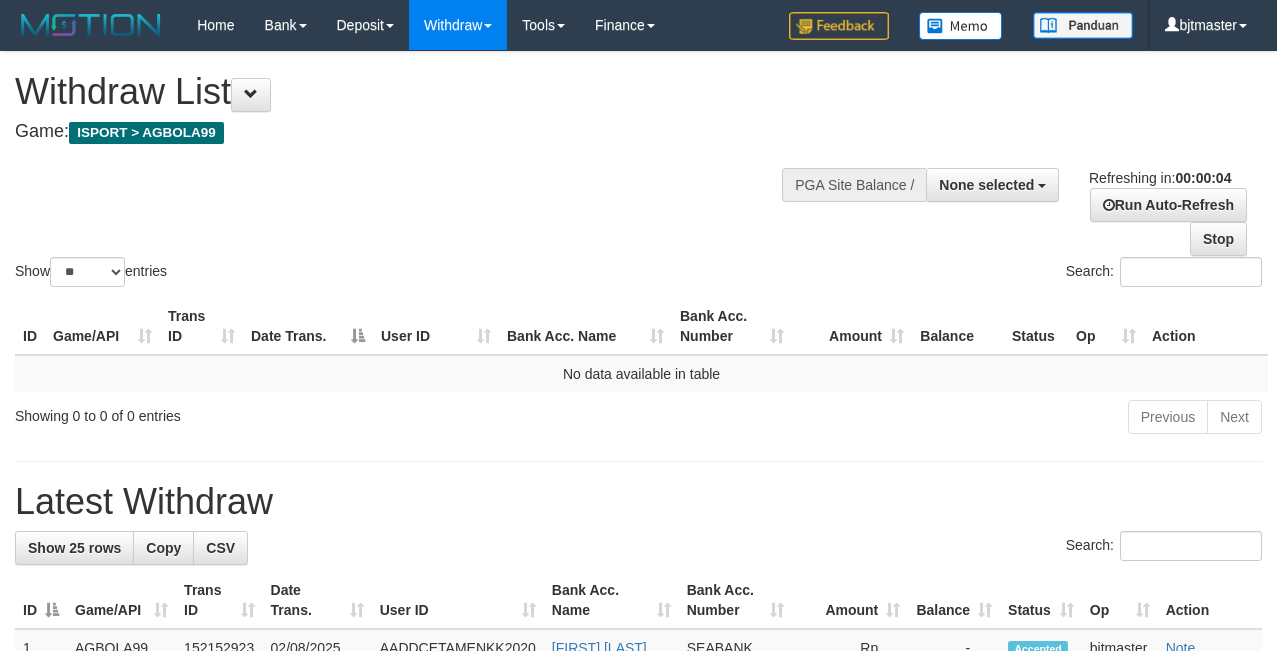 scroll, scrollTop: 0, scrollLeft: 0, axis: both 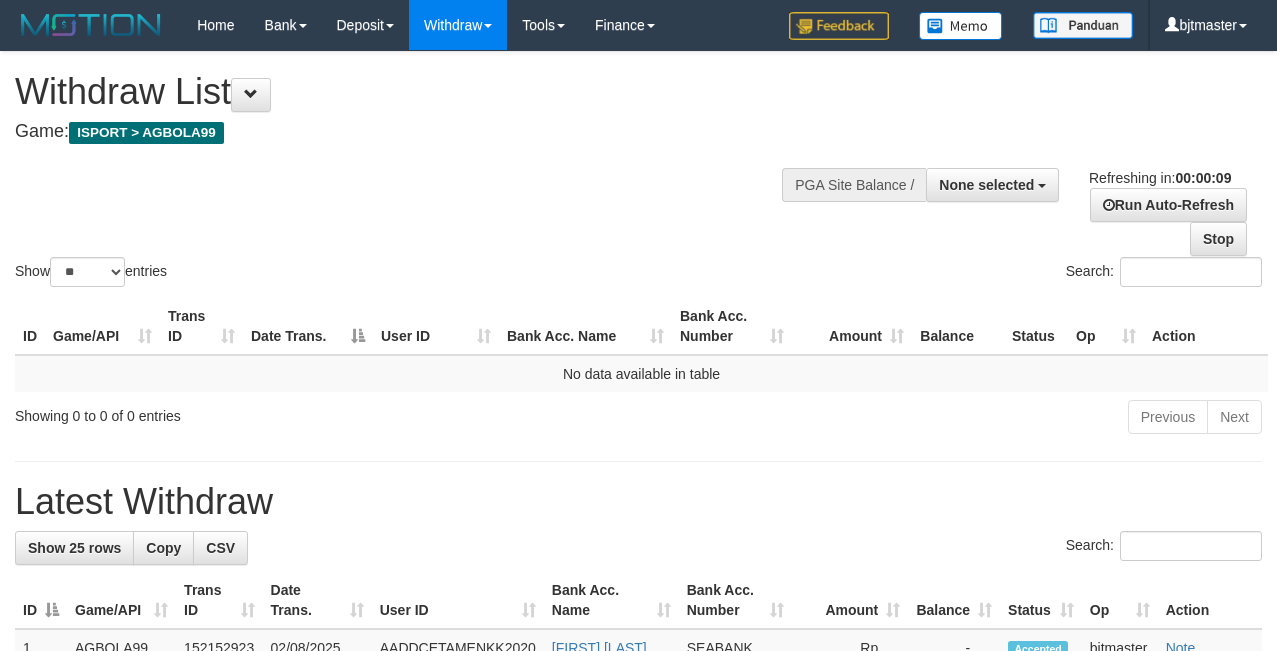 select 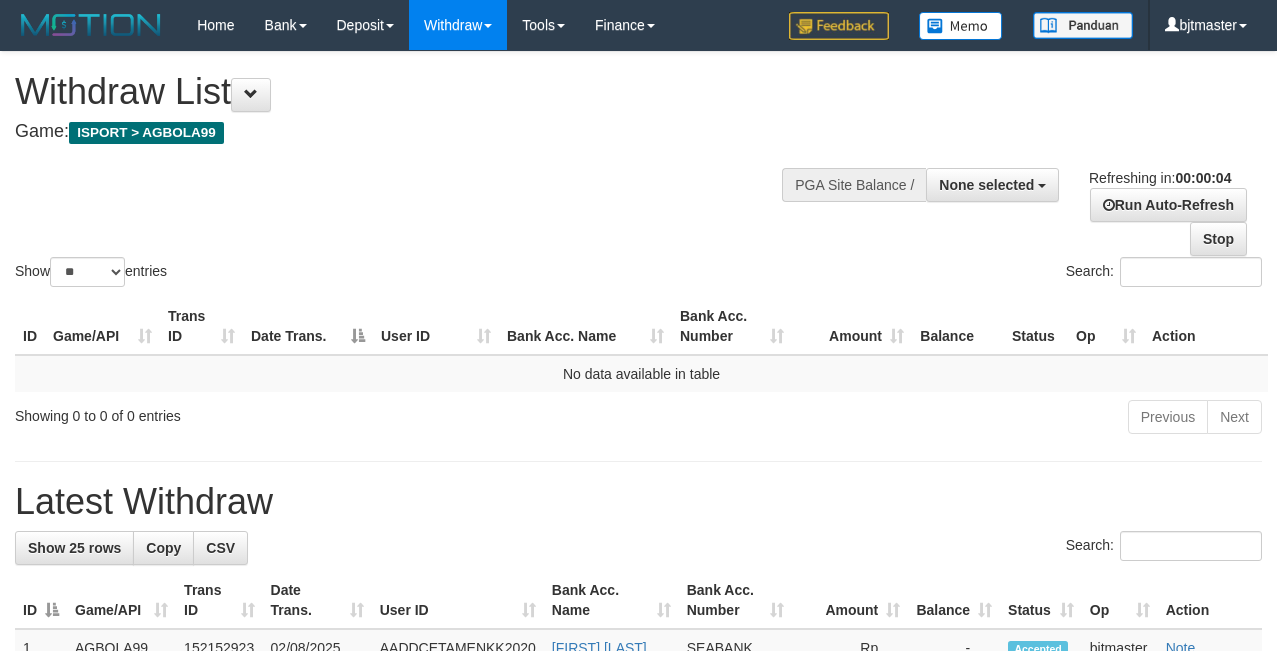 scroll, scrollTop: 0, scrollLeft: 0, axis: both 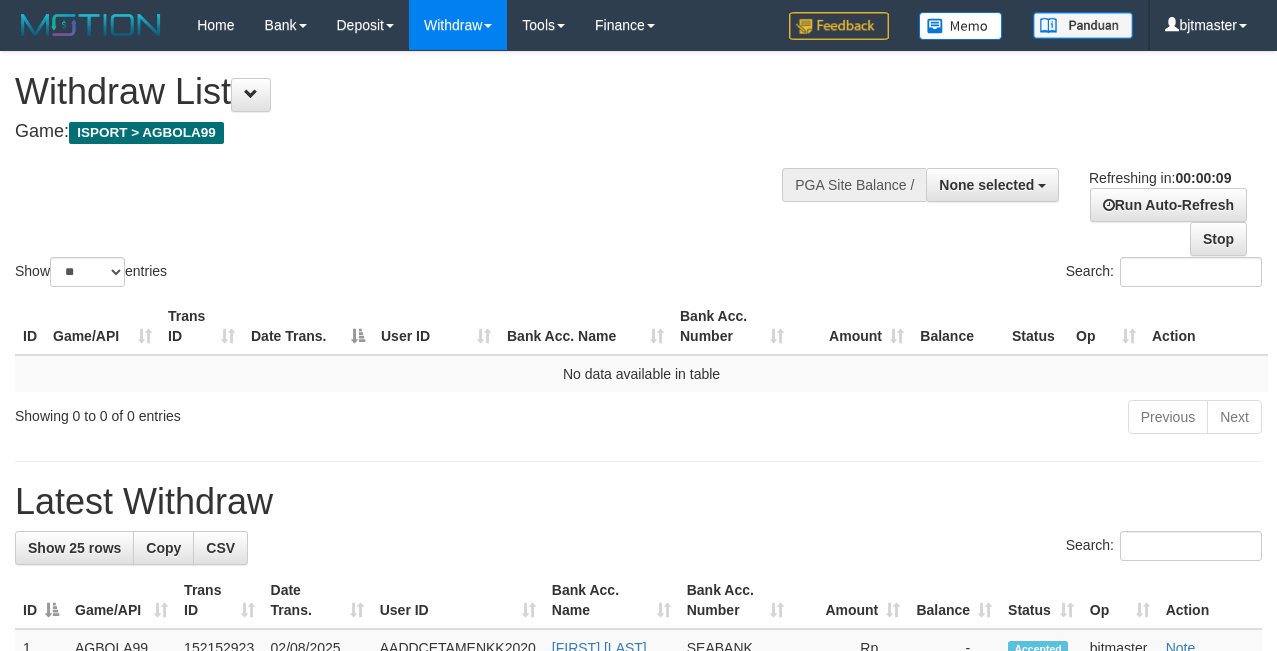 select 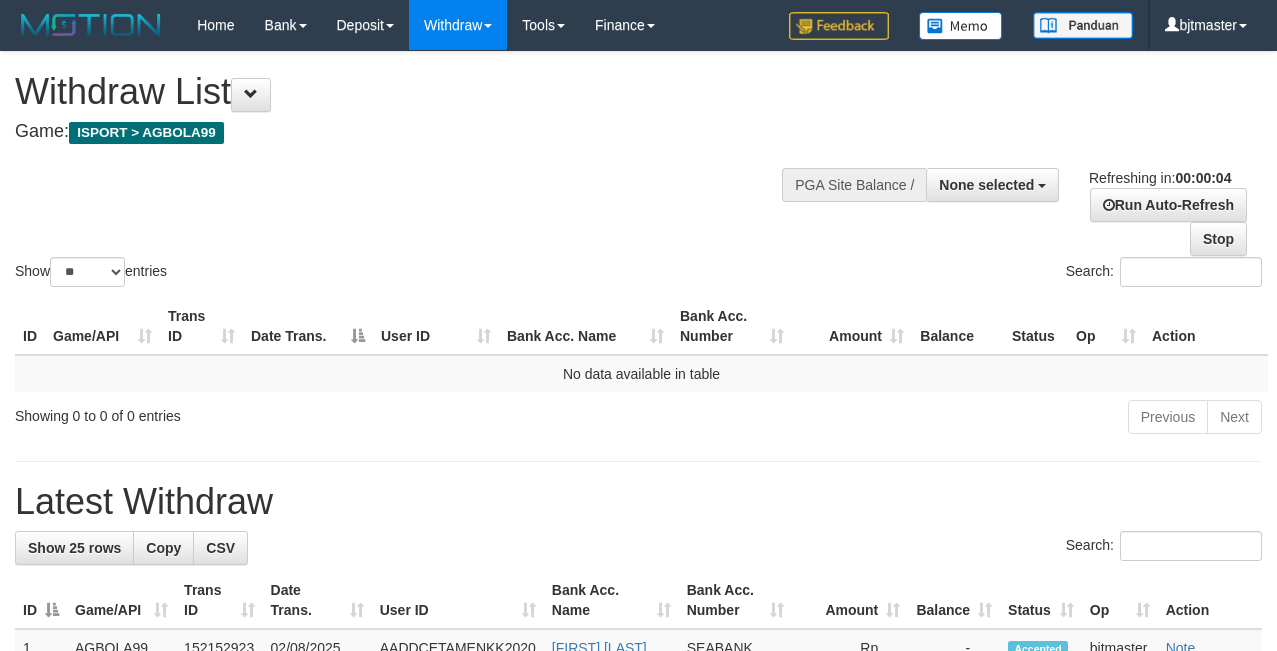 scroll, scrollTop: 0, scrollLeft: 0, axis: both 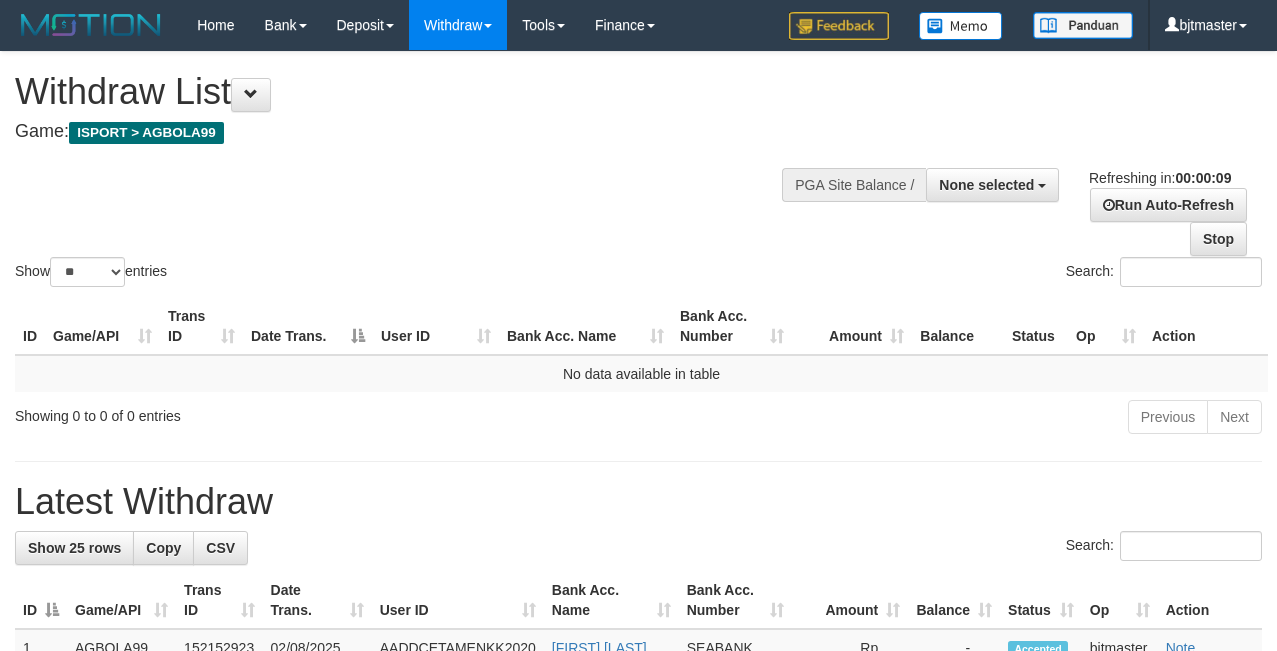 select 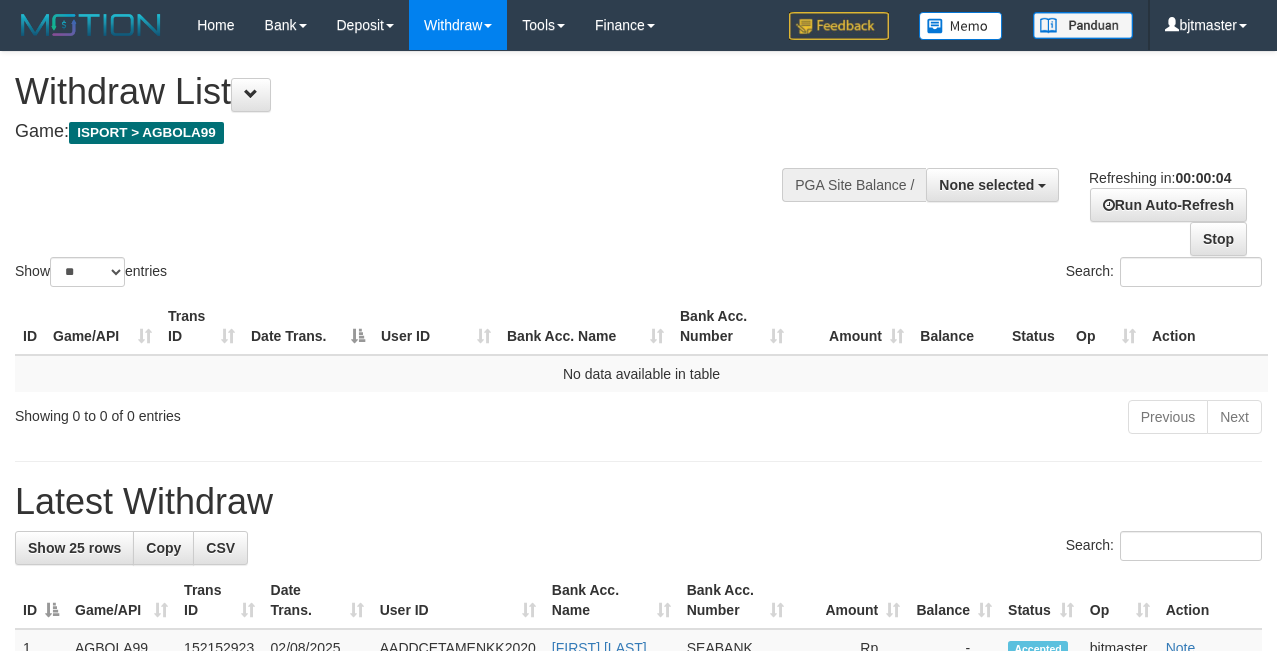 scroll, scrollTop: 0, scrollLeft: 0, axis: both 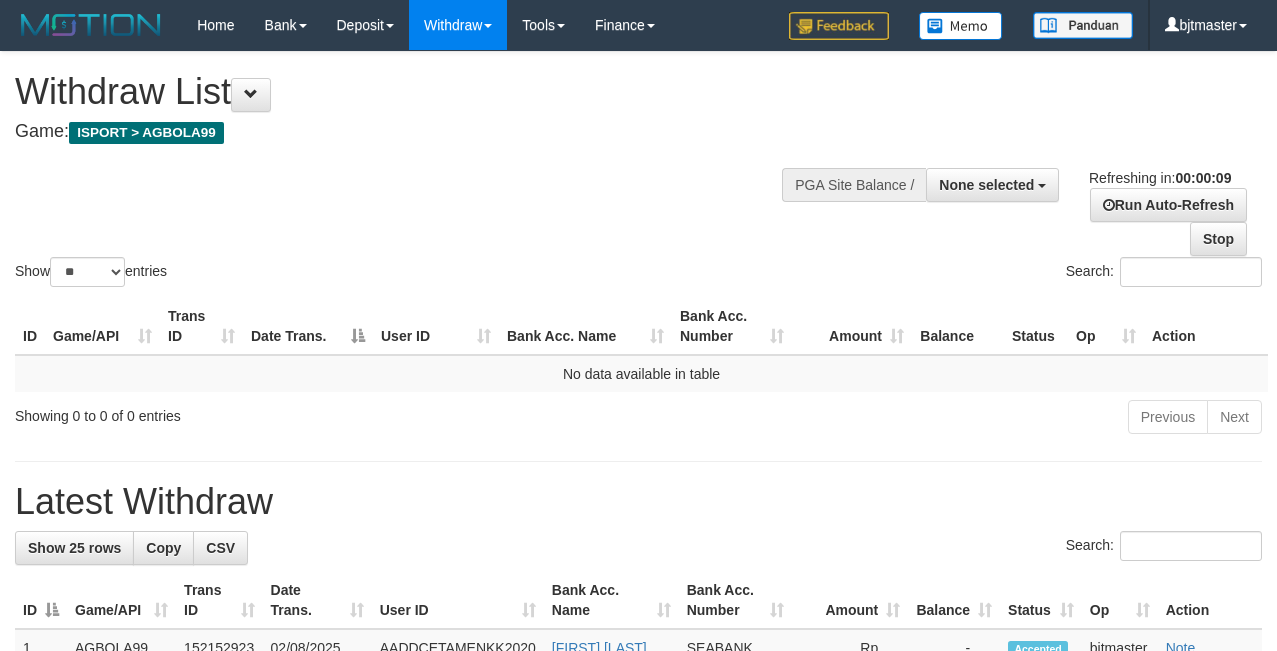 select 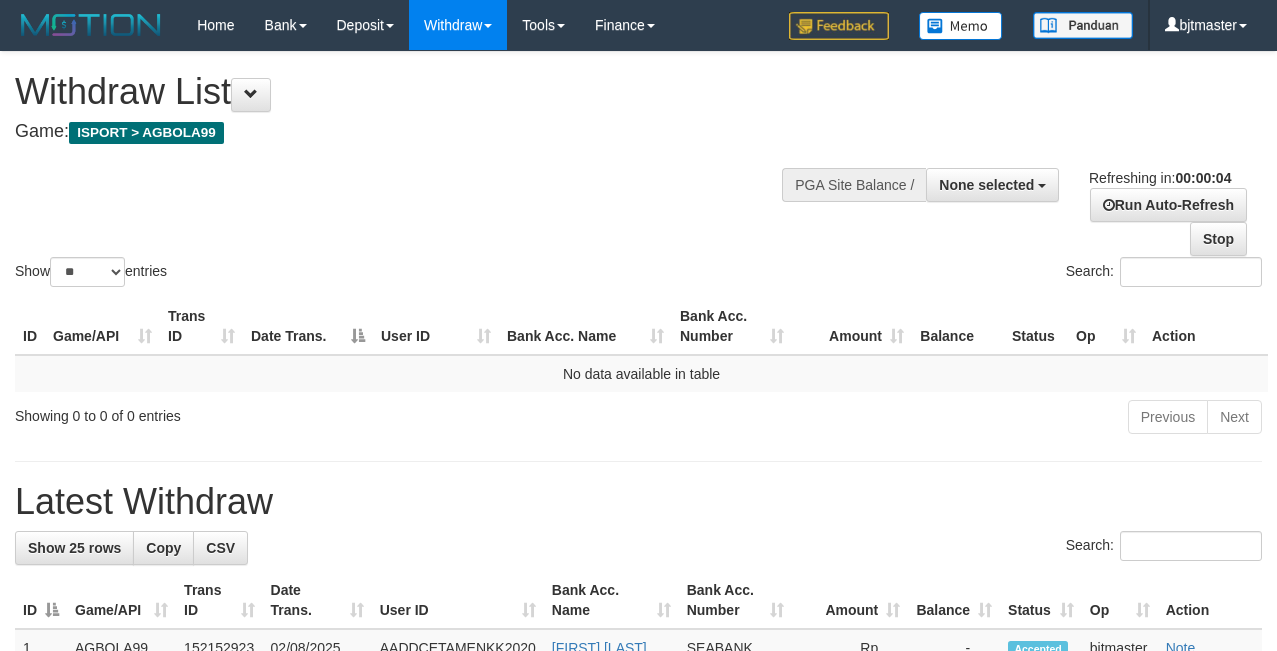 scroll, scrollTop: 0, scrollLeft: 0, axis: both 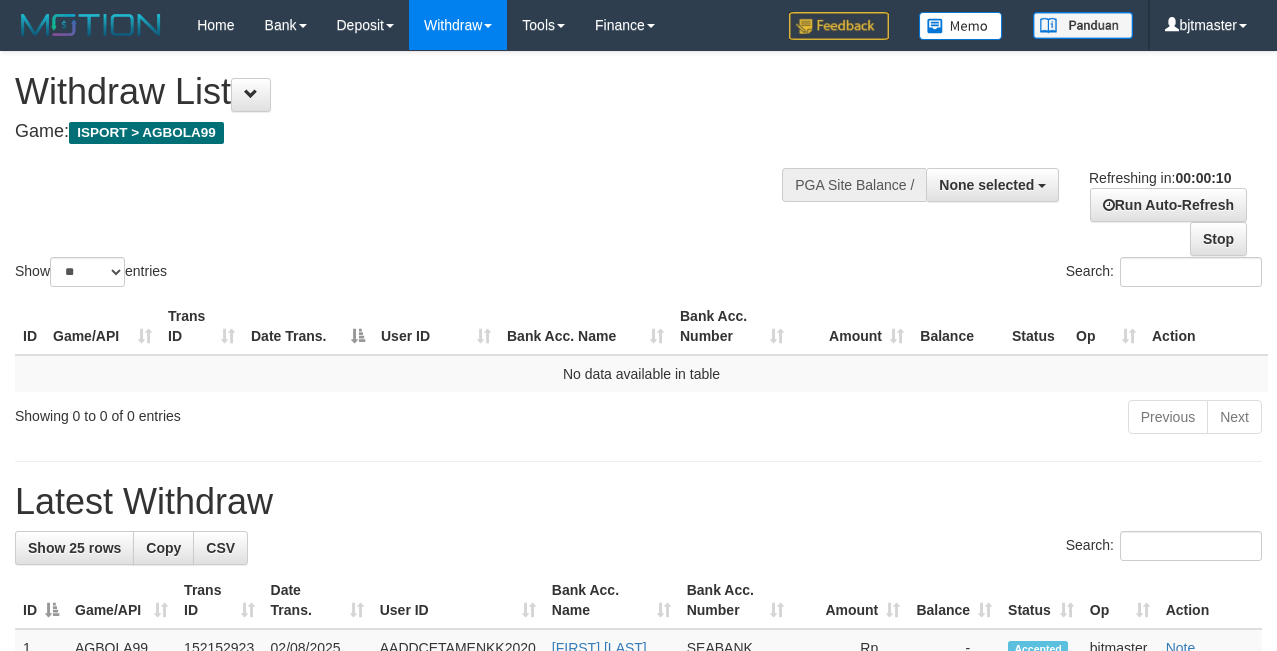 select 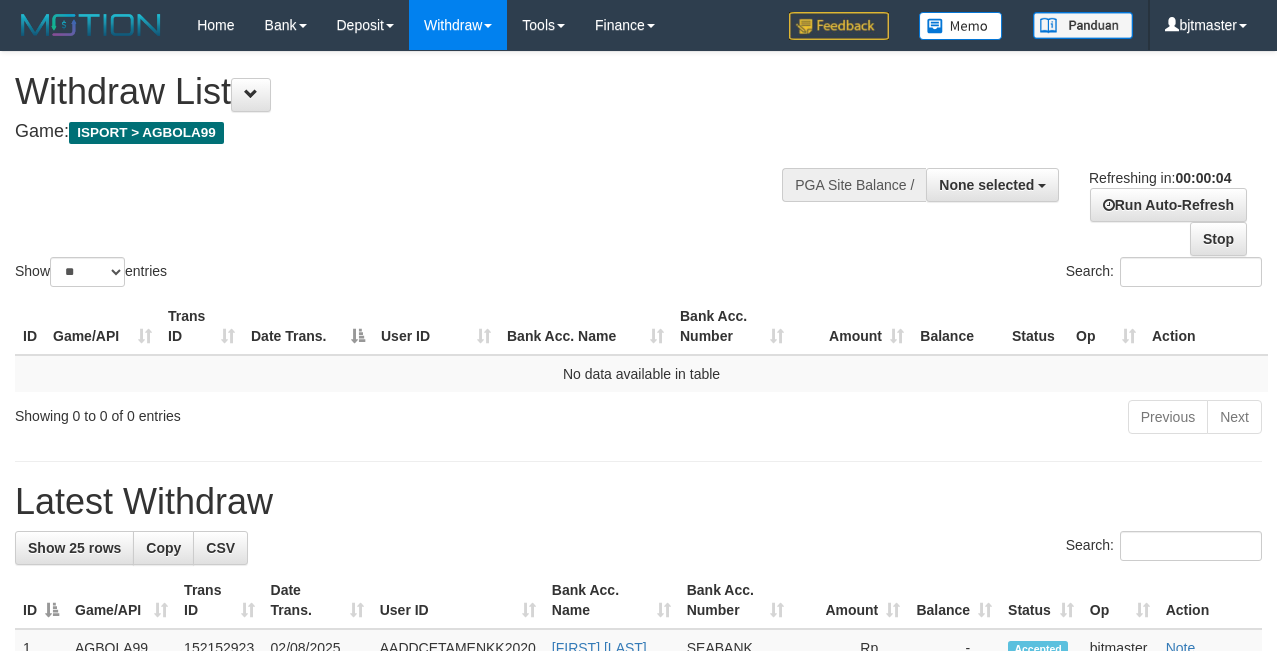 scroll, scrollTop: 0, scrollLeft: 0, axis: both 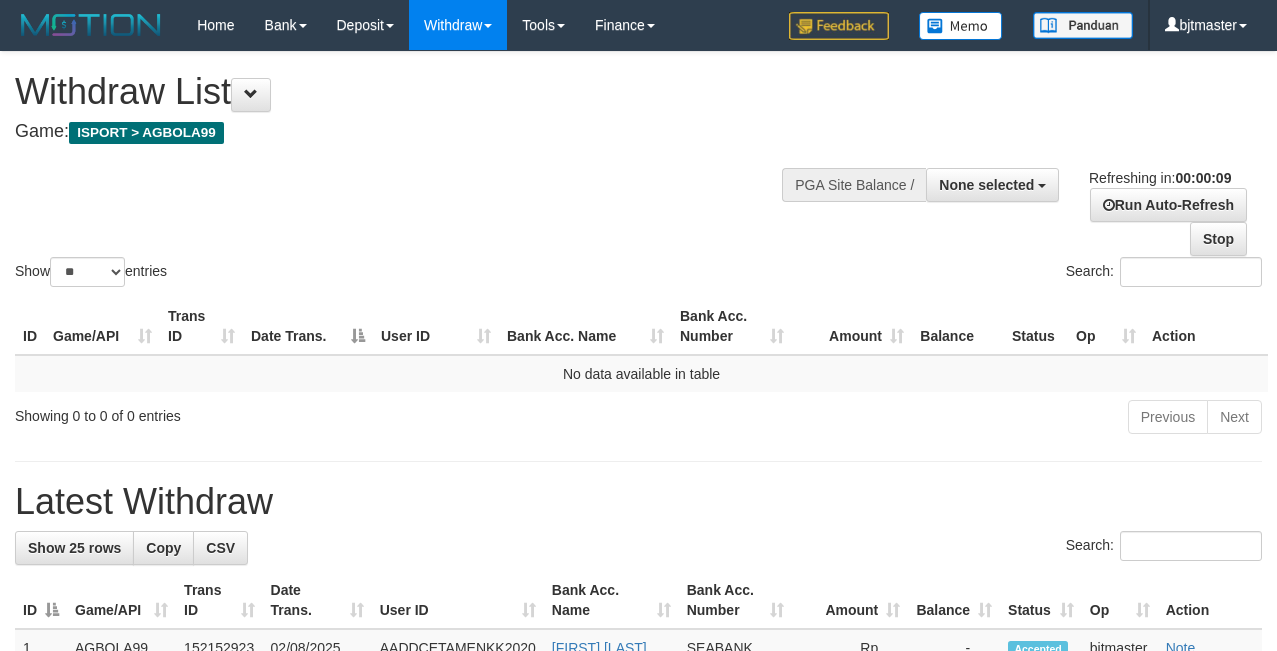 select 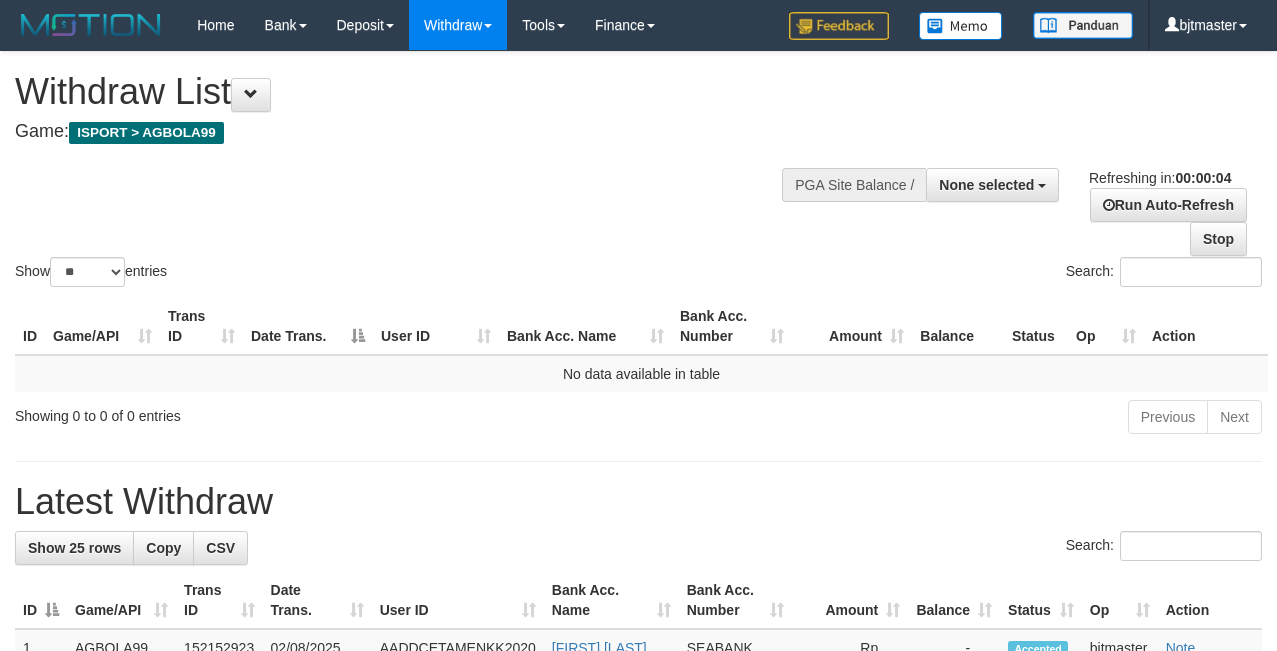 scroll, scrollTop: 0, scrollLeft: 0, axis: both 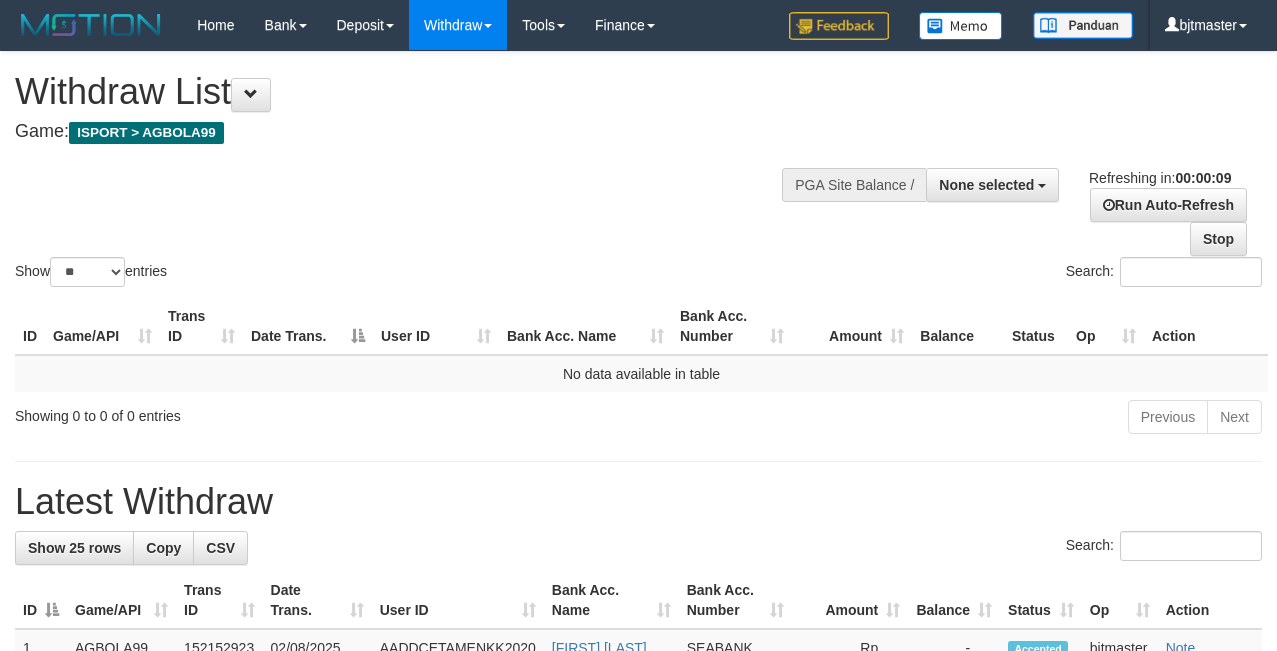 select 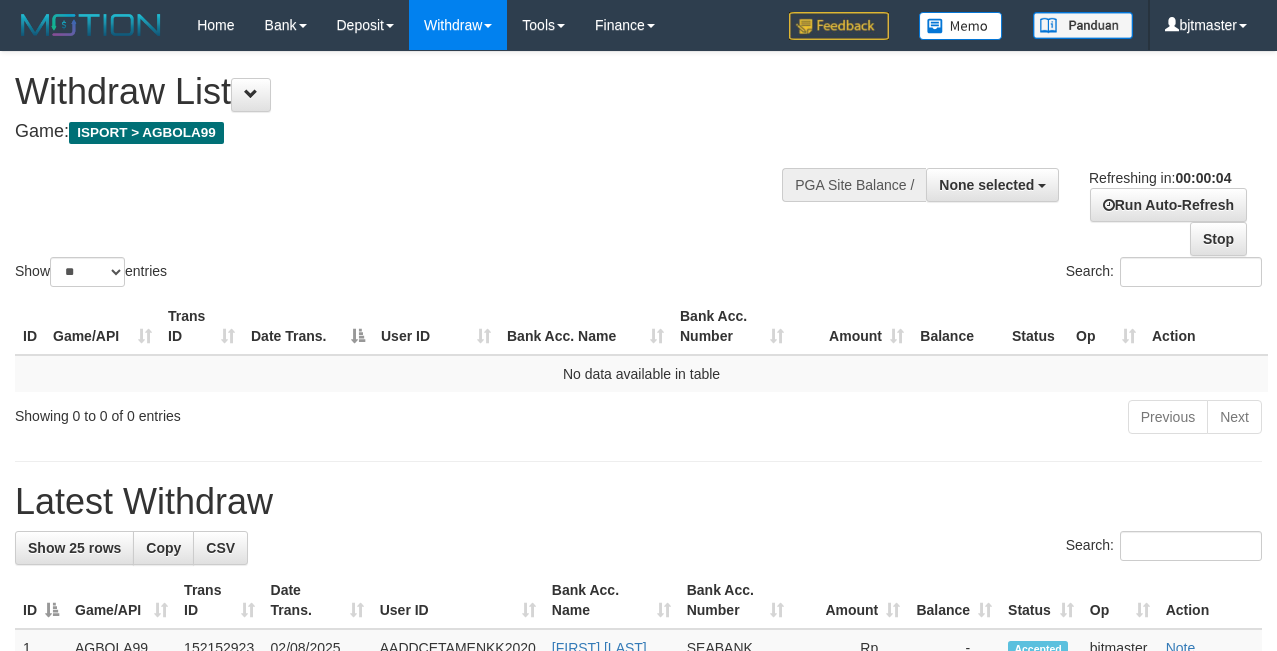 scroll, scrollTop: 0, scrollLeft: 0, axis: both 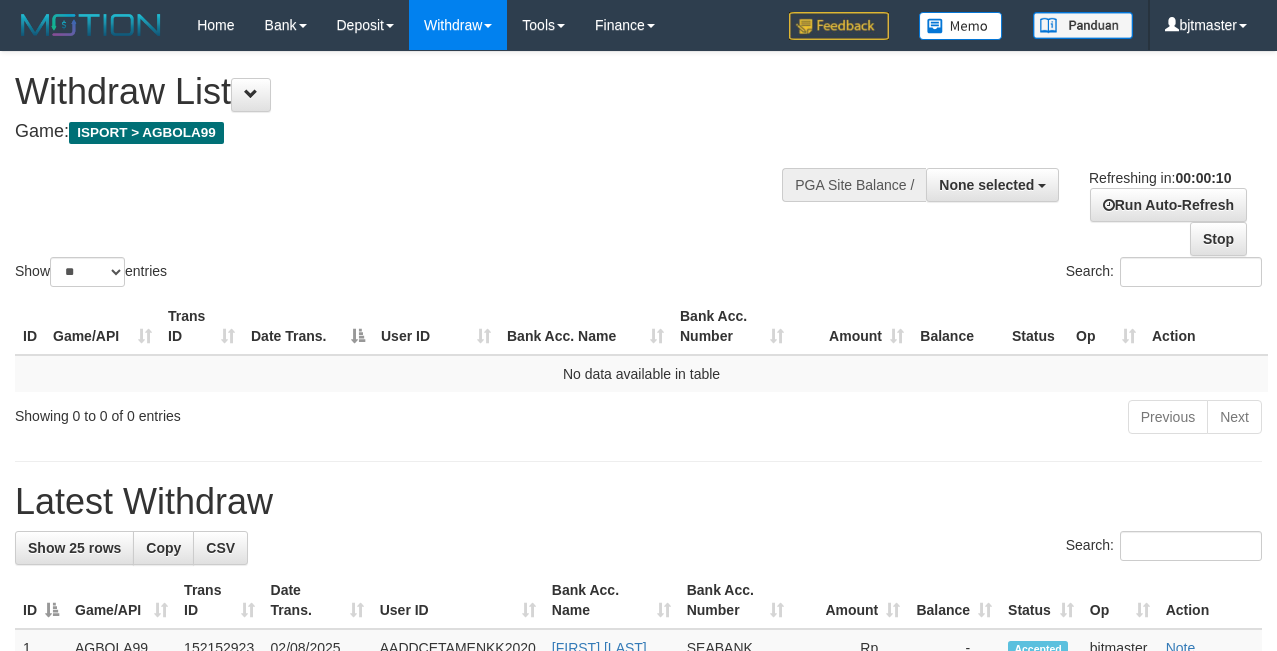 select 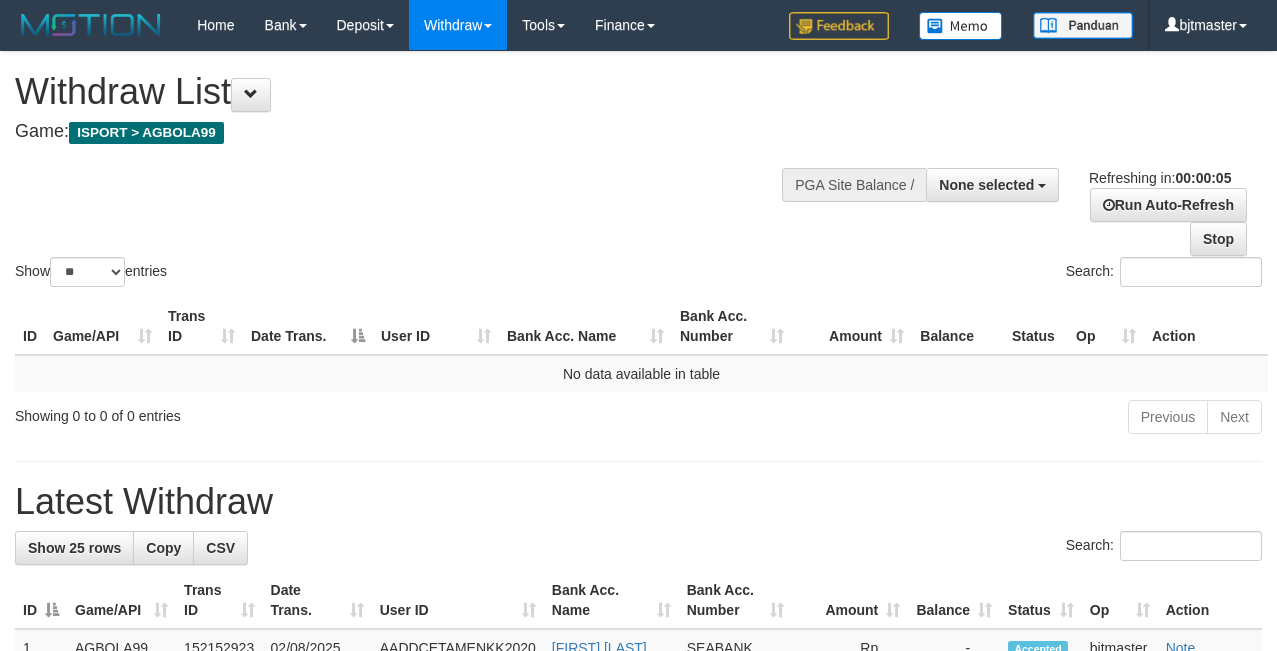 scroll, scrollTop: 0, scrollLeft: 0, axis: both 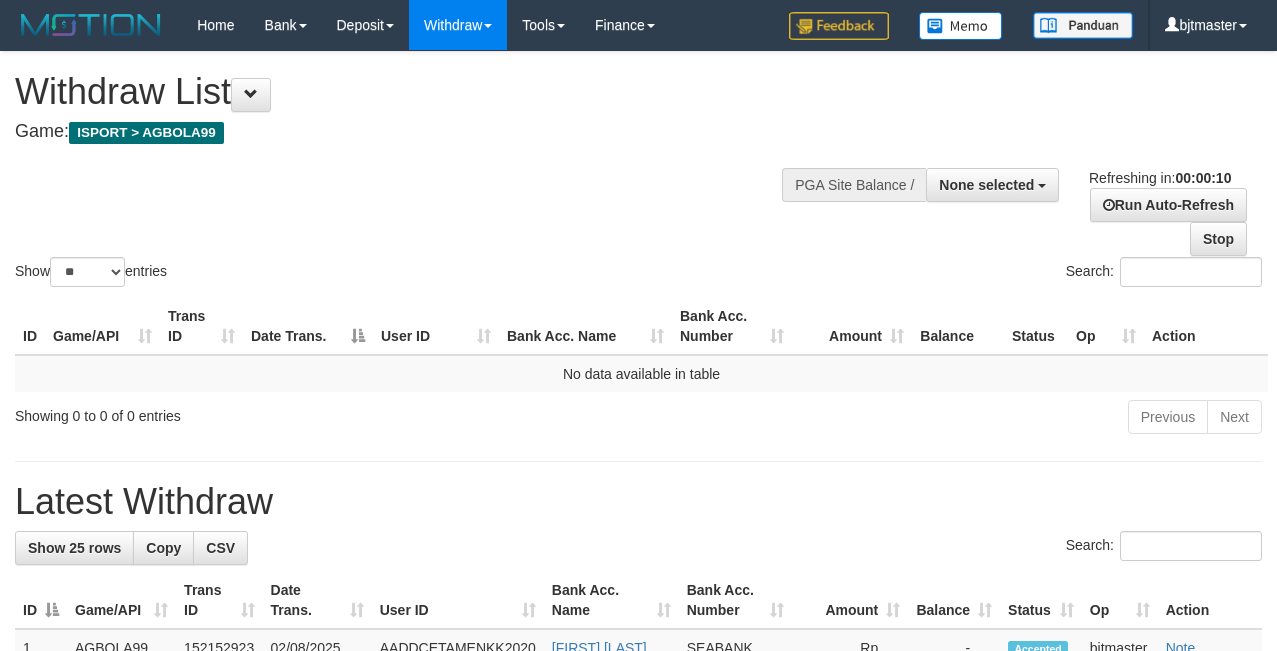 select 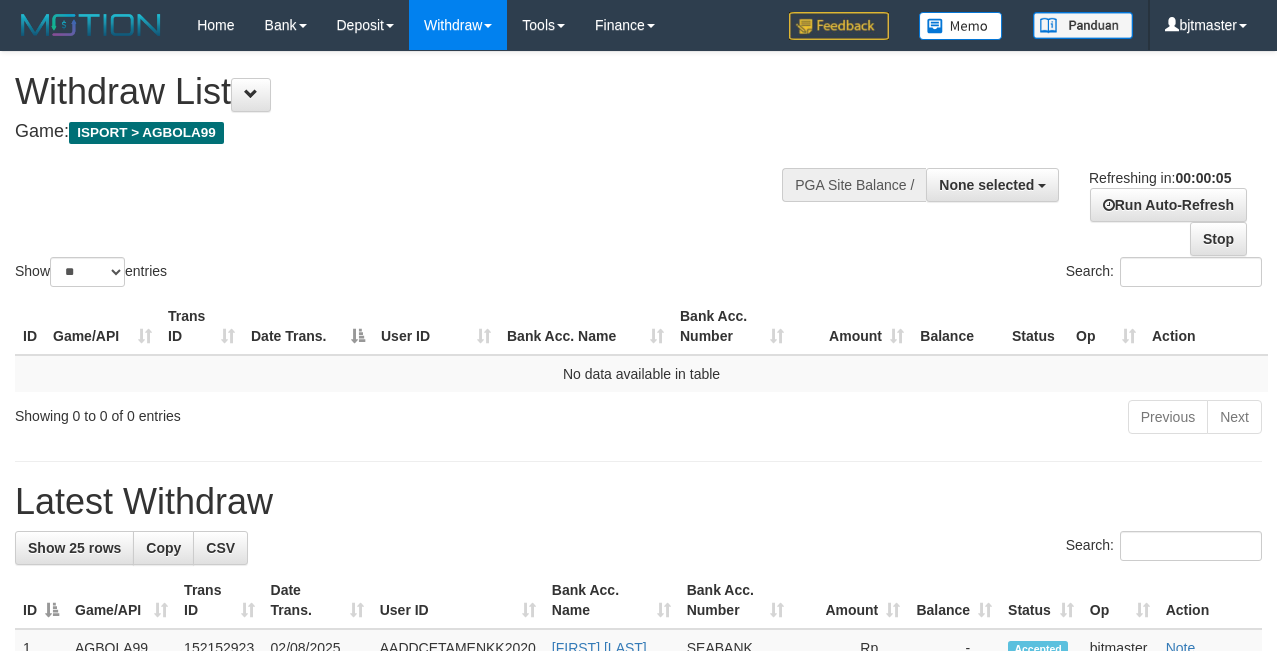 scroll, scrollTop: 0, scrollLeft: 0, axis: both 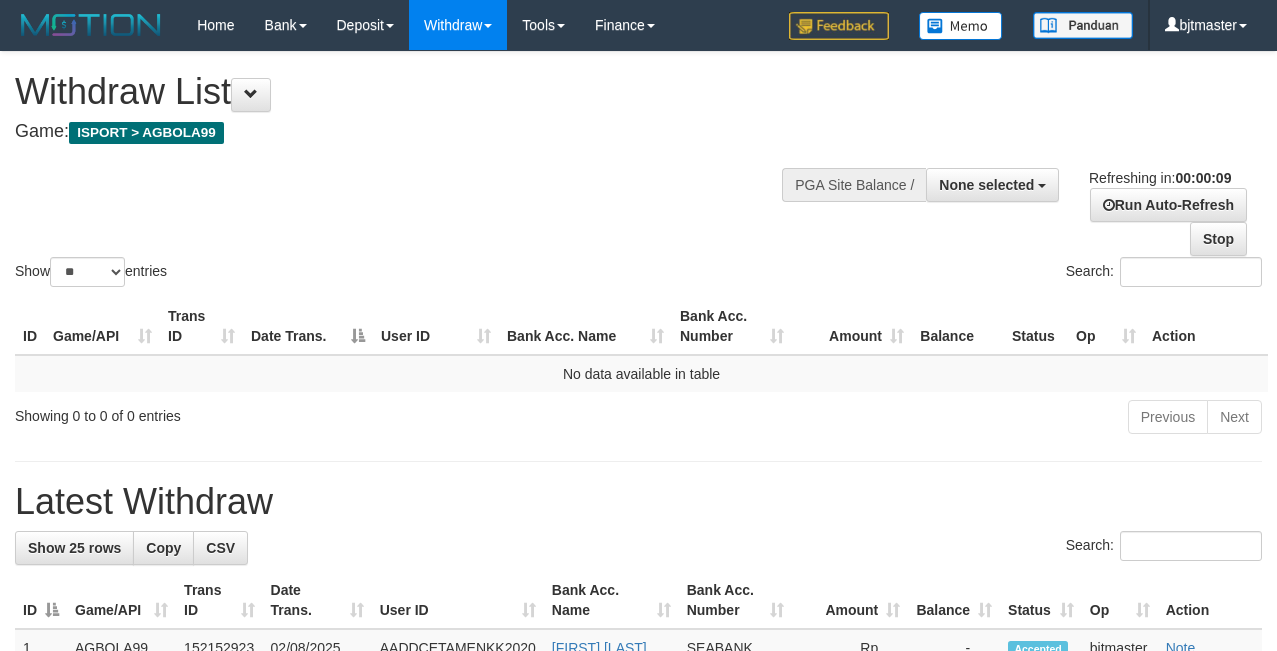 select 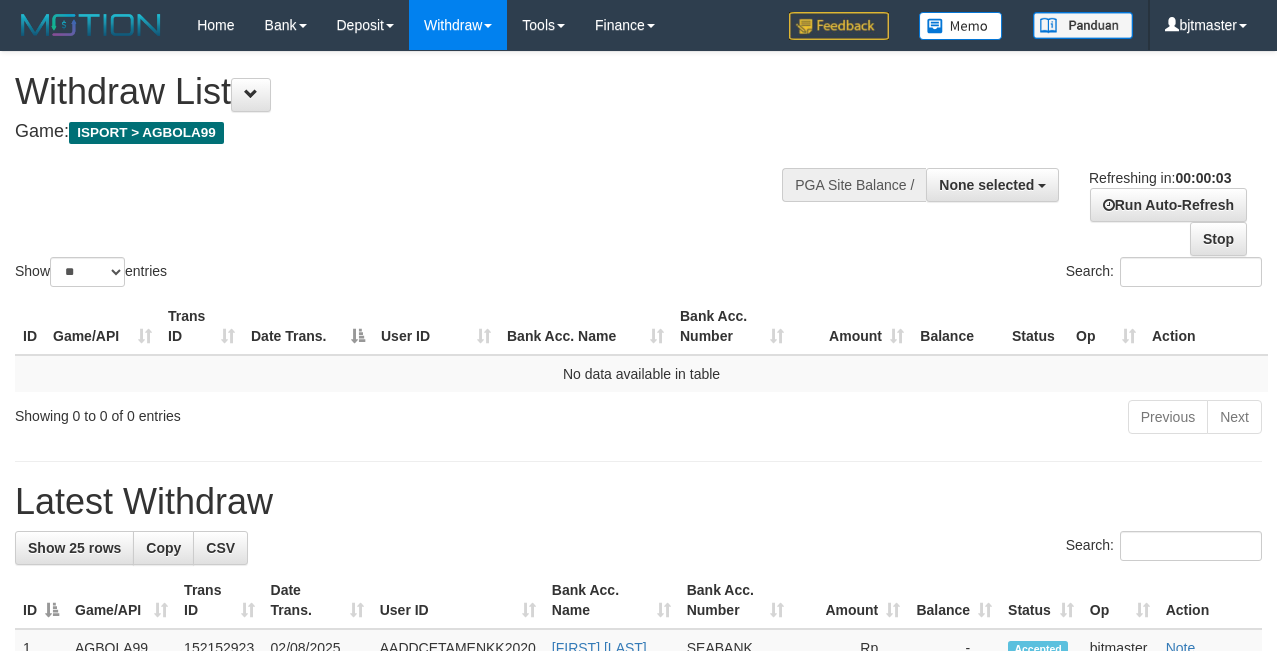 scroll, scrollTop: 0, scrollLeft: 0, axis: both 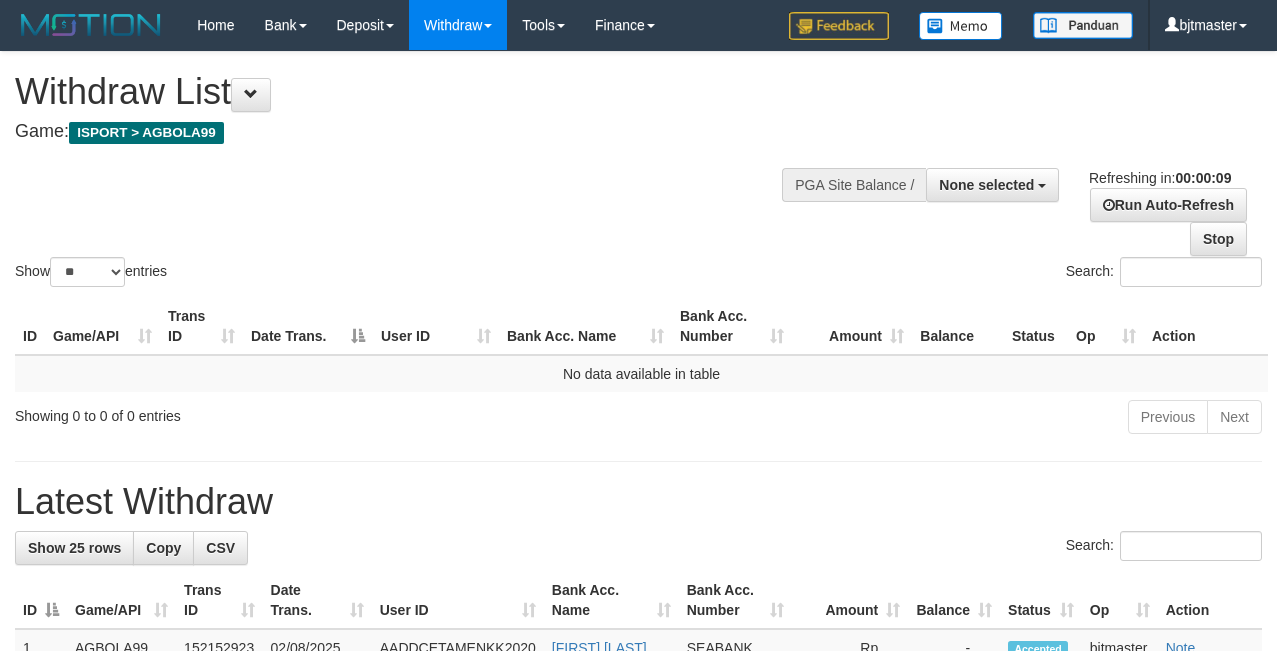 select 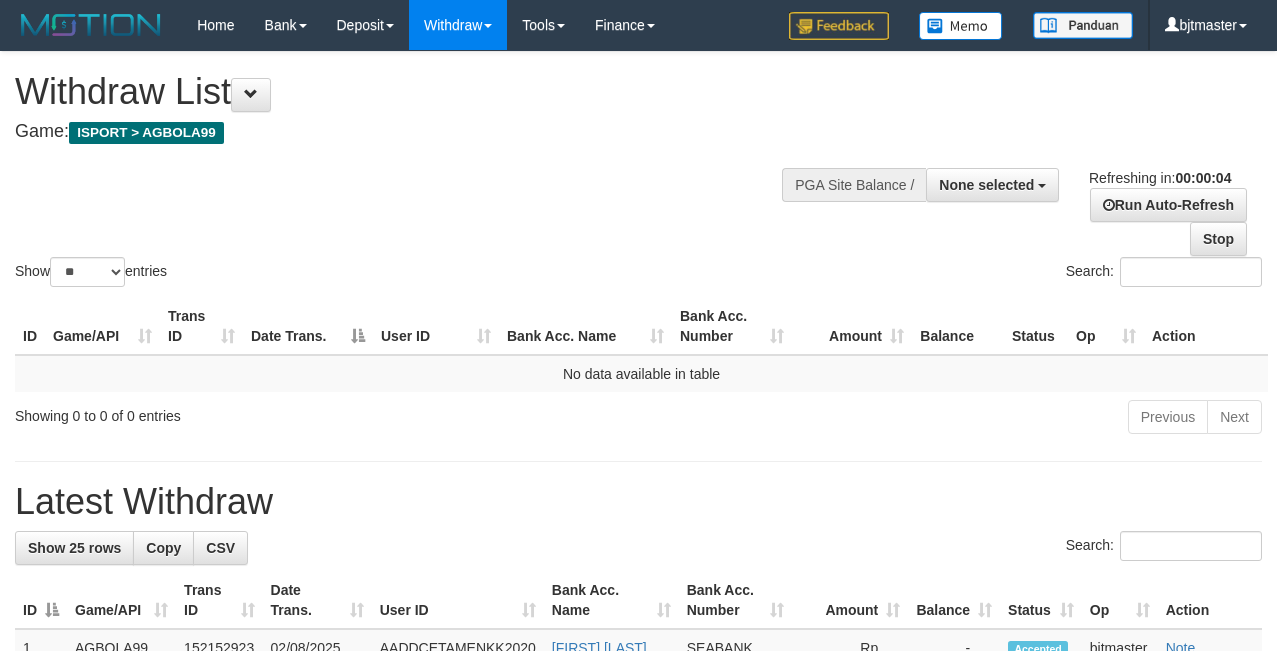 scroll, scrollTop: 0, scrollLeft: 0, axis: both 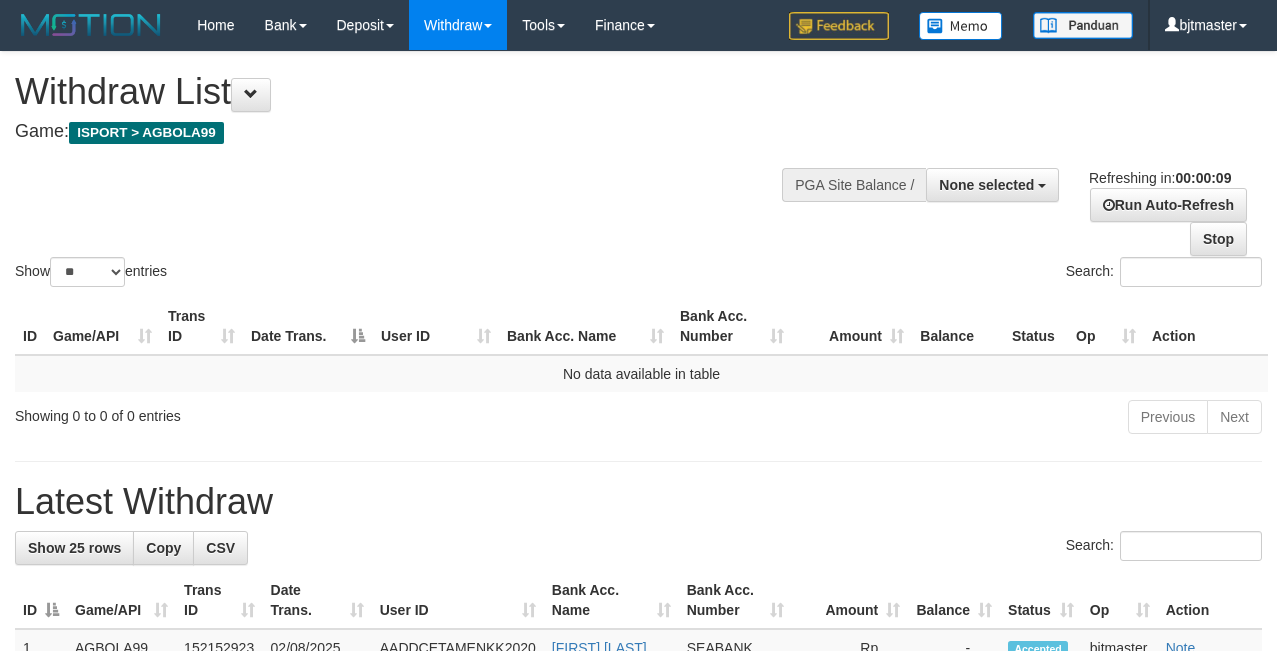 select 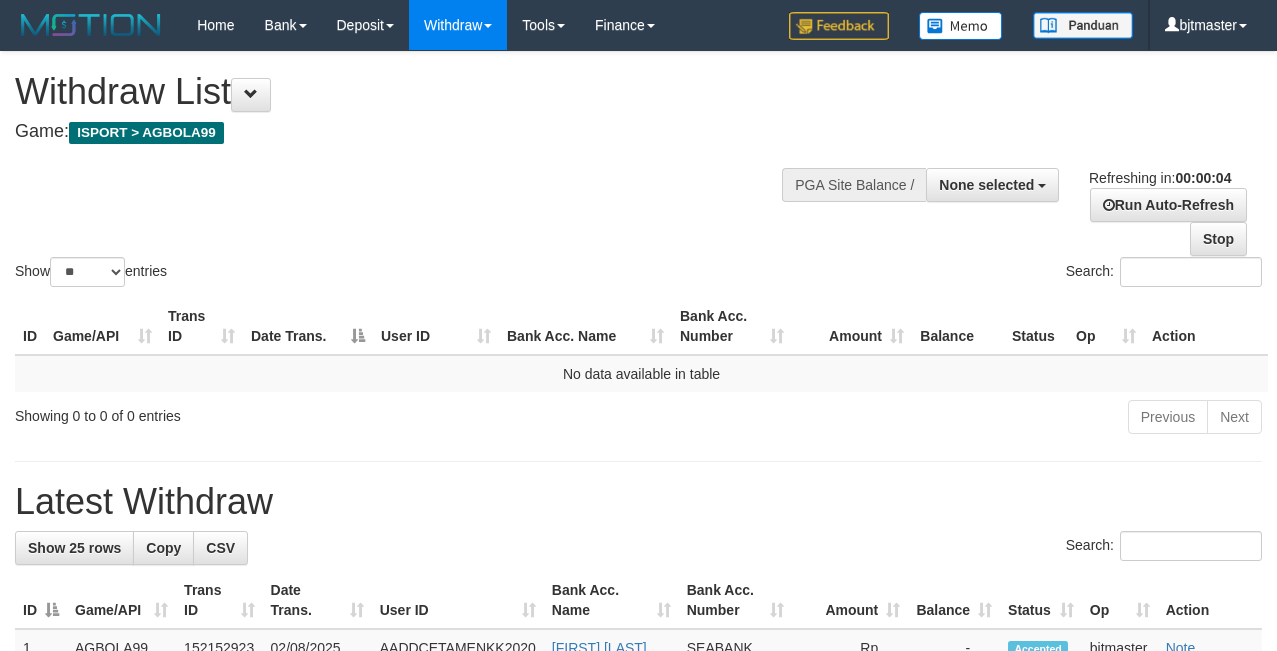 scroll, scrollTop: 0, scrollLeft: 0, axis: both 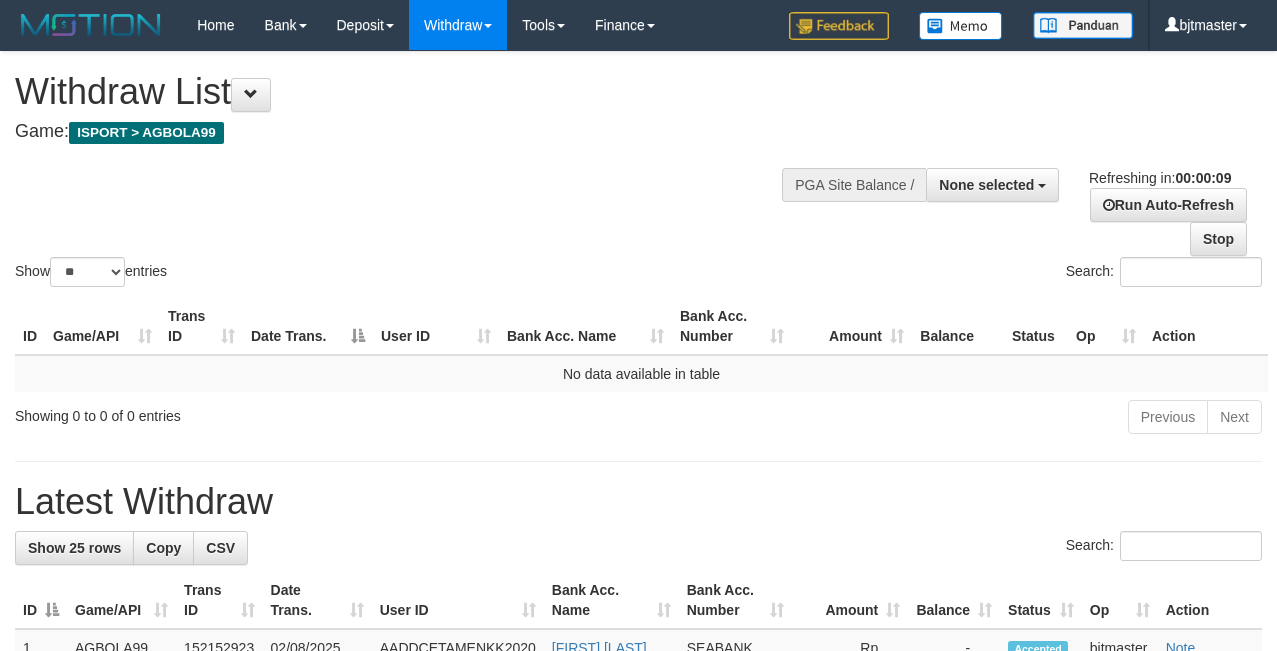 select 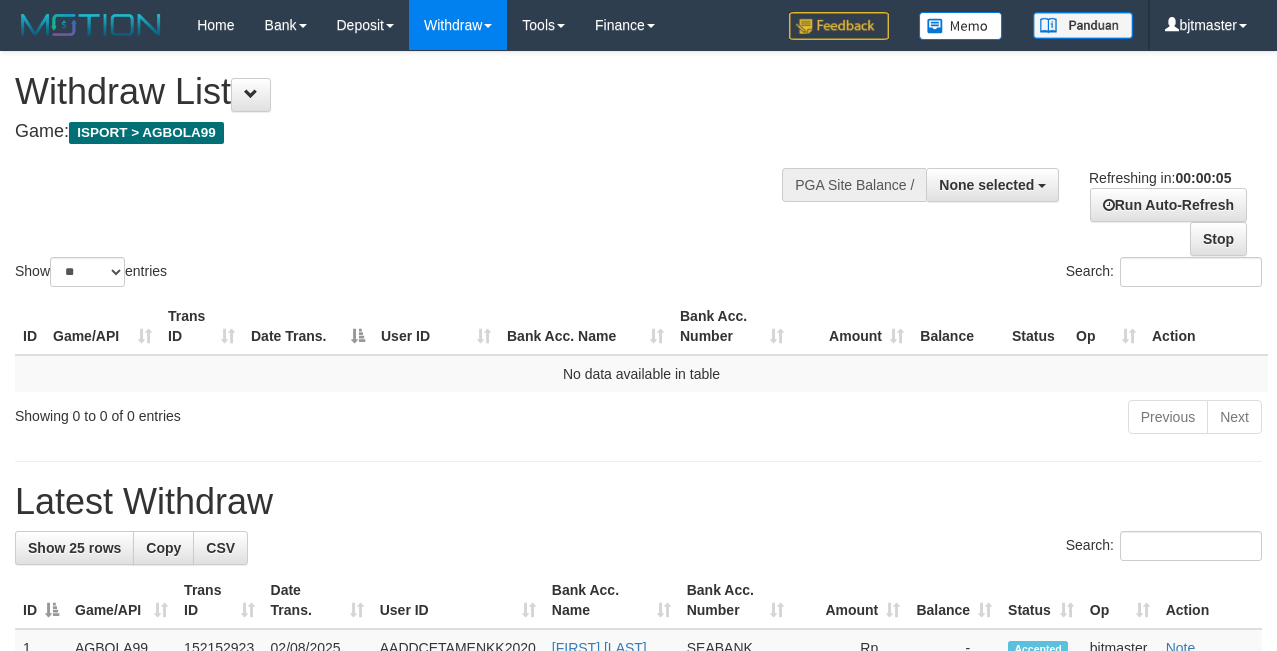 scroll, scrollTop: 0, scrollLeft: 0, axis: both 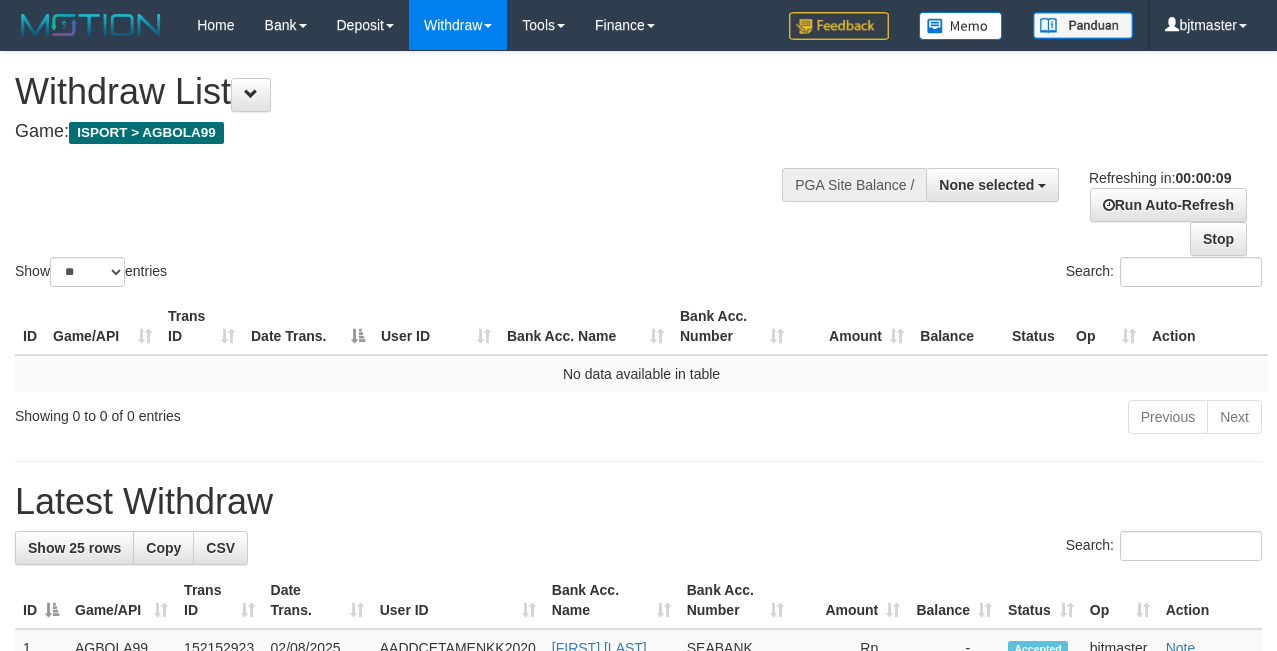 select 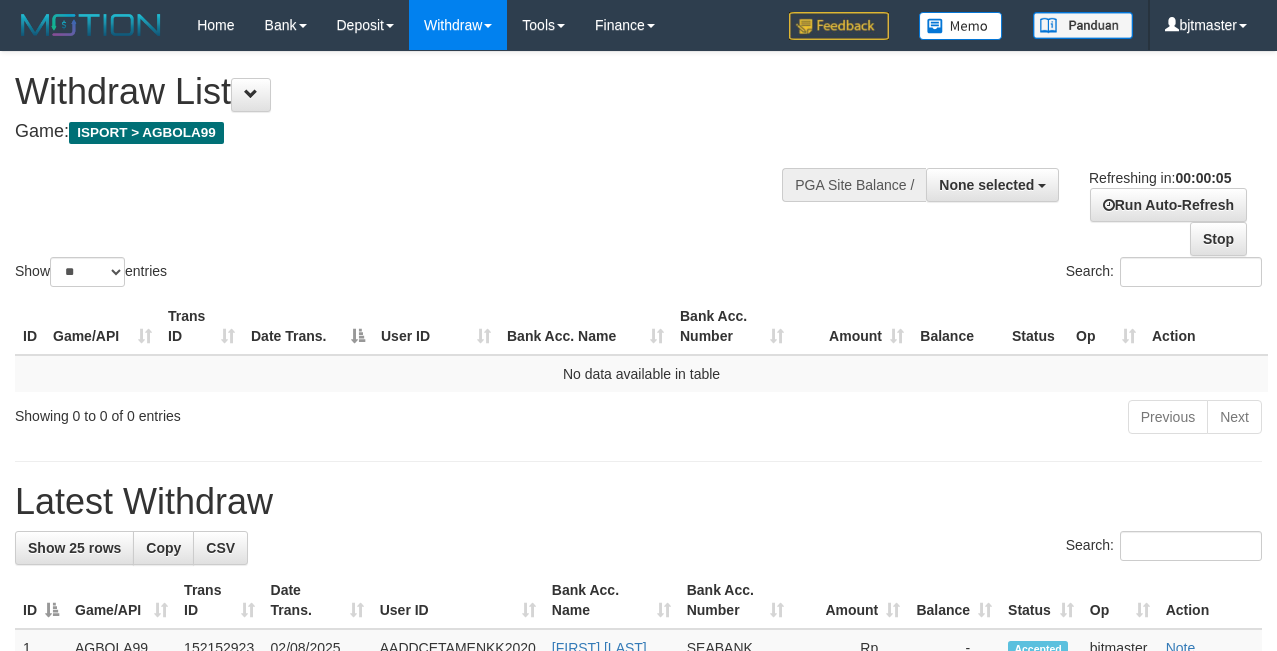 scroll, scrollTop: 0, scrollLeft: 0, axis: both 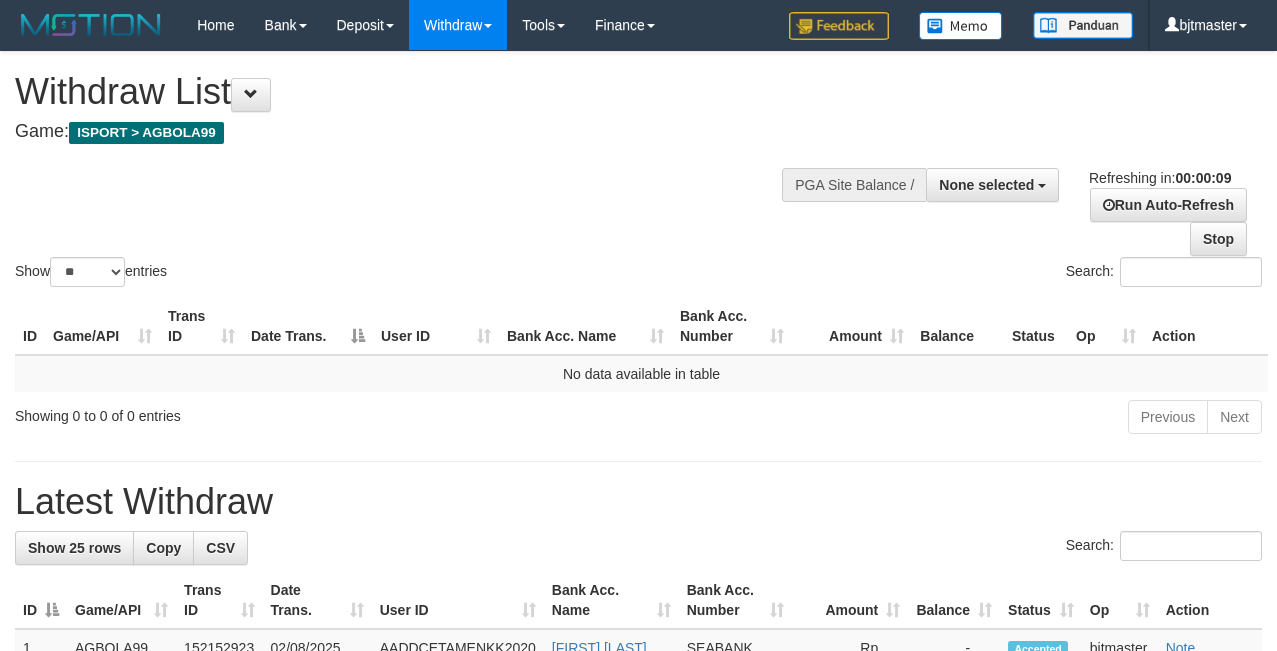 select 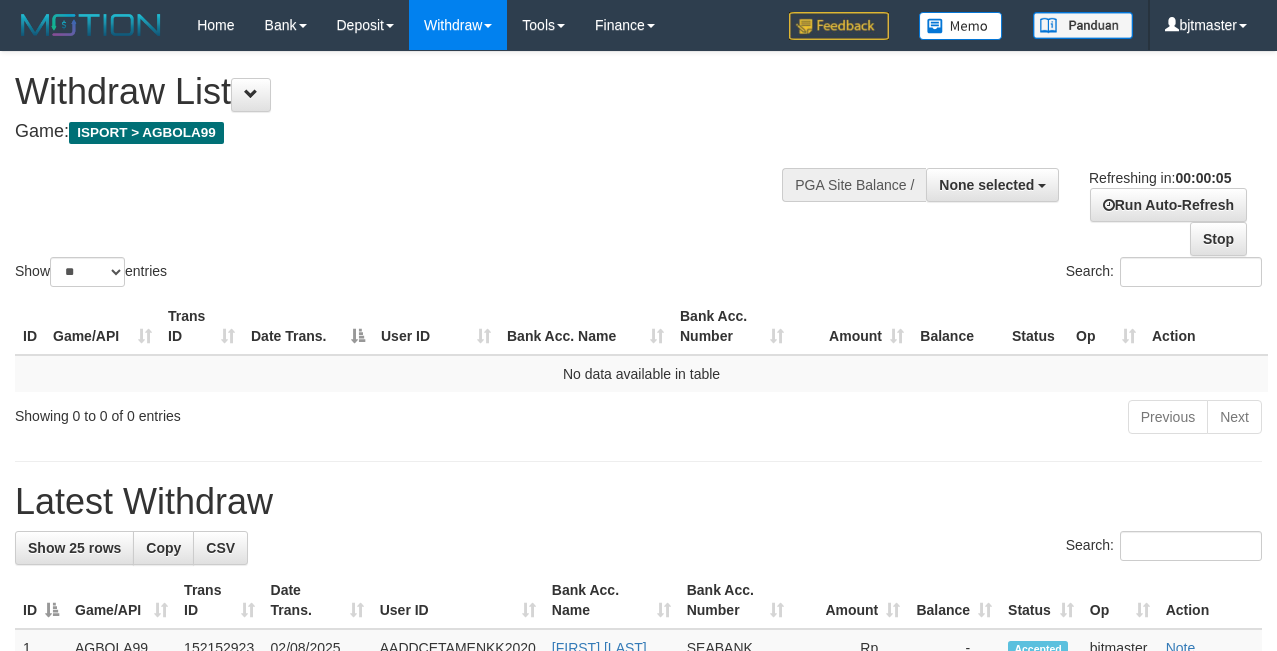 scroll, scrollTop: 0, scrollLeft: 0, axis: both 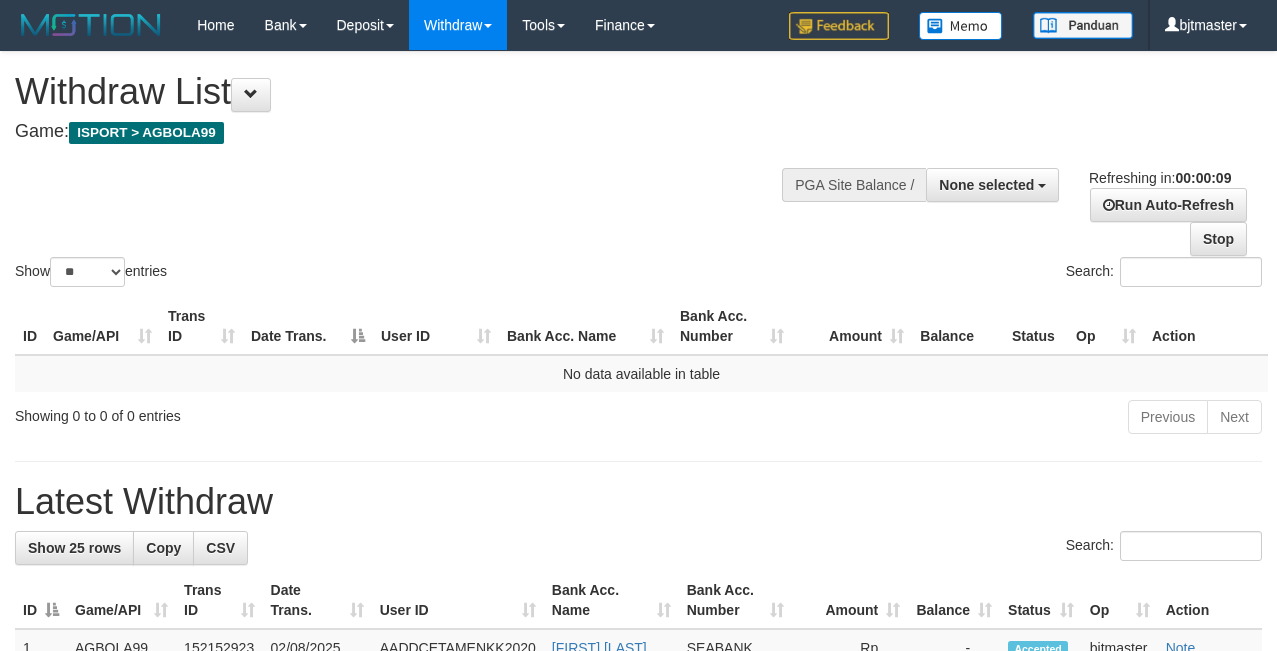 select 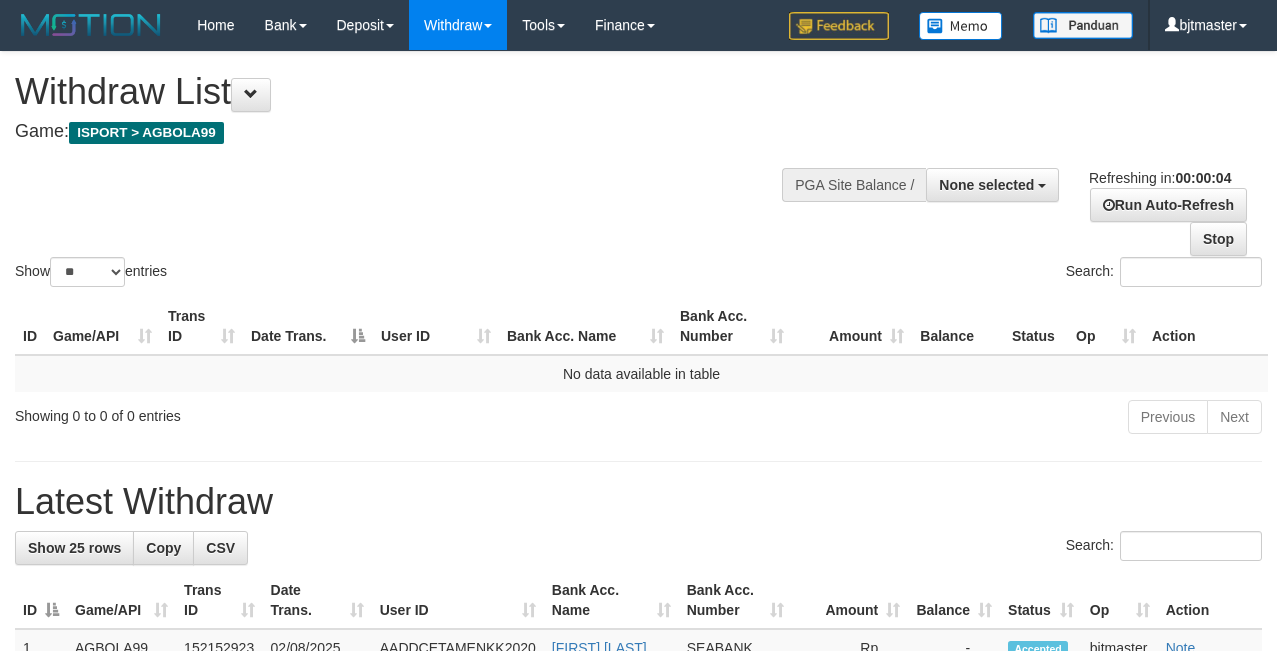 scroll, scrollTop: 0, scrollLeft: 0, axis: both 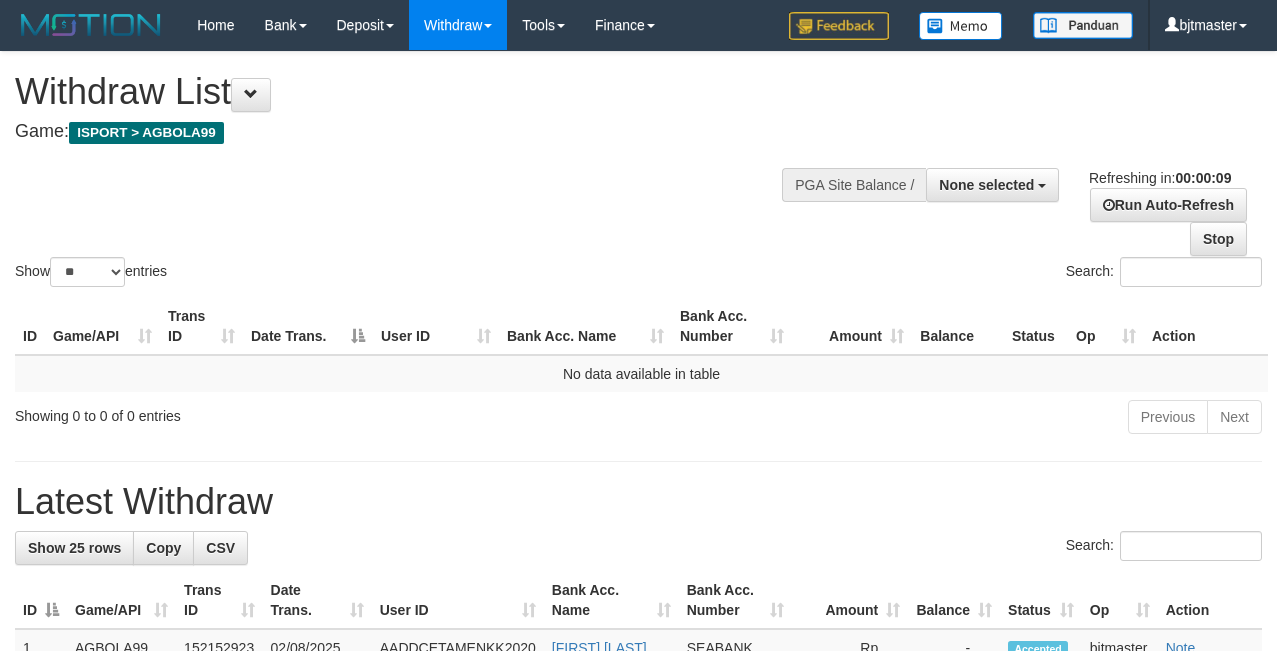 select 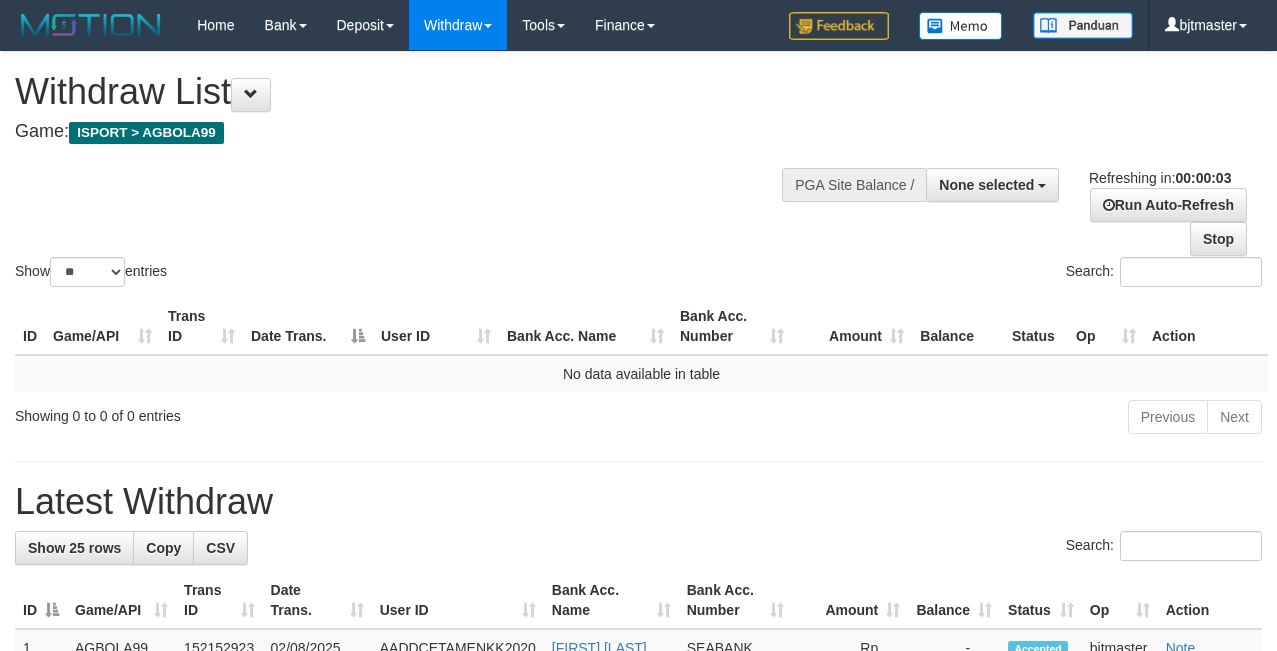 scroll, scrollTop: 0, scrollLeft: 0, axis: both 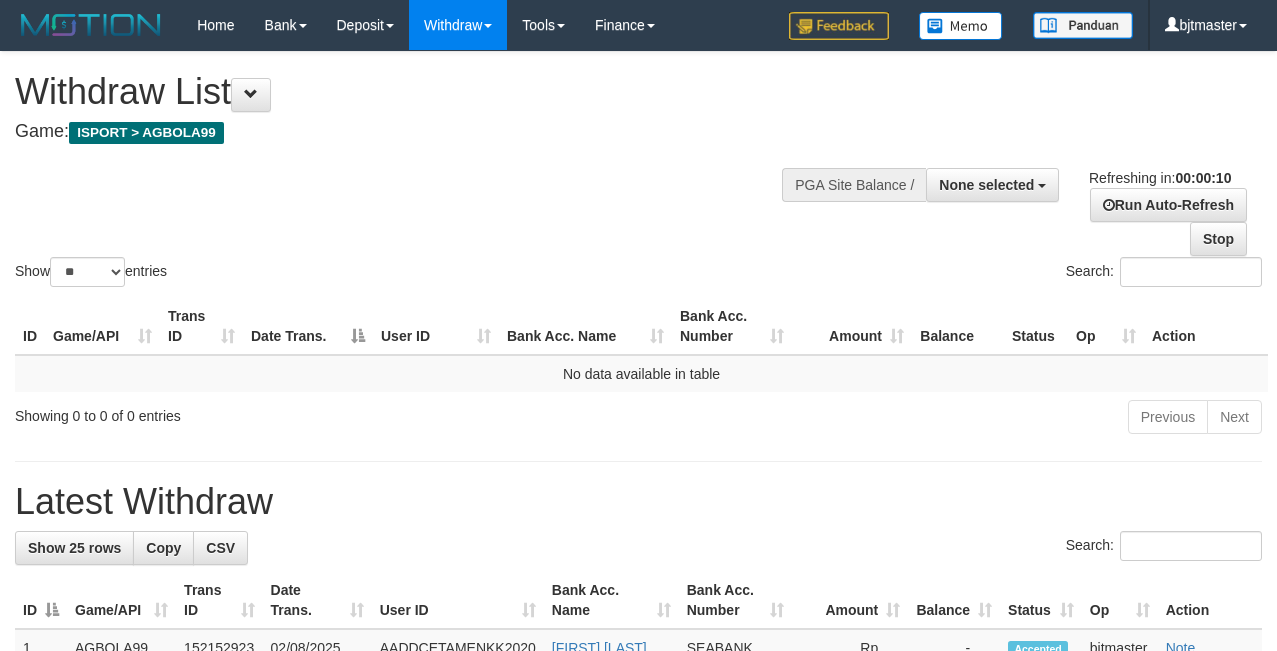 select 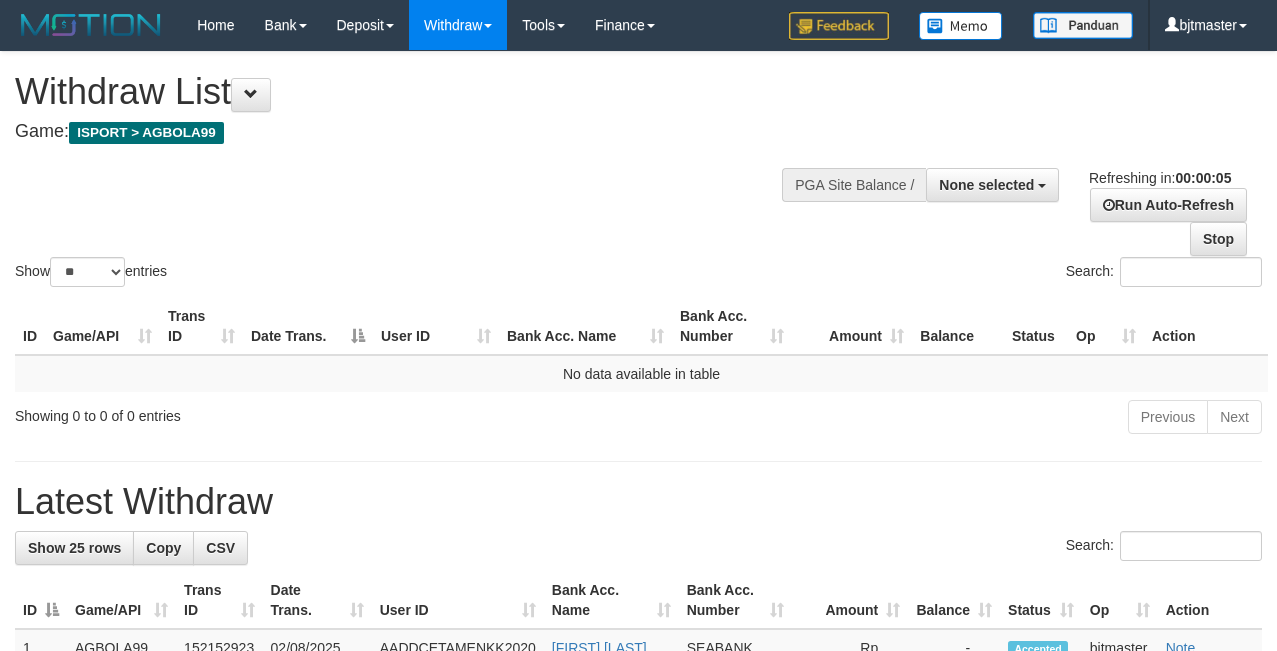 scroll, scrollTop: 0, scrollLeft: 0, axis: both 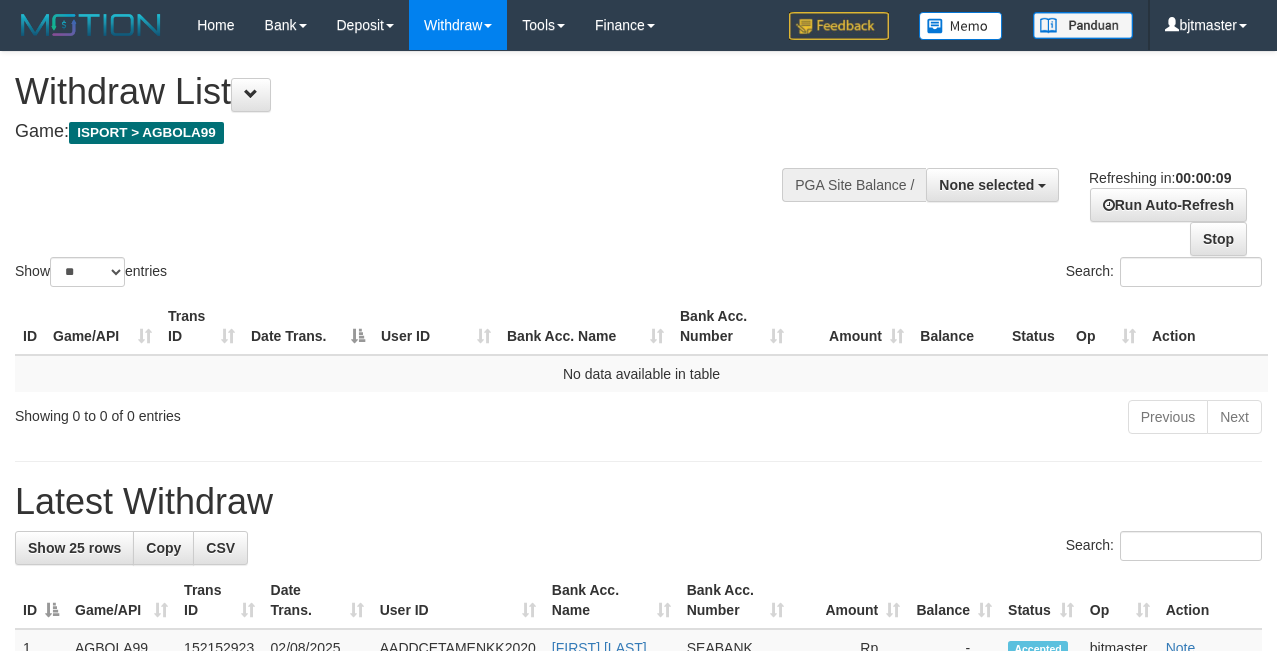 select 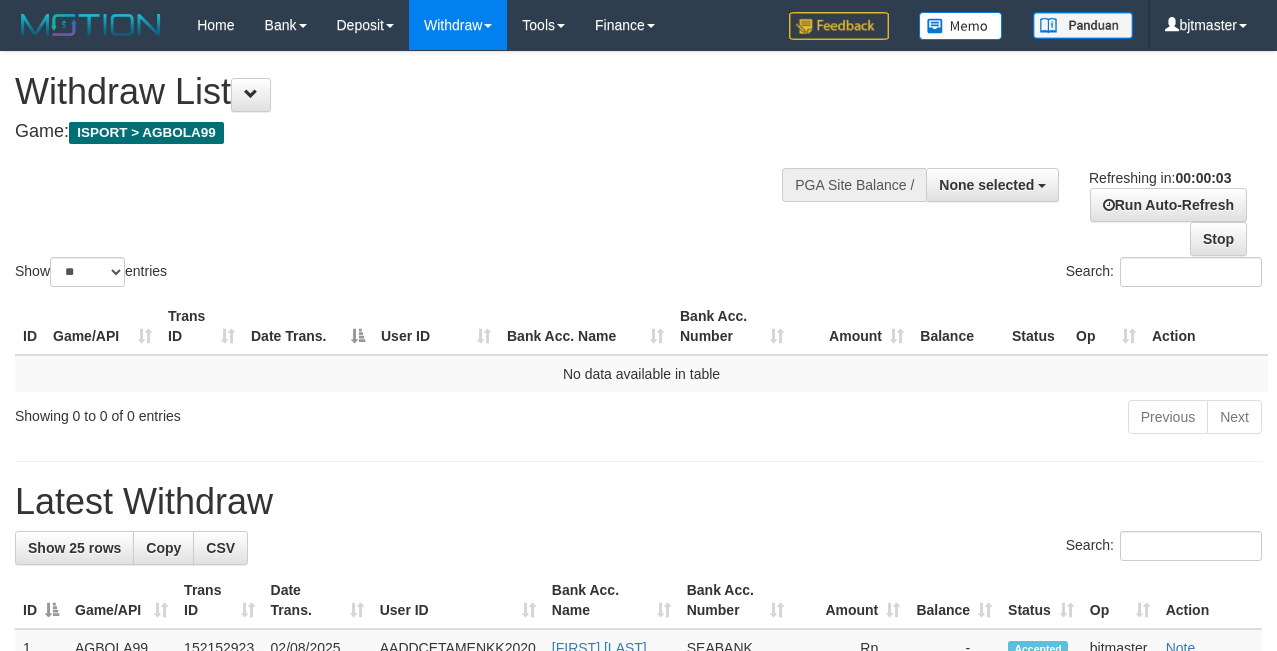 scroll, scrollTop: 0, scrollLeft: 0, axis: both 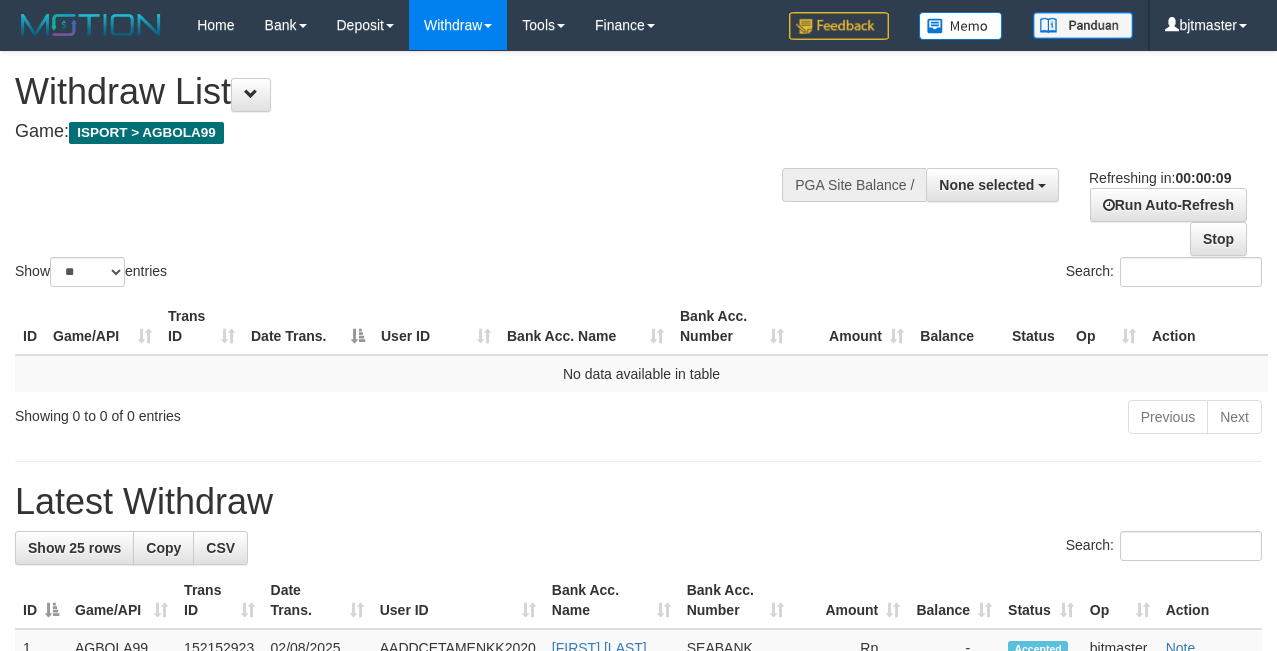 select 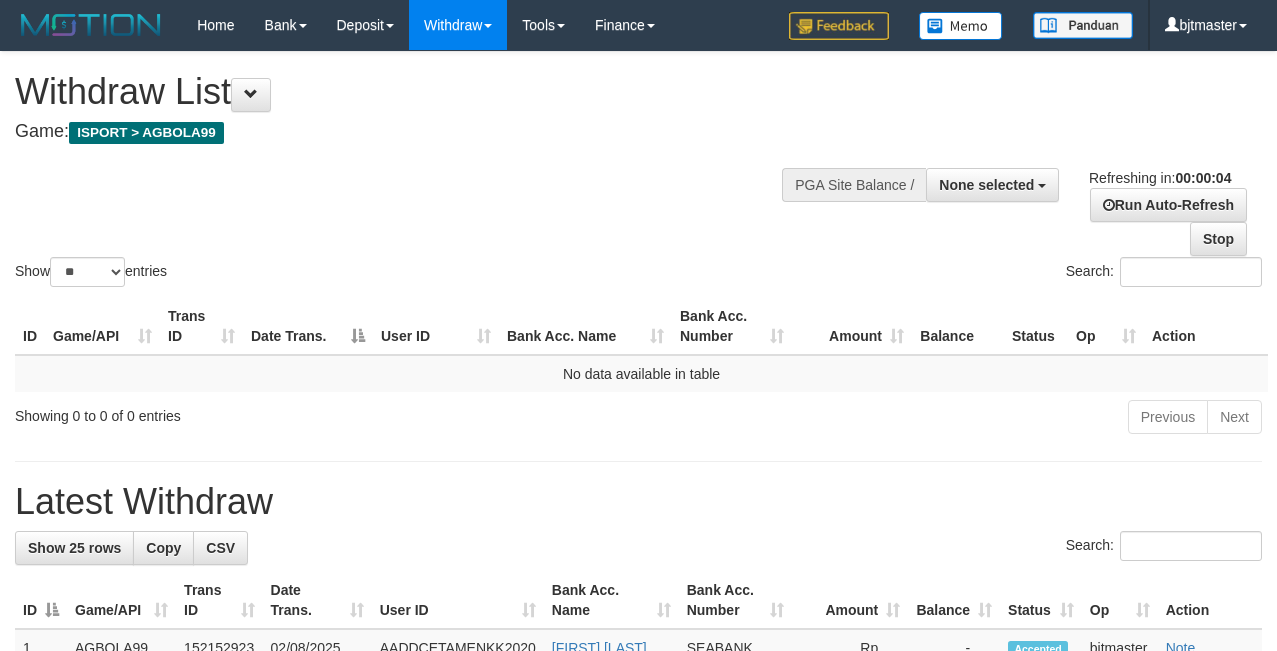 scroll, scrollTop: 0, scrollLeft: 0, axis: both 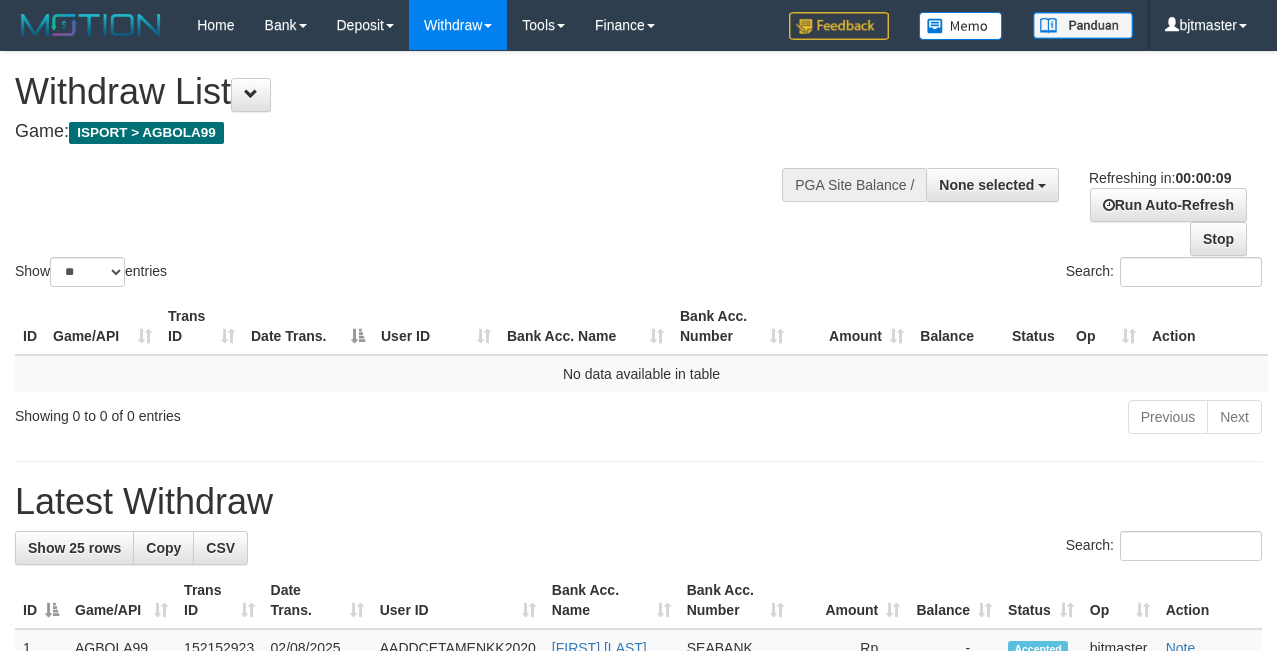 select 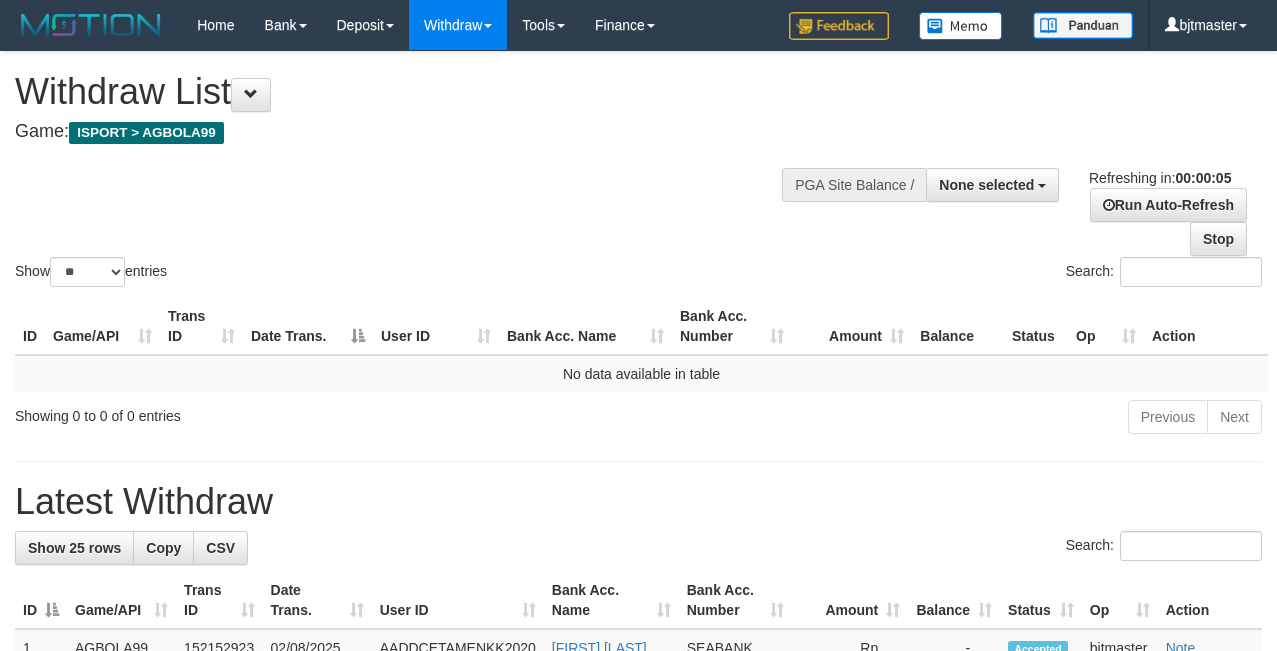 scroll, scrollTop: 0, scrollLeft: 0, axis: both 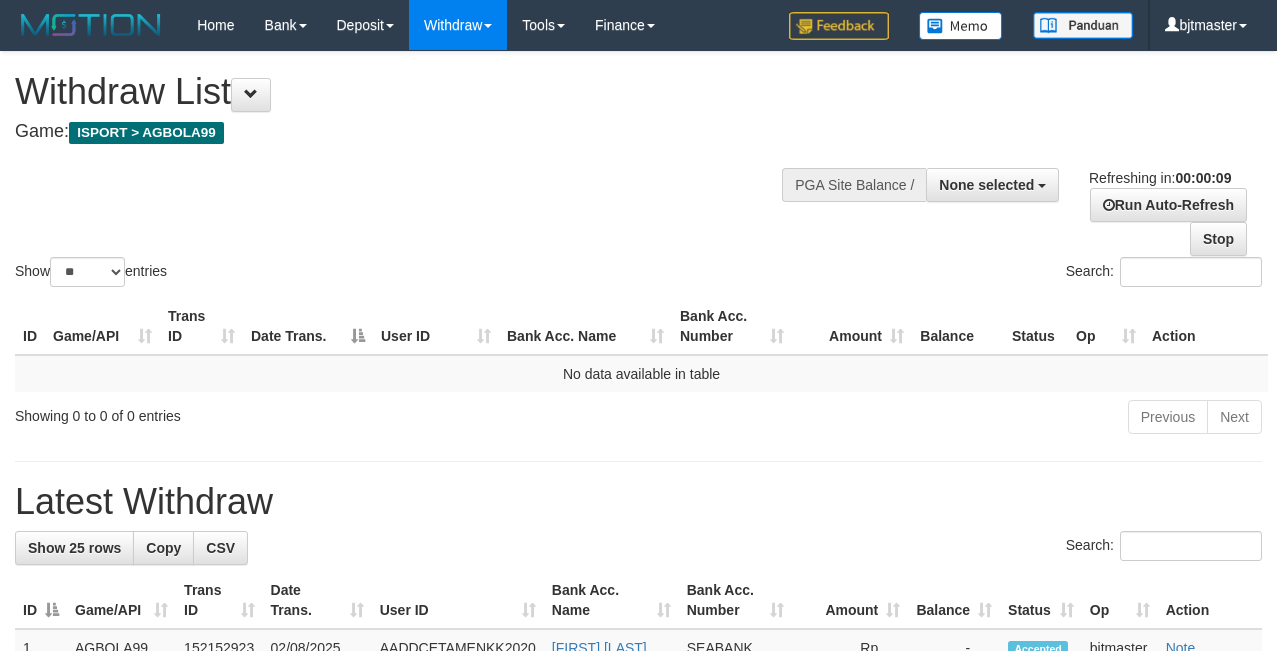 select 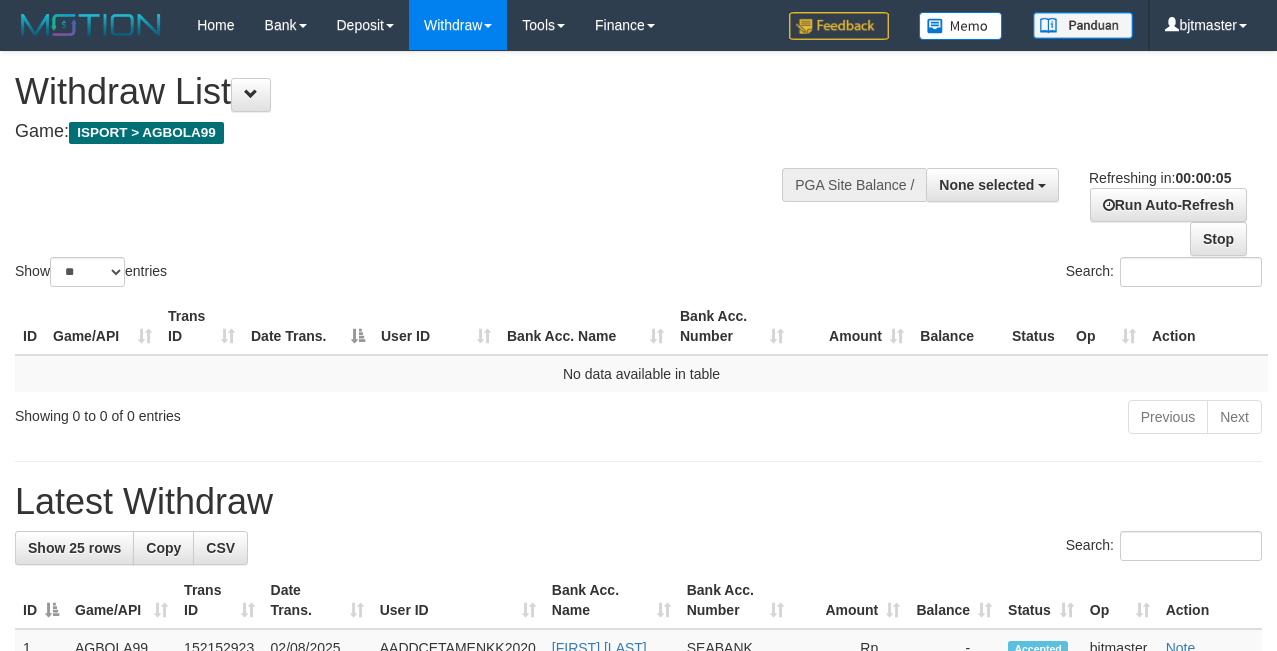scroll, scrollTop: 0, scrollLeft: 0, axis: both 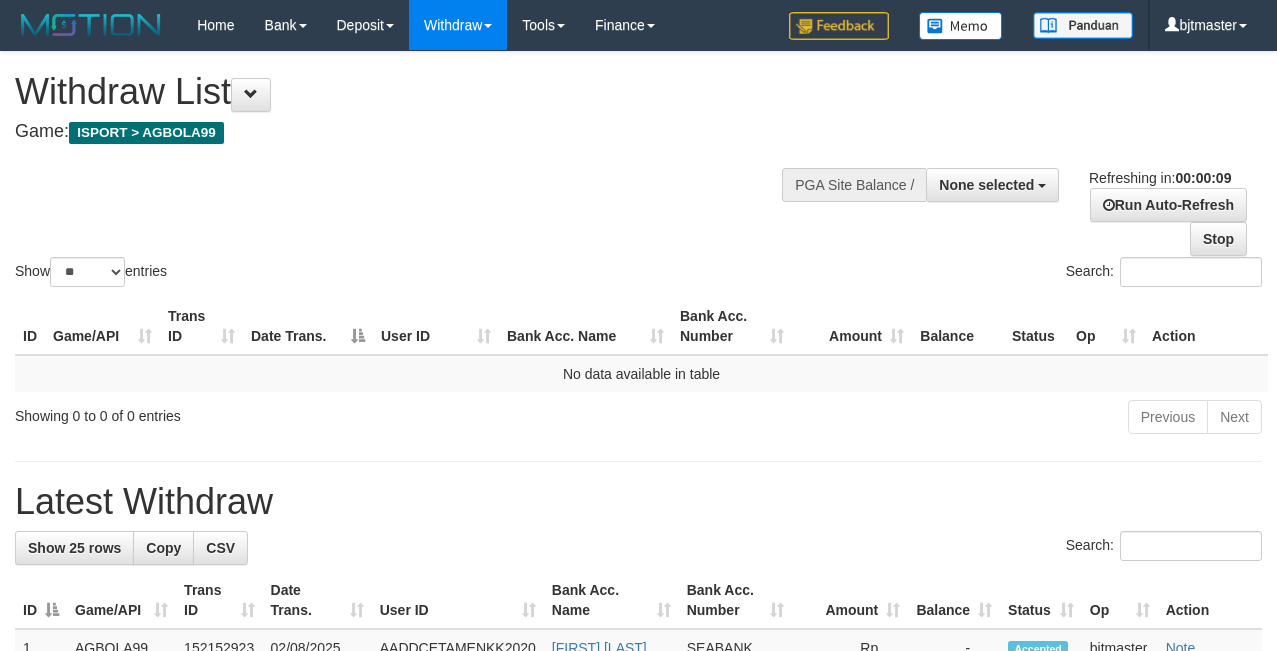 select 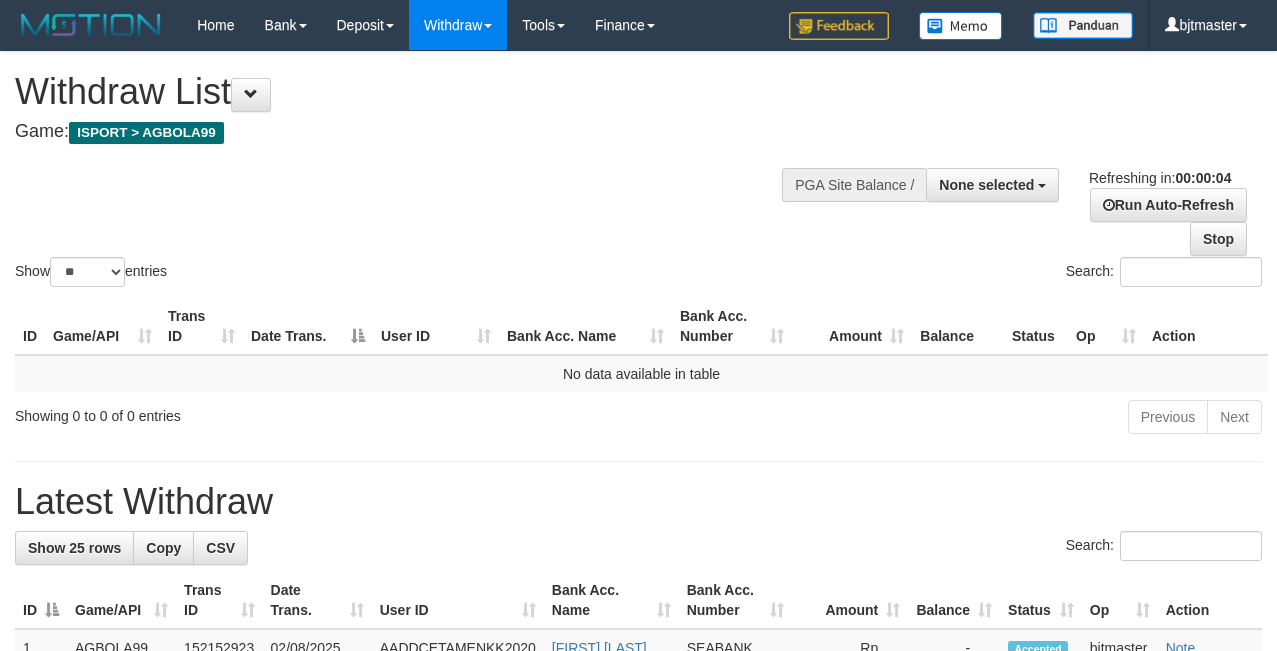 scroll, scrollTop: 0, scrollLeft: 0, axis: both 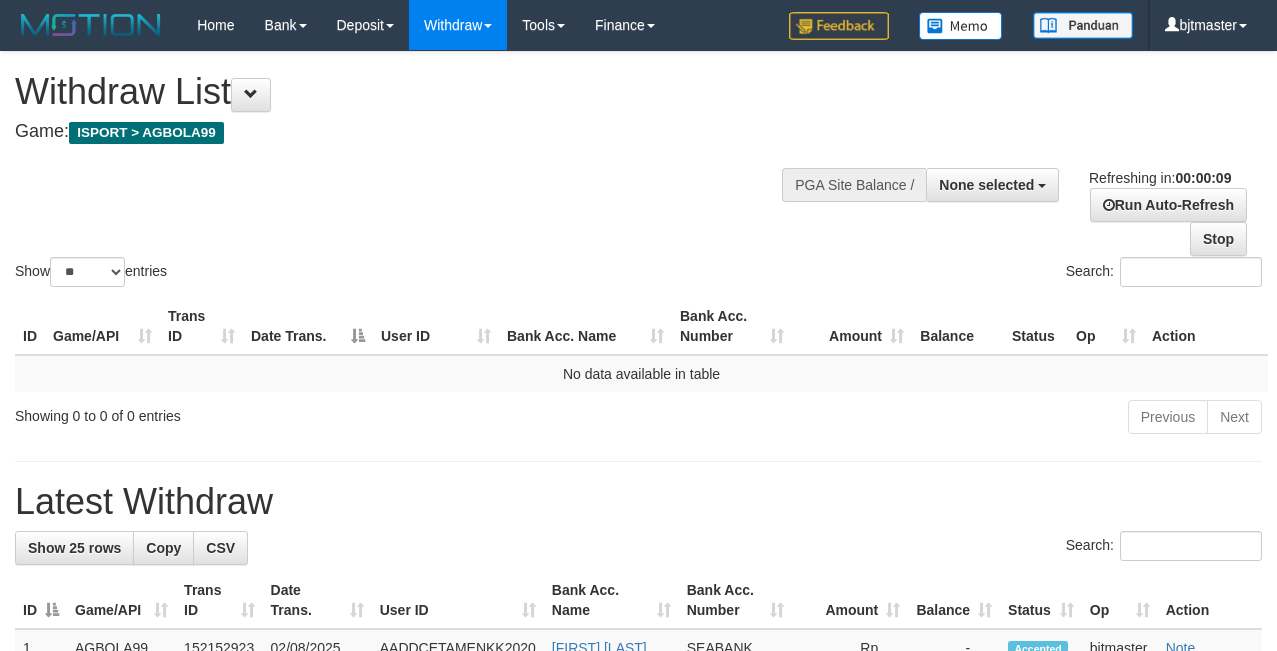 select 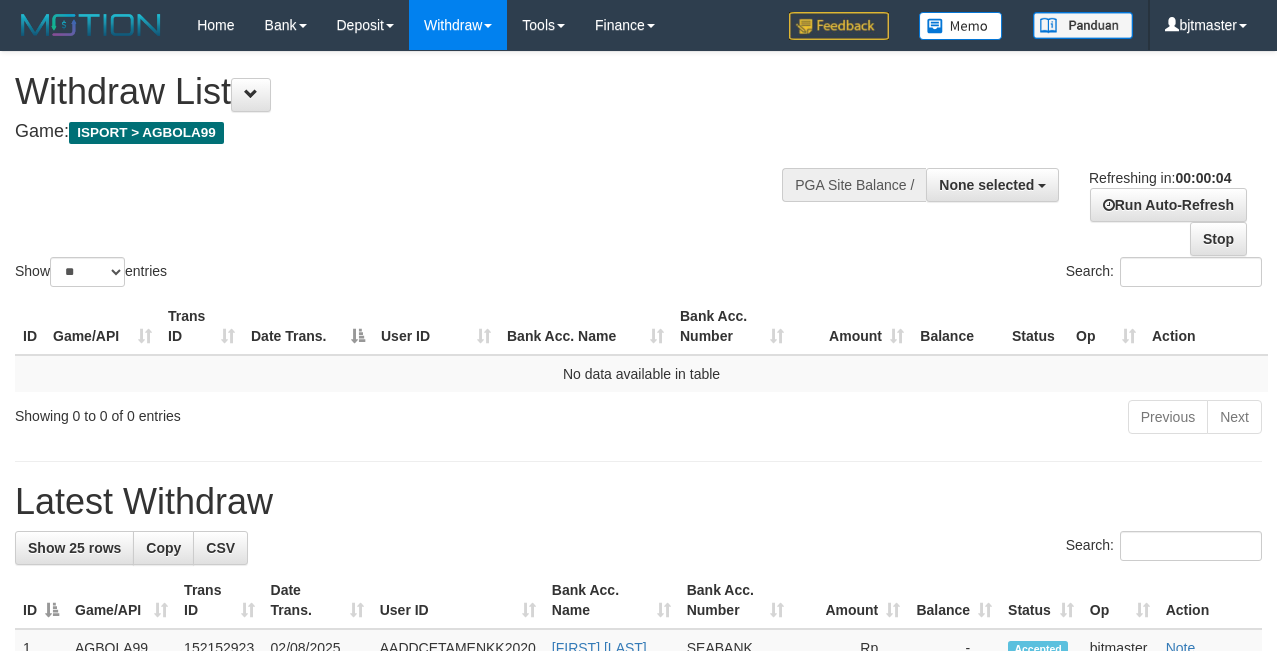 scroll, scrollTop: 0, scrollLeft: 0, axis: both 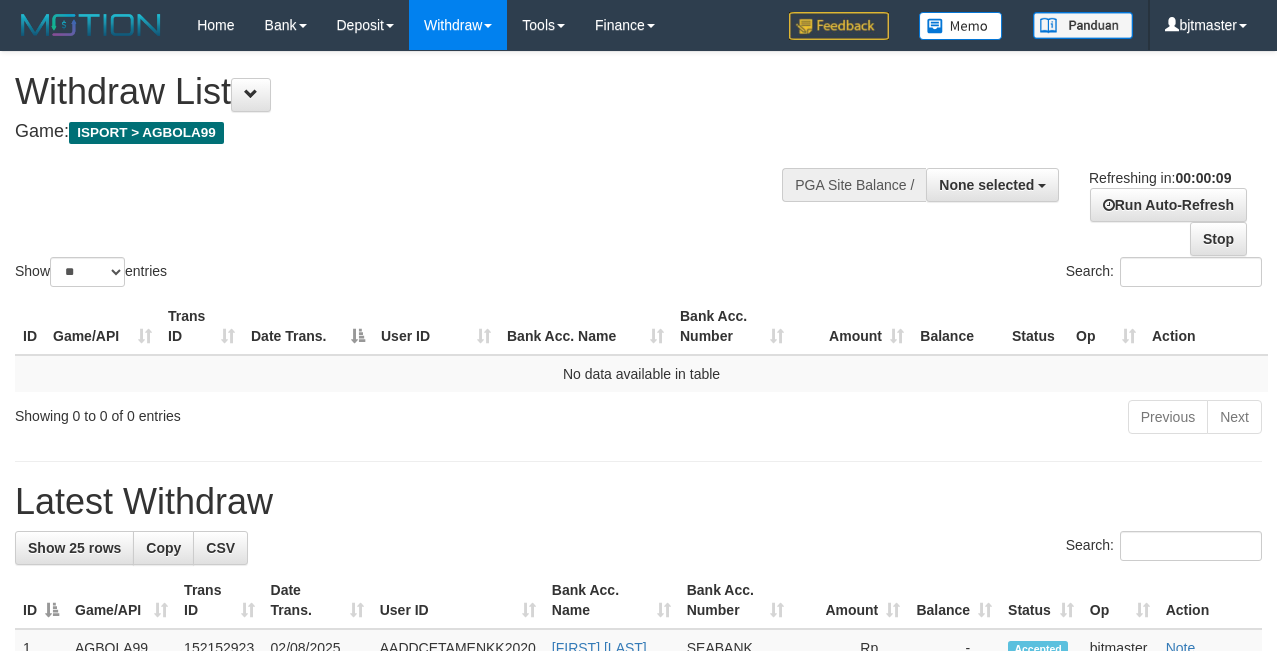 select 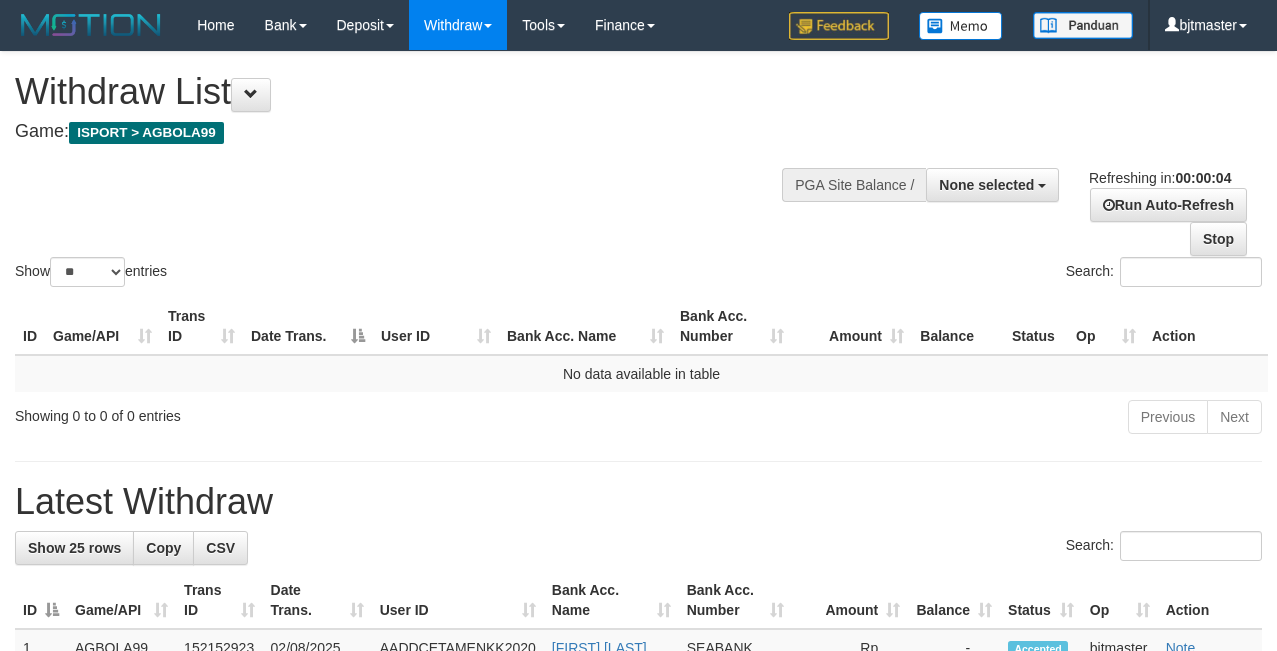 scroll, scrollTop: 0, scrollLeft: 0, axis: both 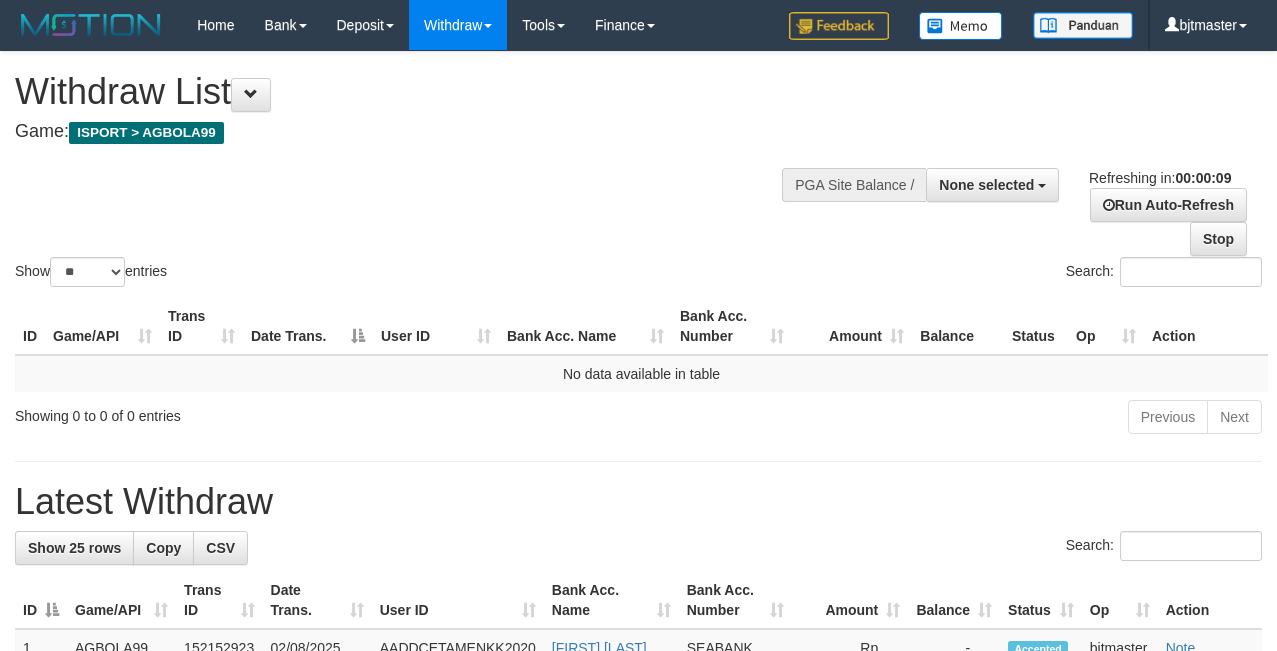 select 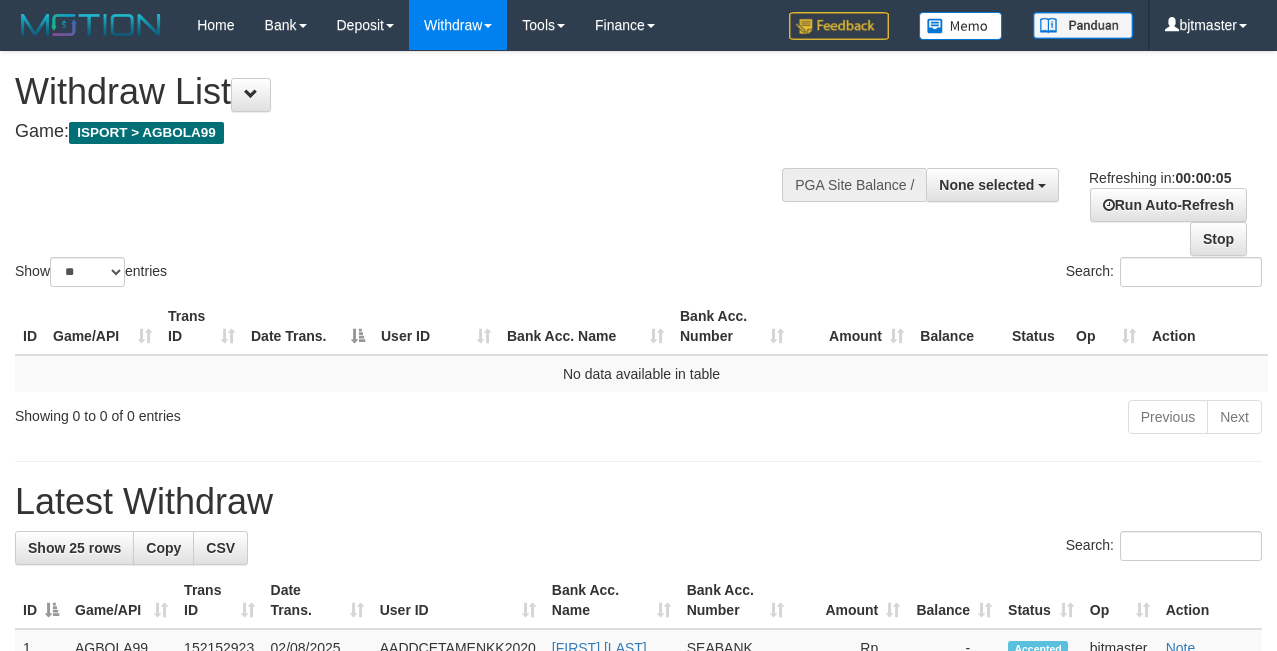 scroll, scrollTop: 0, scrollLeft: 0, axis: both 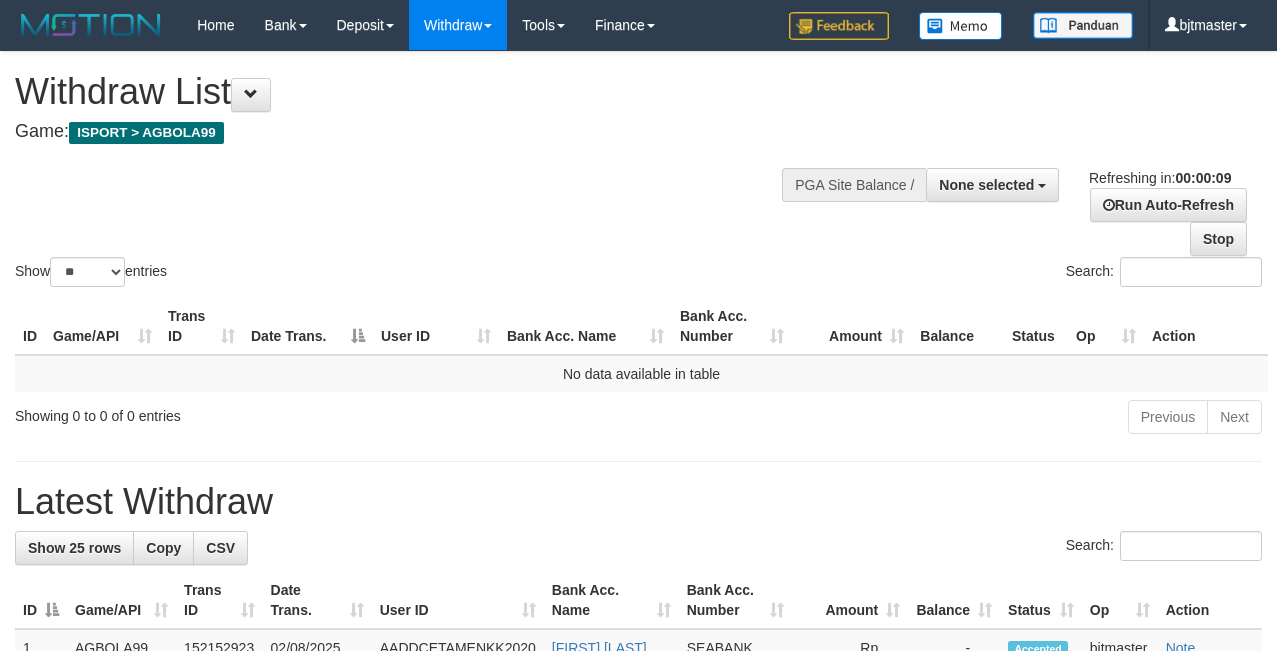 select 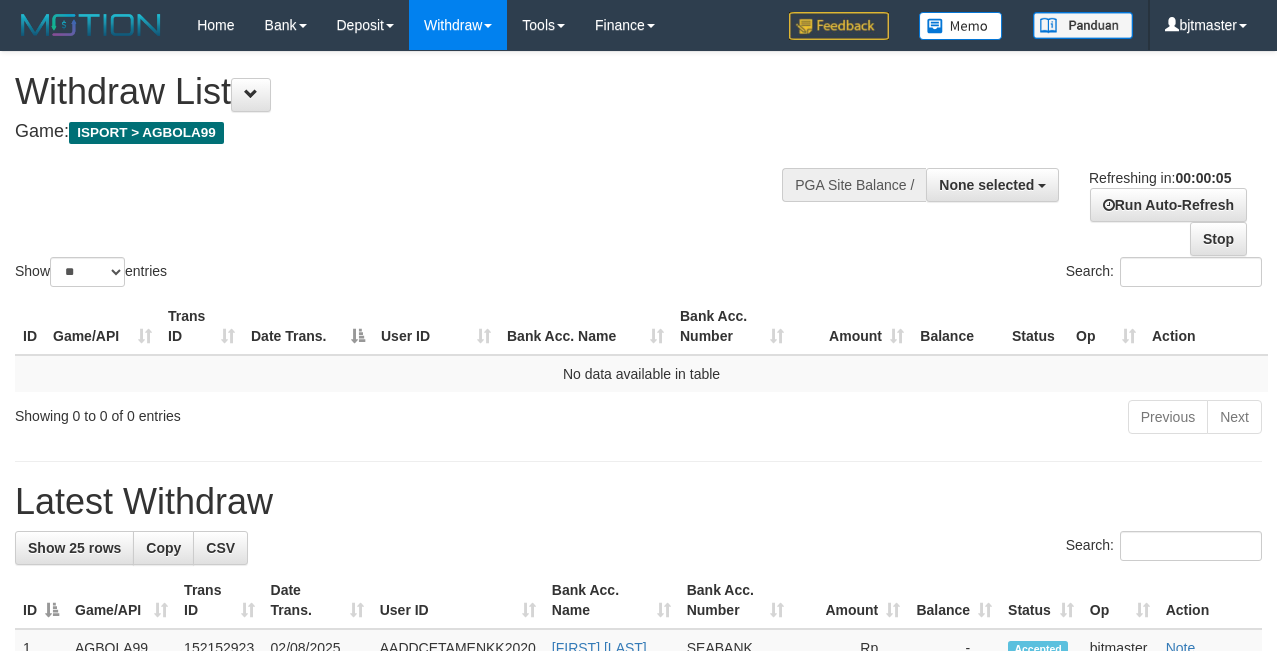 scroll, scrollTop: 0, scrollLeft: 0, axis: both 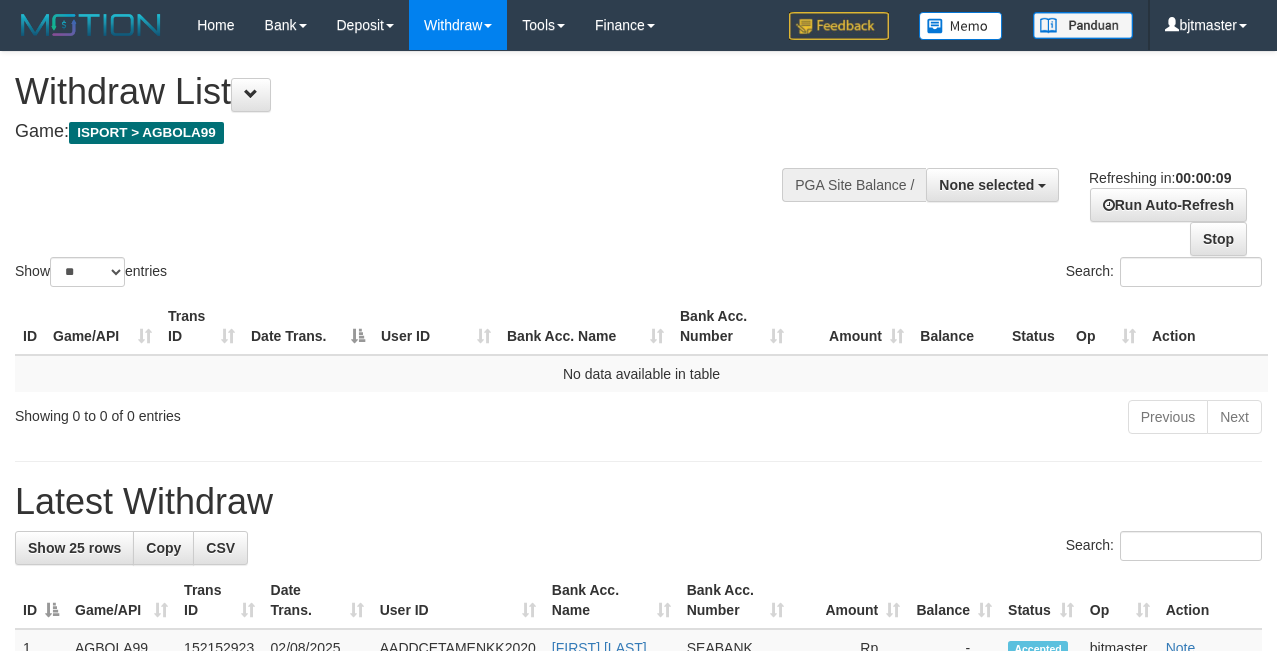 select 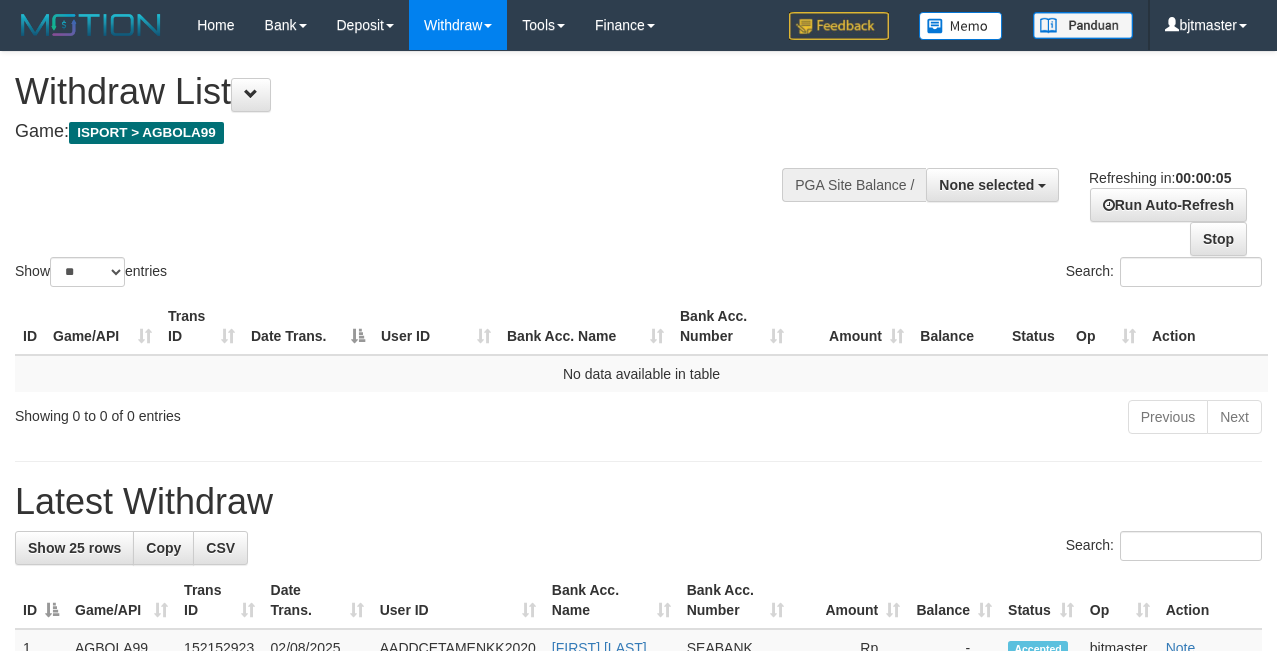 scroll, scrollTop: 0, scrollLeft: 0, axis: both 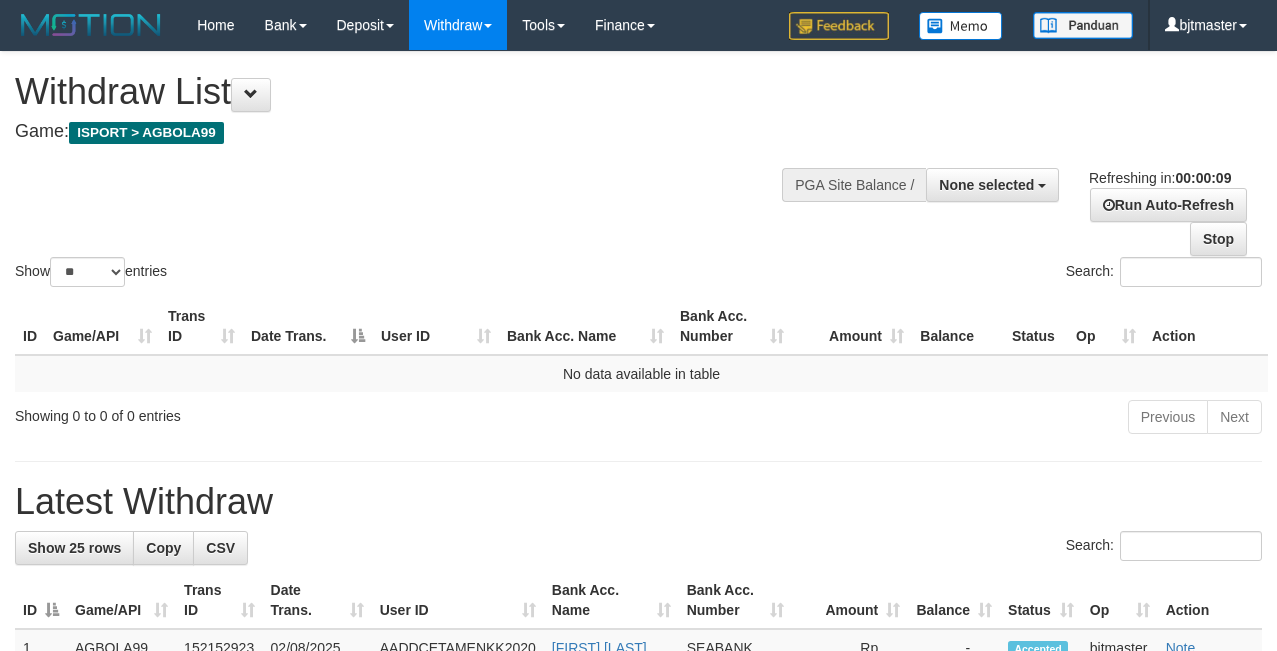 select 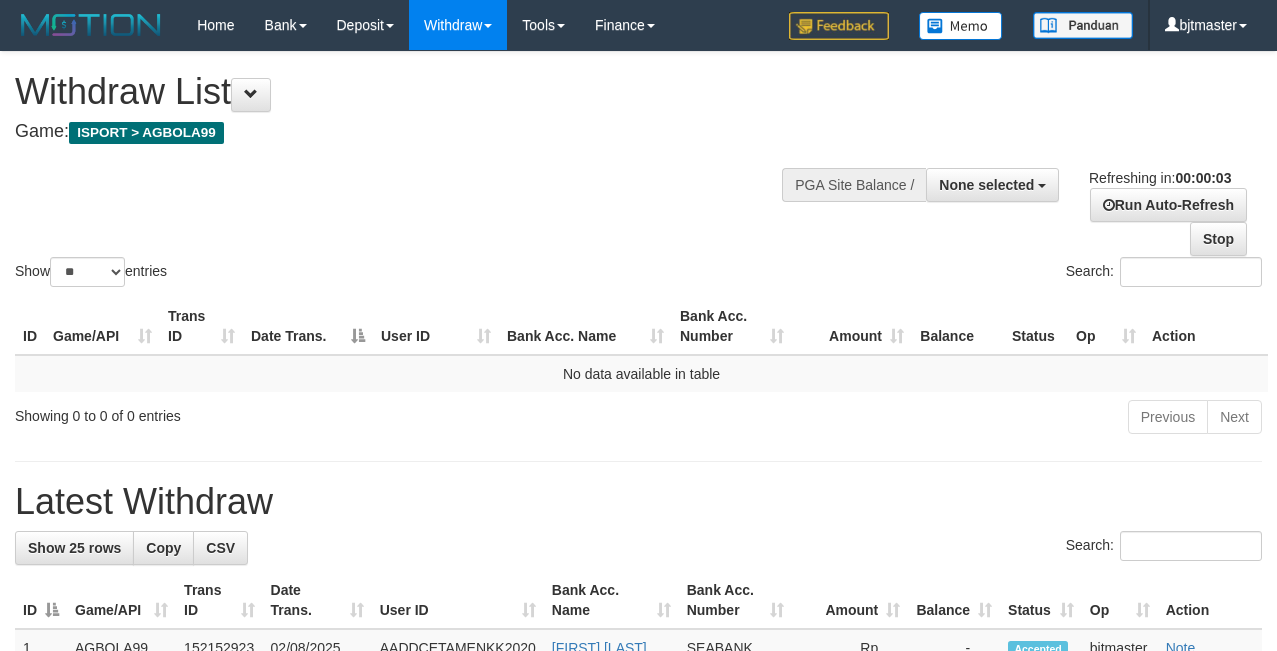 scroll, scrollTop: 0, scrollLeft: 0, axis: both 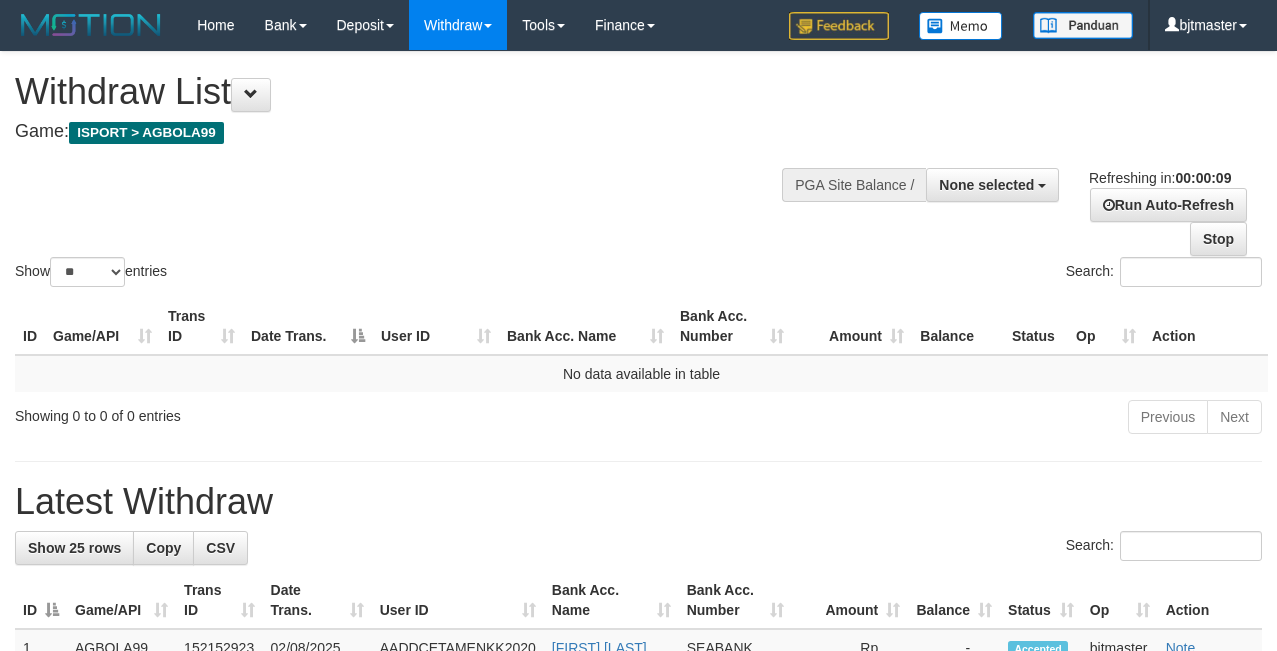 select 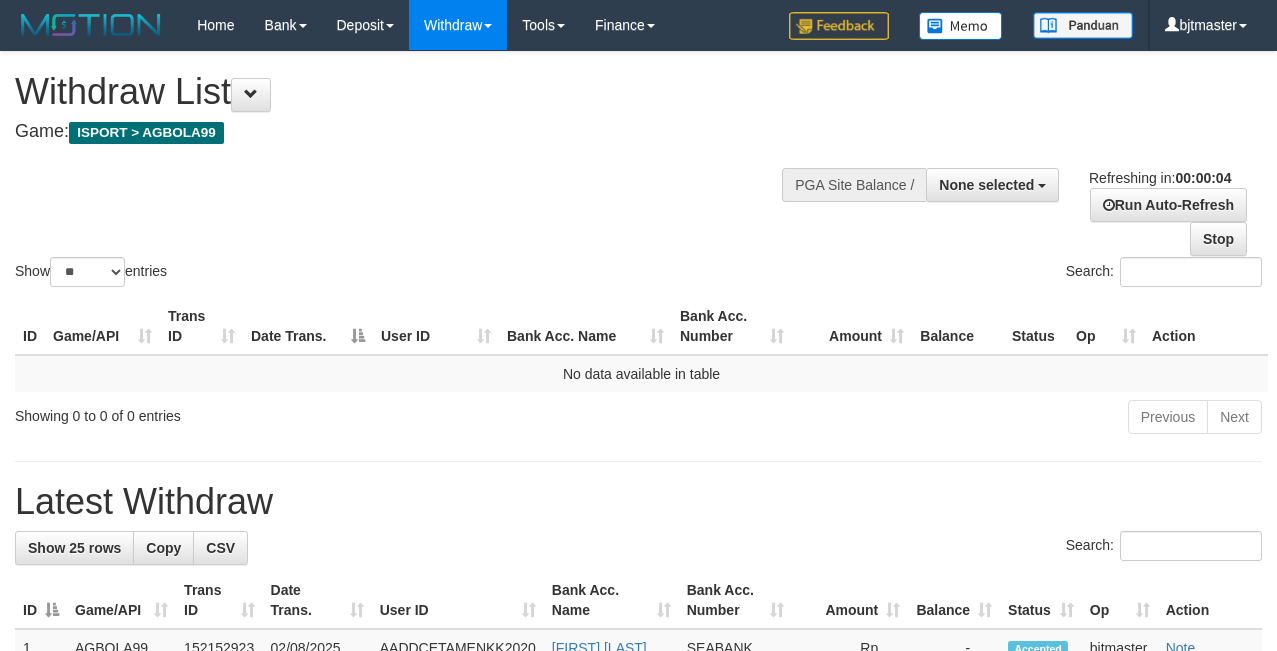 scroll, scrollTop: 0, scrollLeft: 0, axis: both 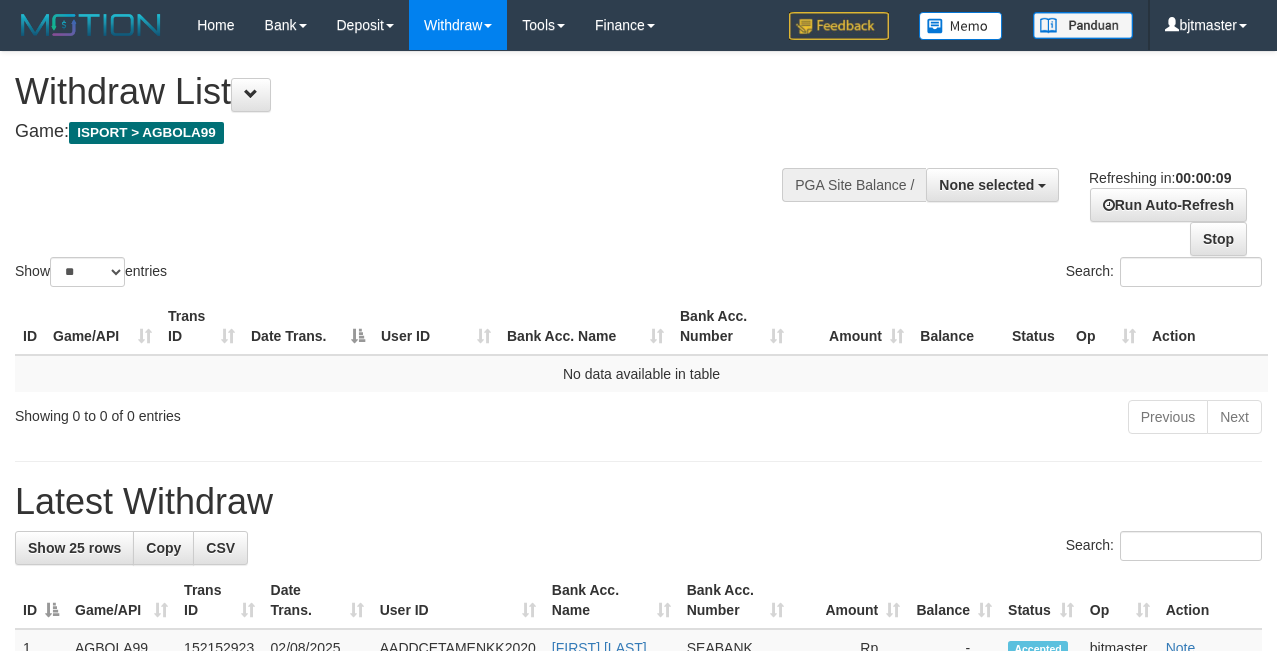 select 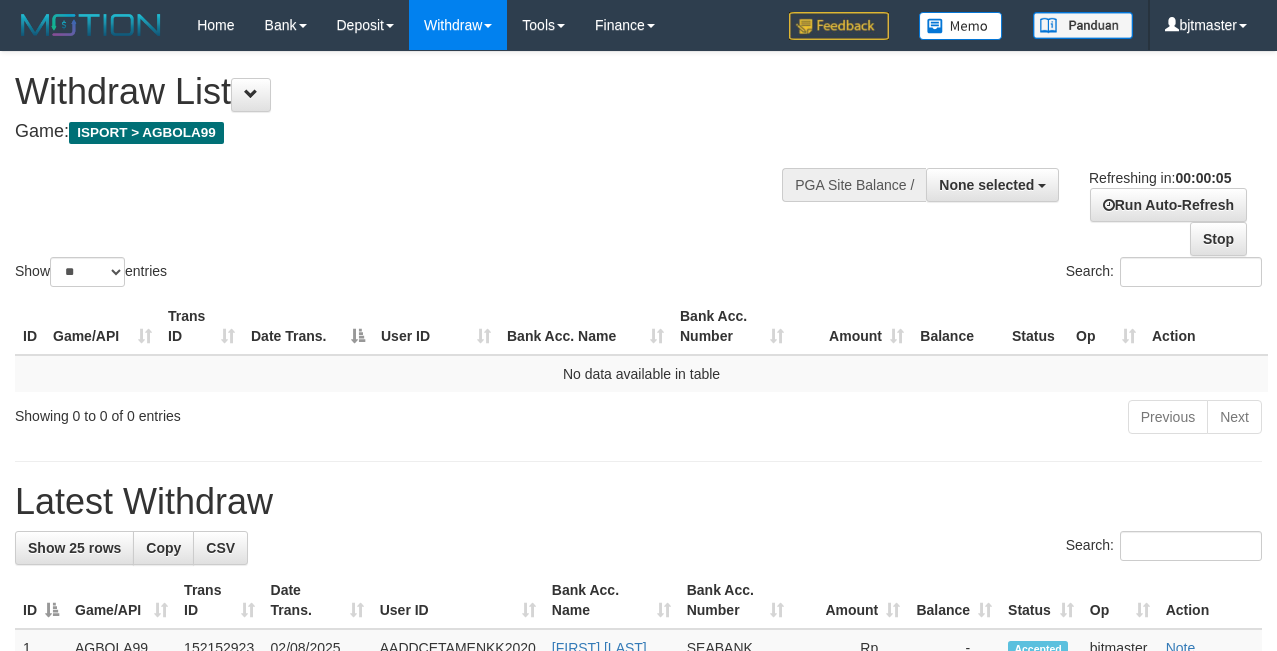 scroll, scrollTop: 0, scrollLeft: 0, axis: both 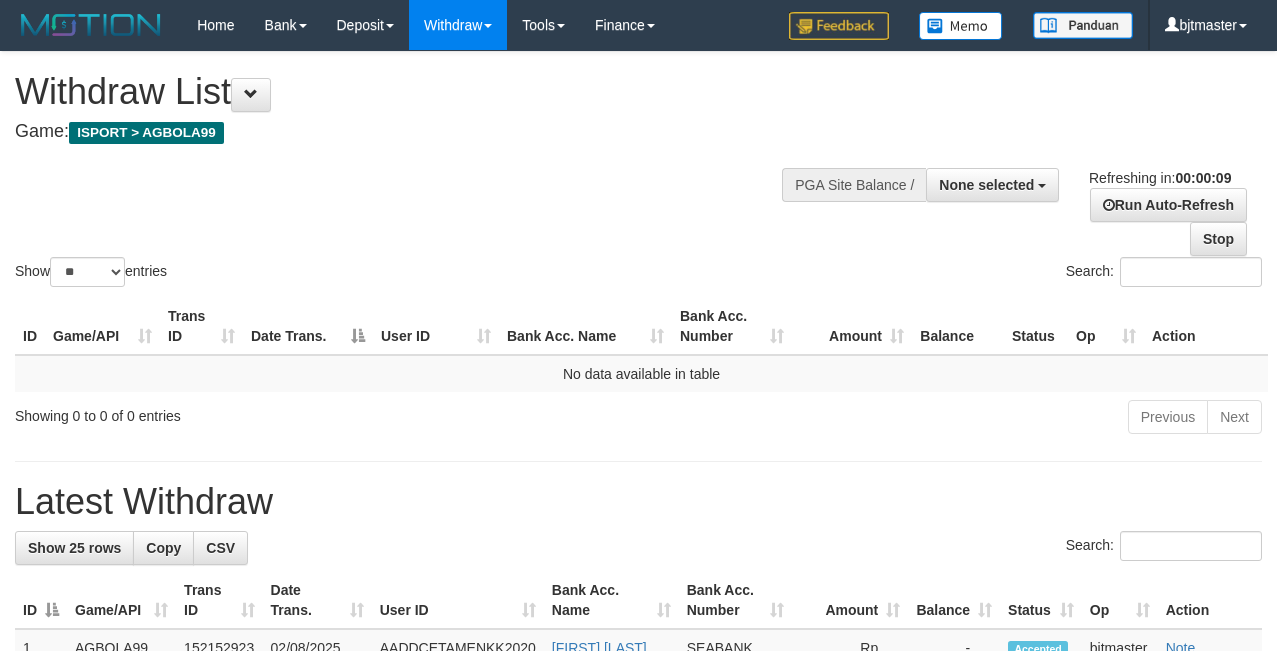select 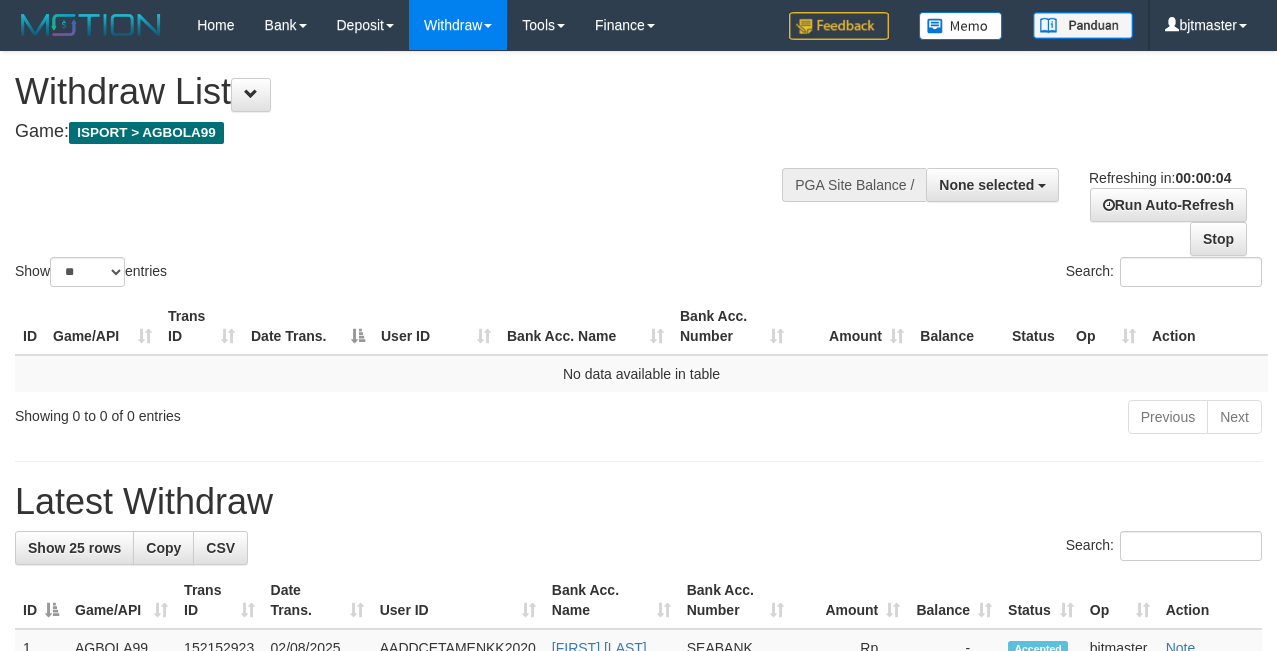 scroll, scrollTop: 0, scrollLeft: 0, axis: both 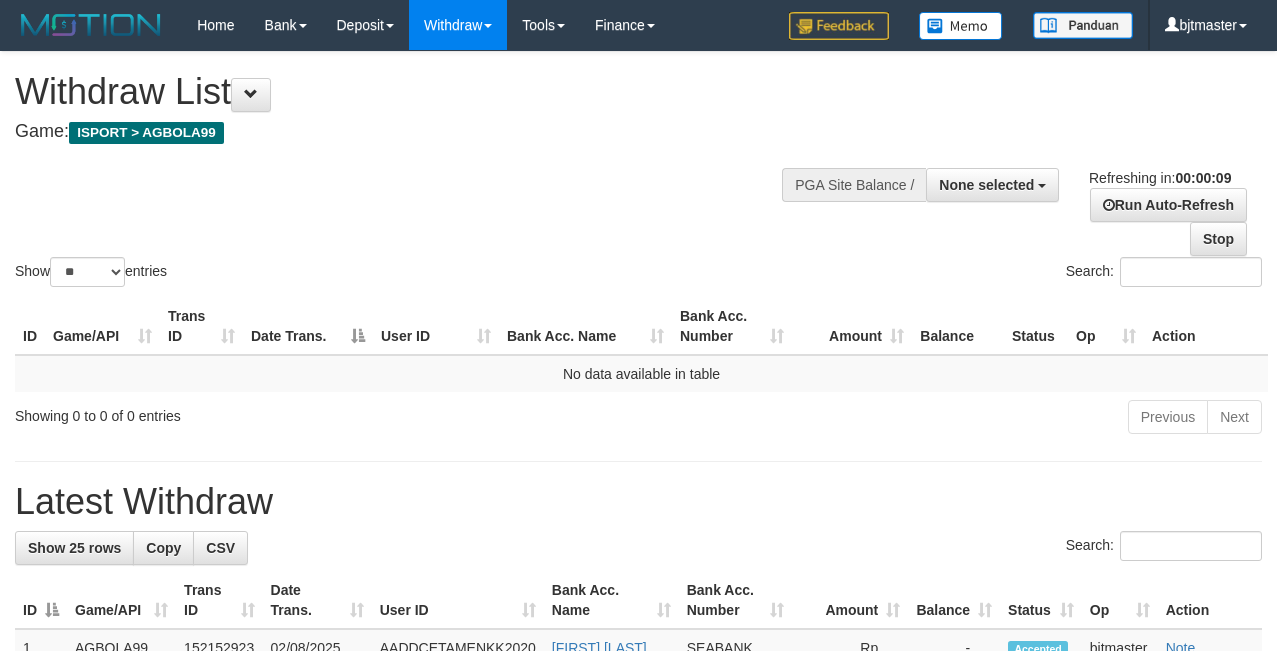 select 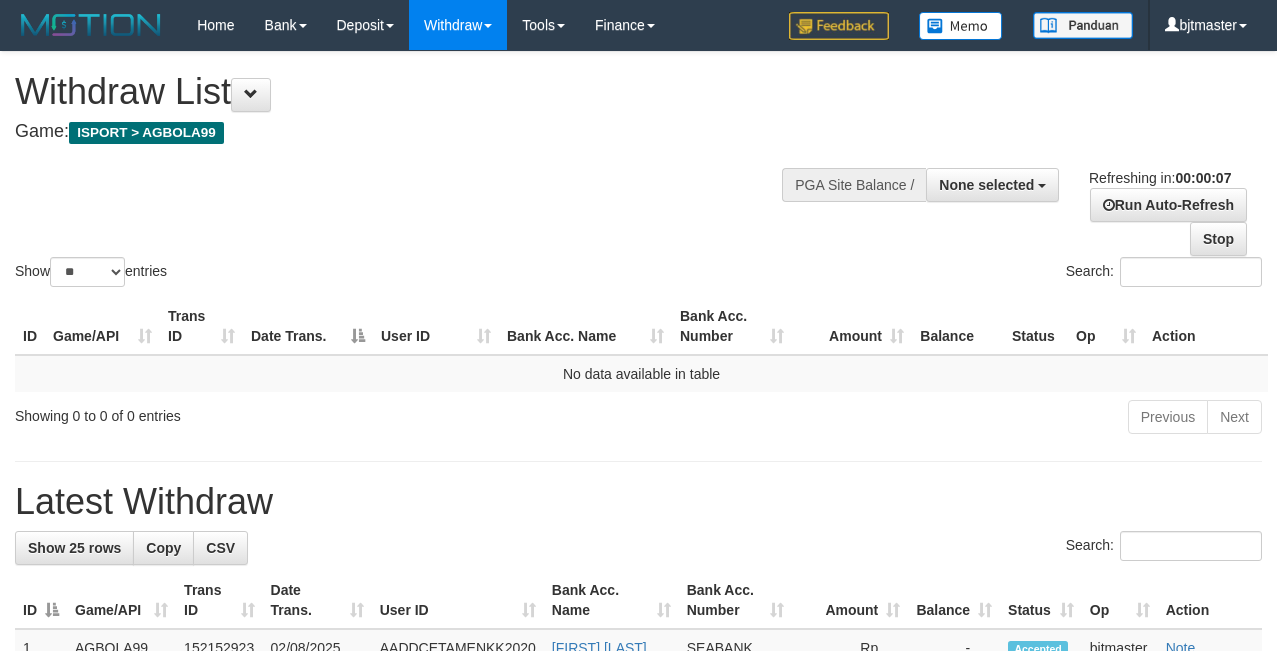 scroll, scrollTop: 0, scrollLeft: 0, axis: both 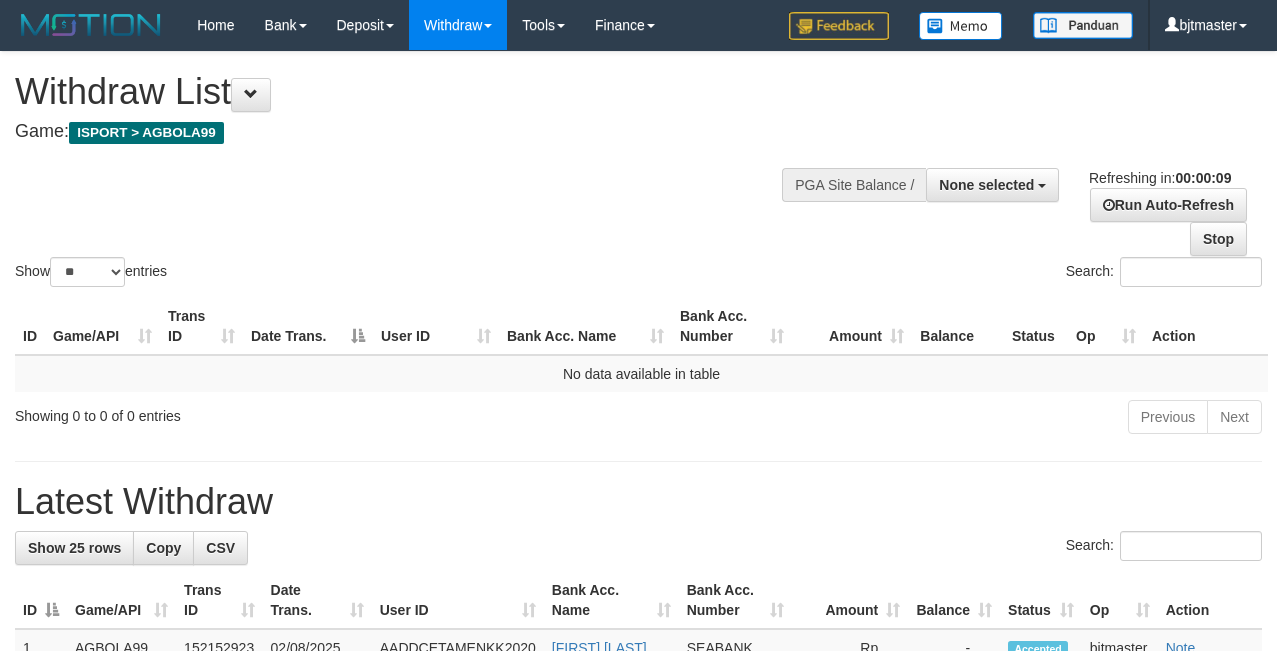 select 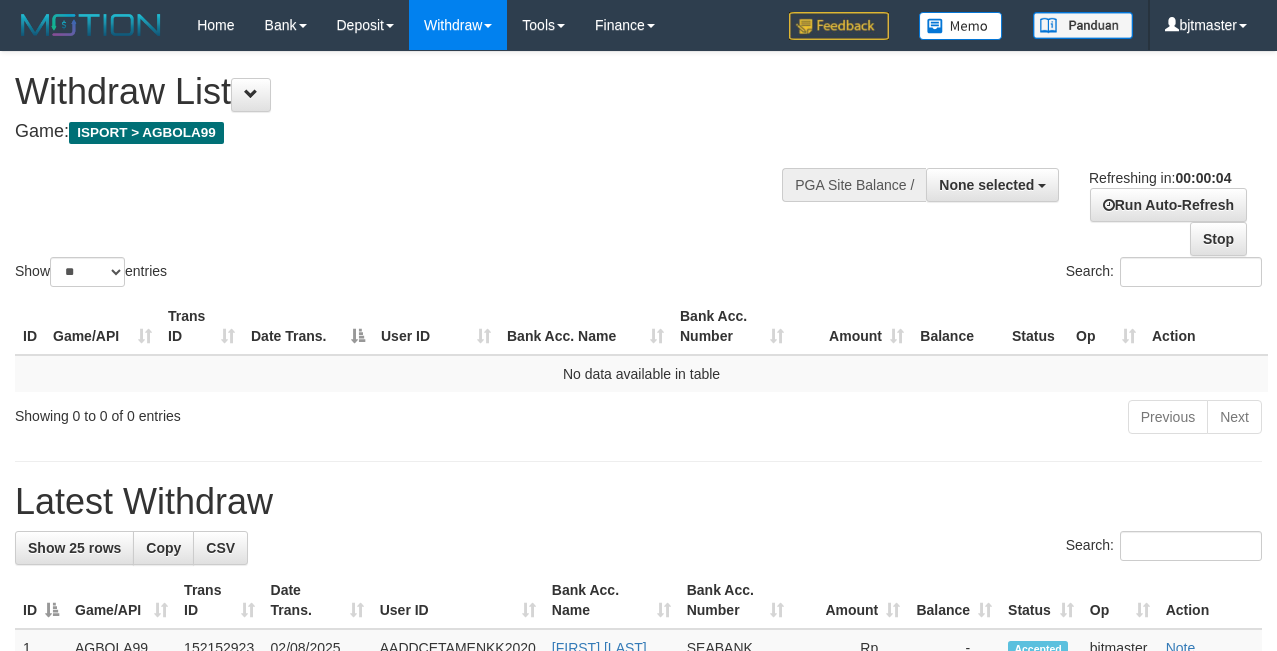 scroll, scrollTop: 0, scrollLeft: 0, axis: both 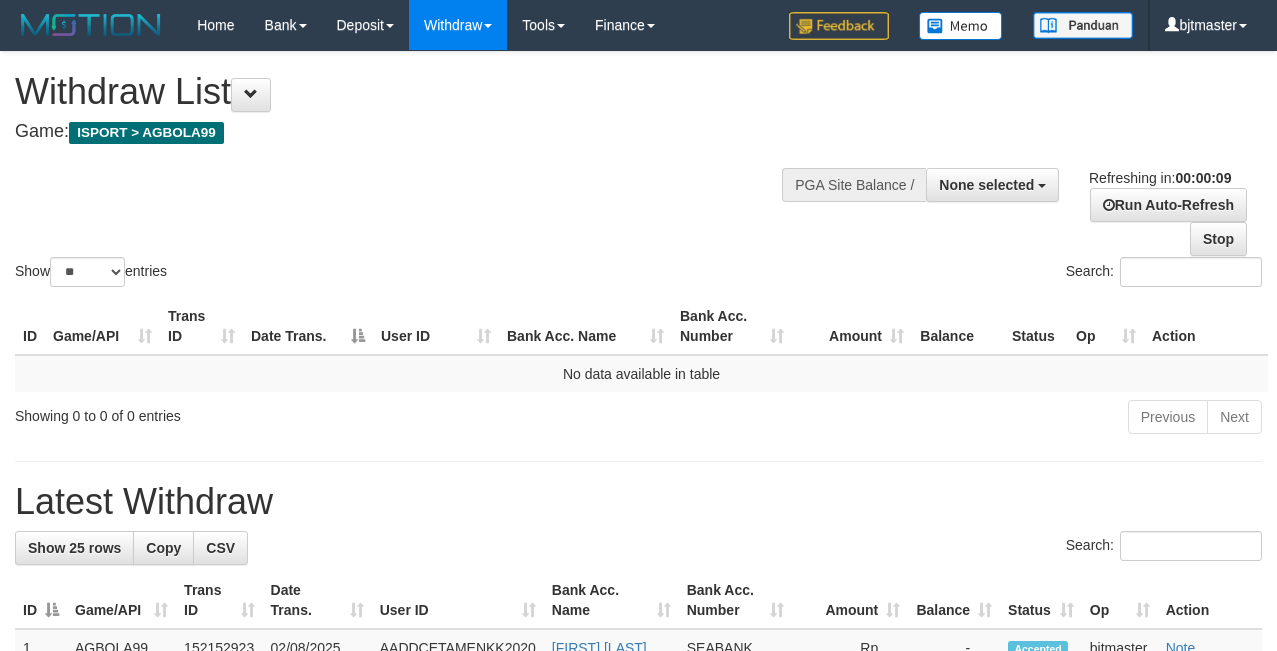 select 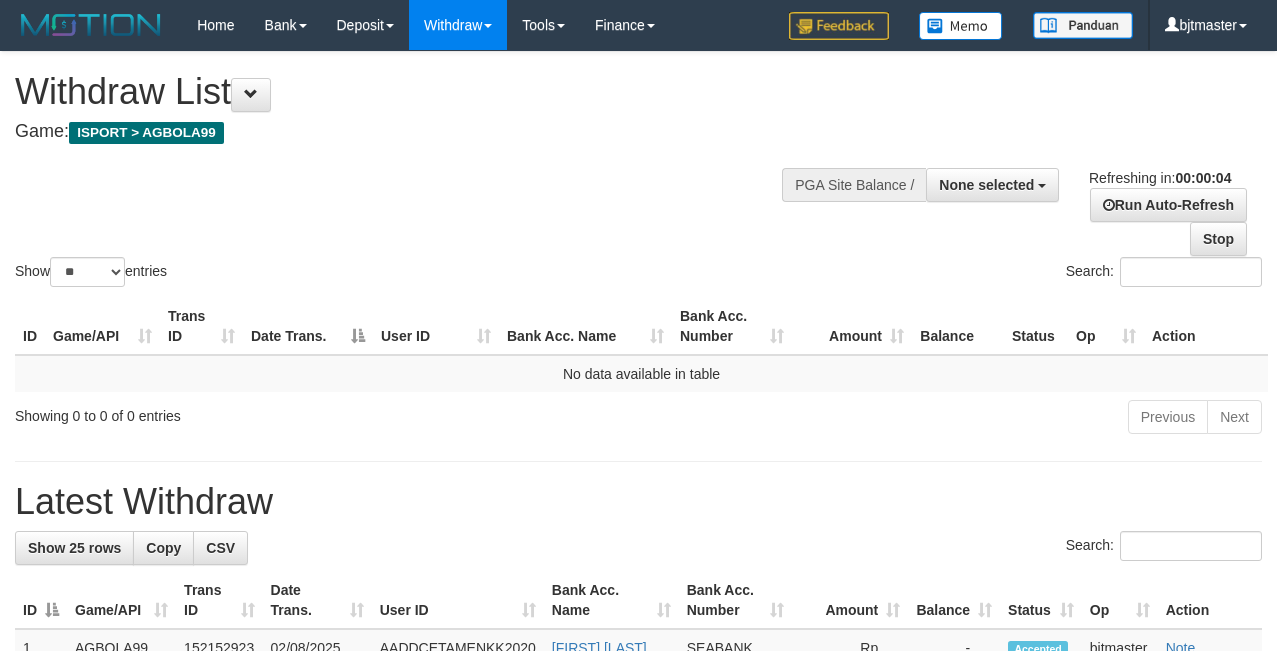 scroll, scrollTop: 0, scrollLeft: 0, axis: both 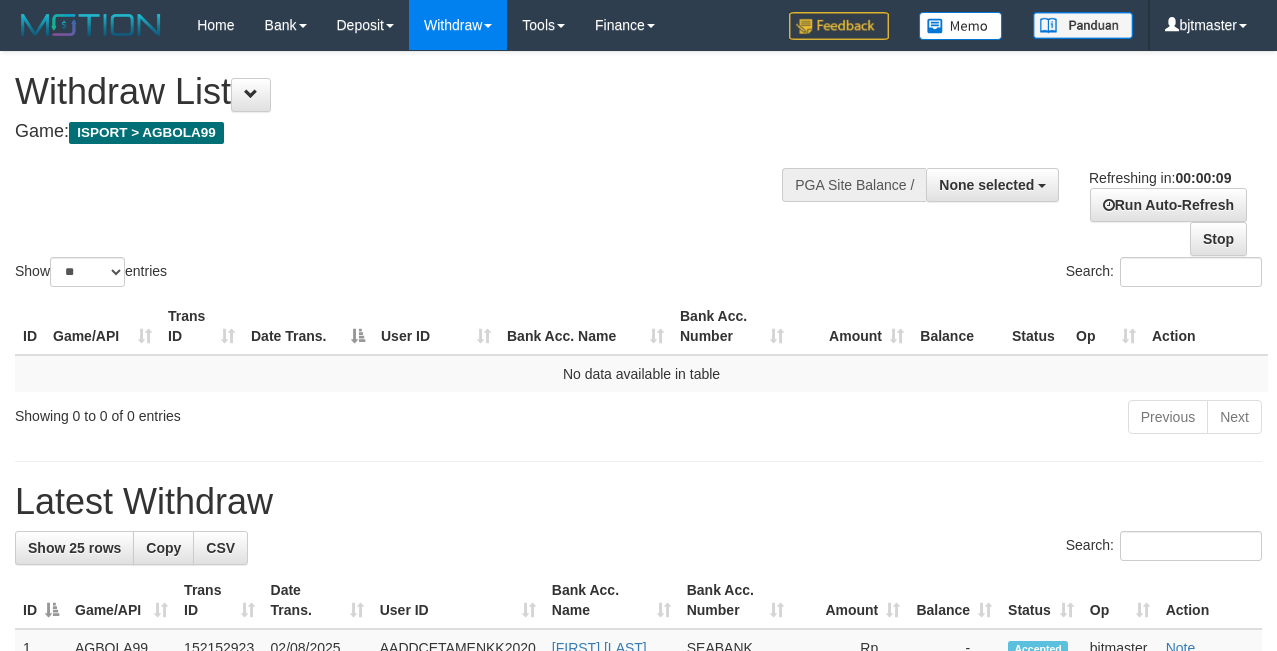 select 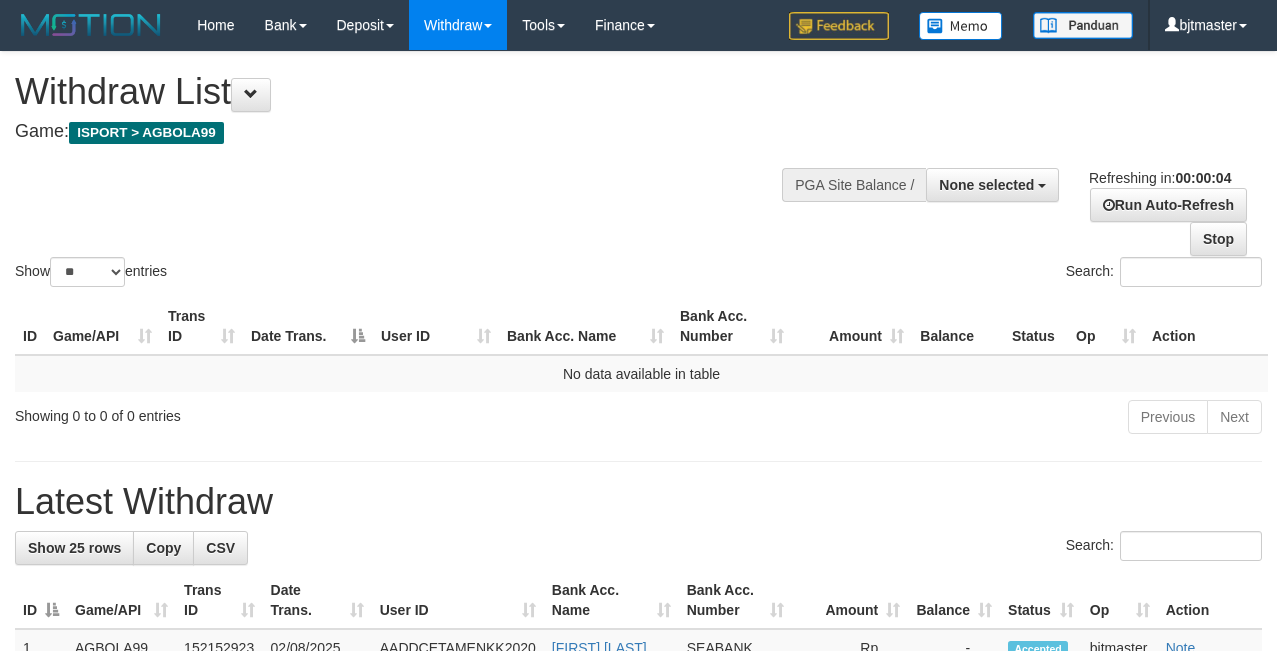 scroll, scrollTop: 0, scrollLeft: 0, axis: both 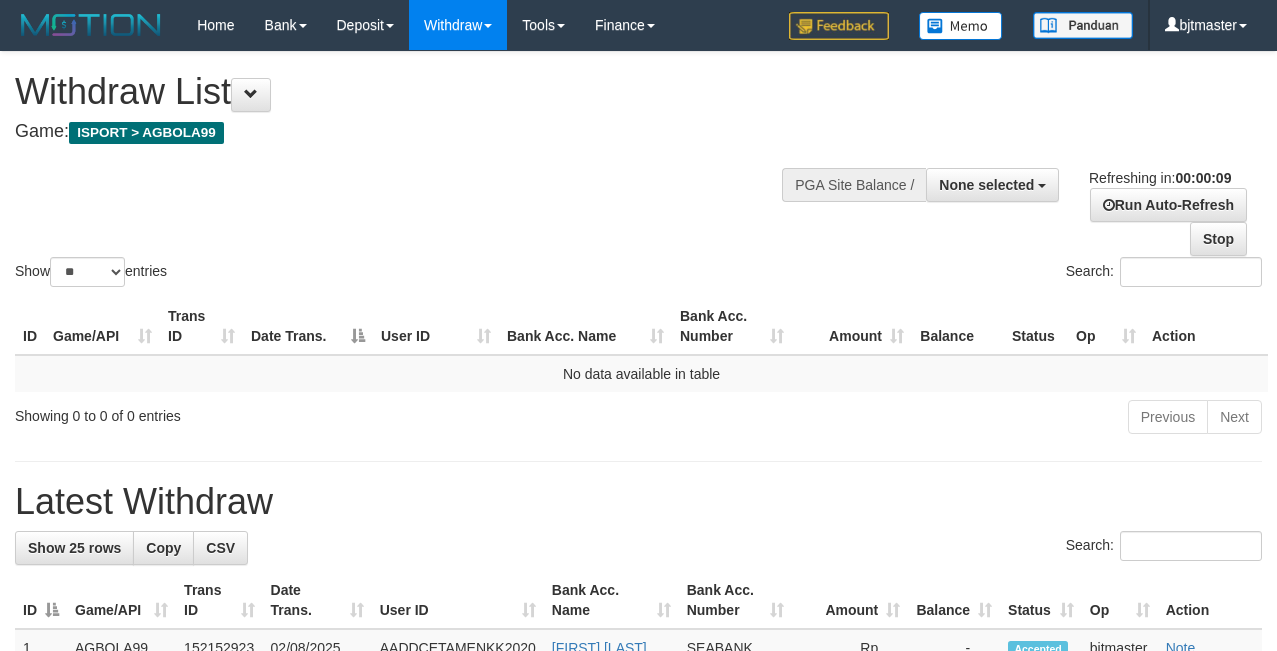 select 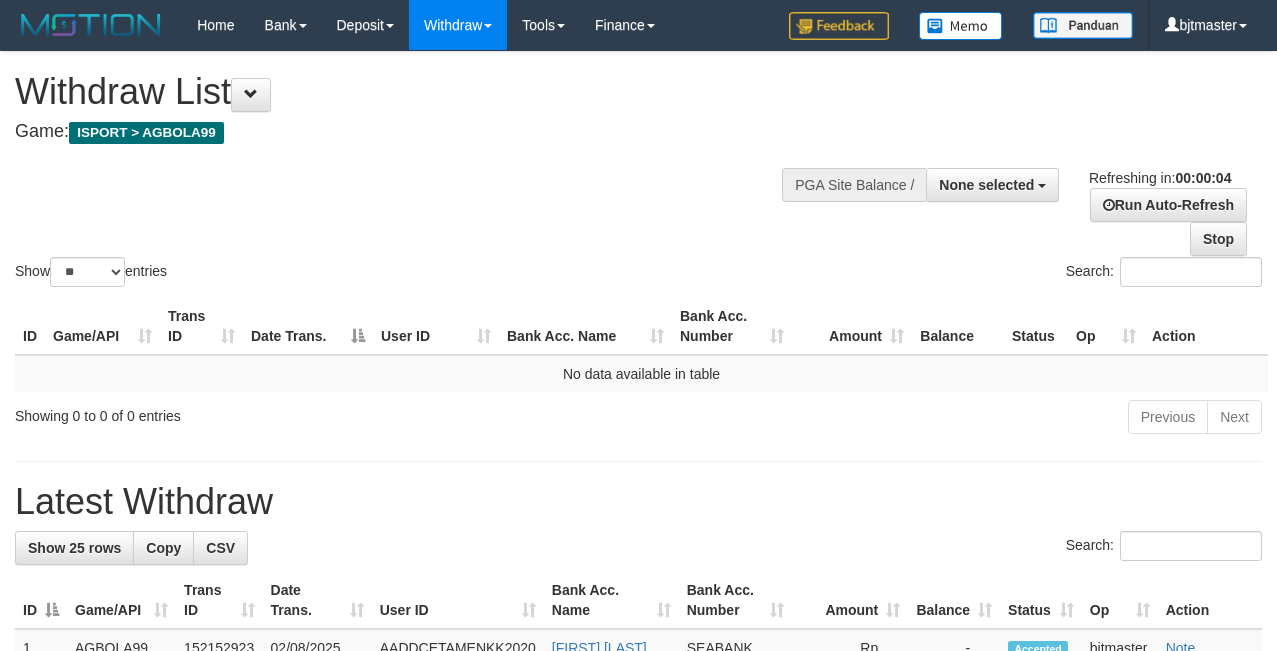 scroll, scrollTop: 0, scrollLeft: 0, axis: both 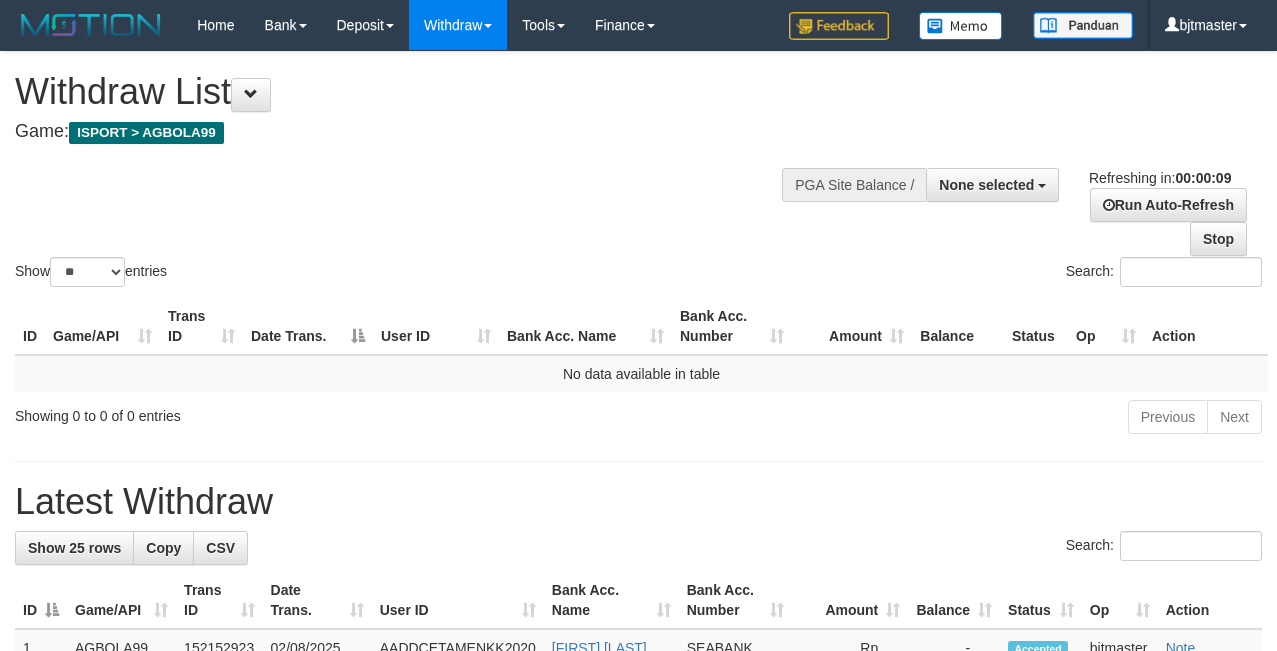 select 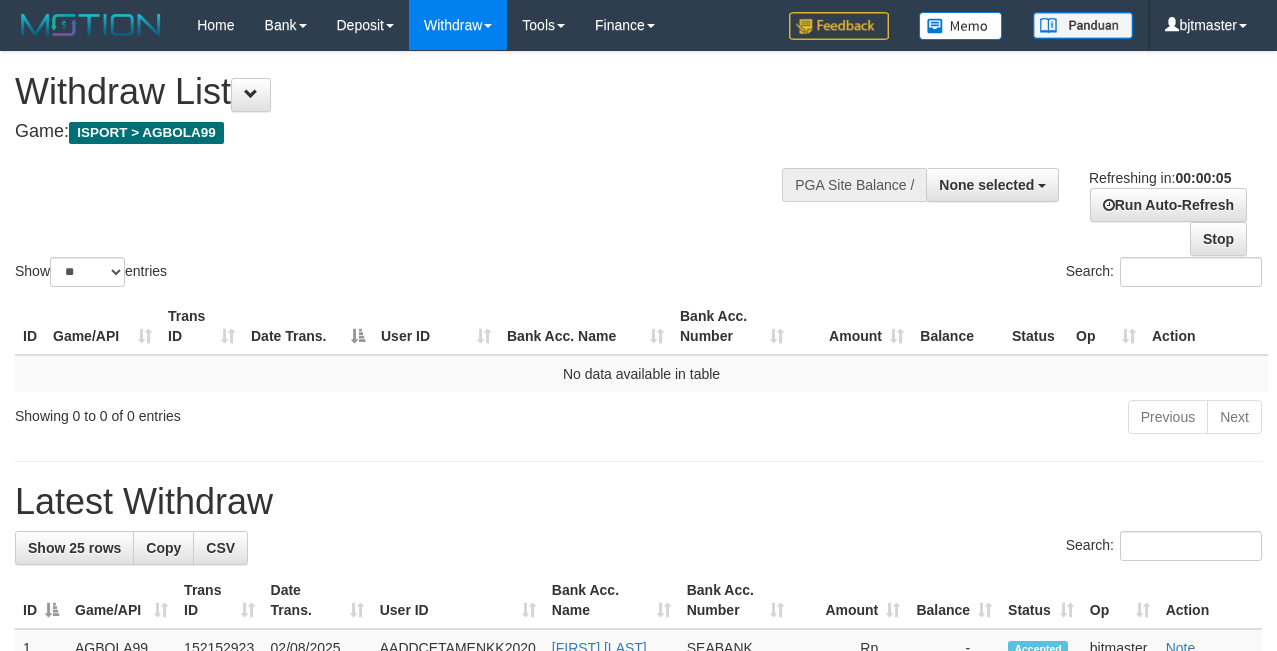 scroll, scrollTop: 0, scrollLeft: 0, axis: both 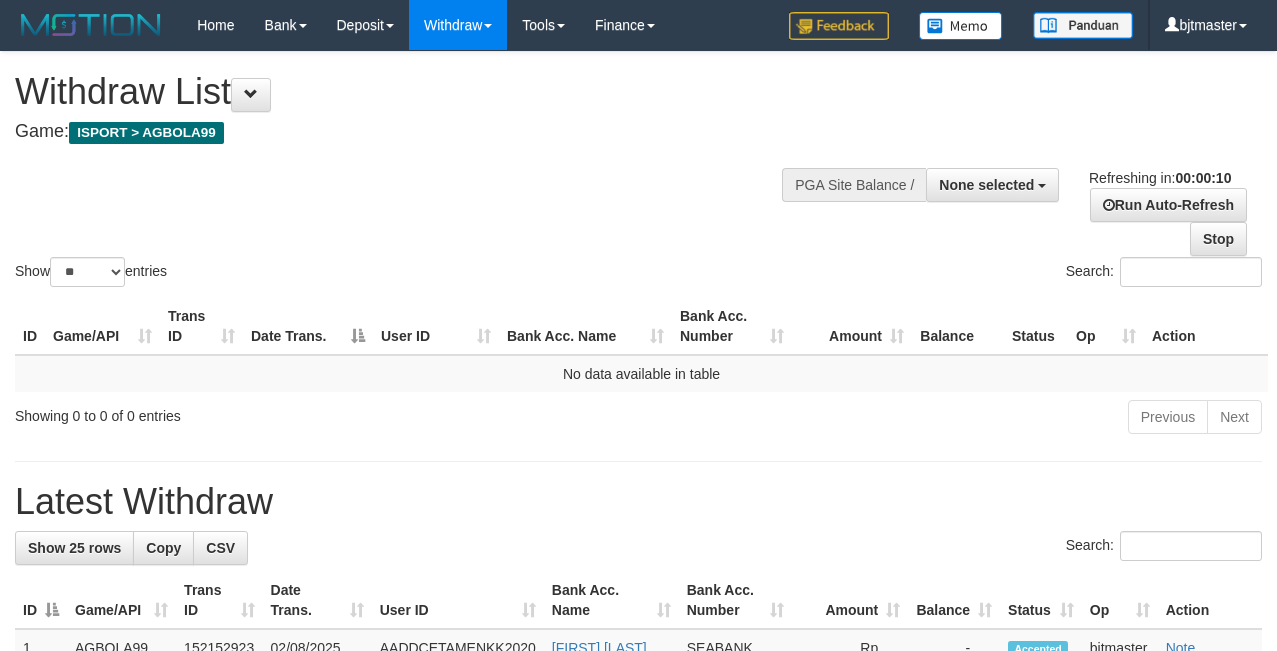 select 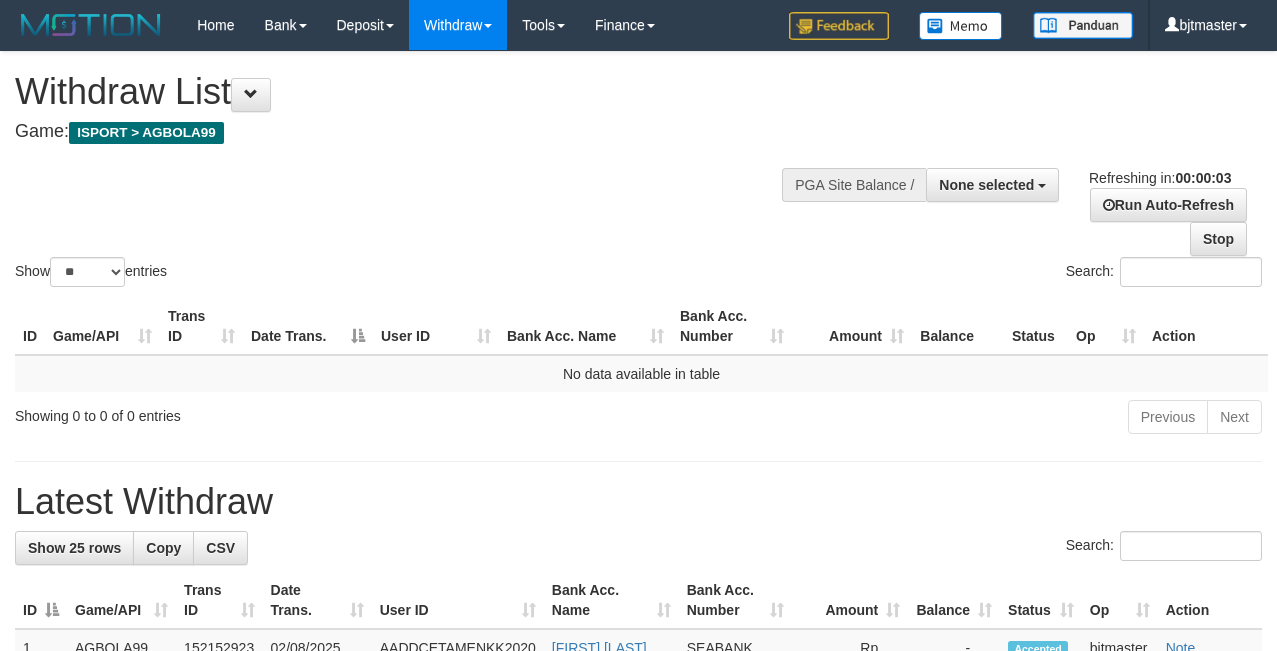 scroll, scrollTop: 0, scrollLeft: 0, axis: both 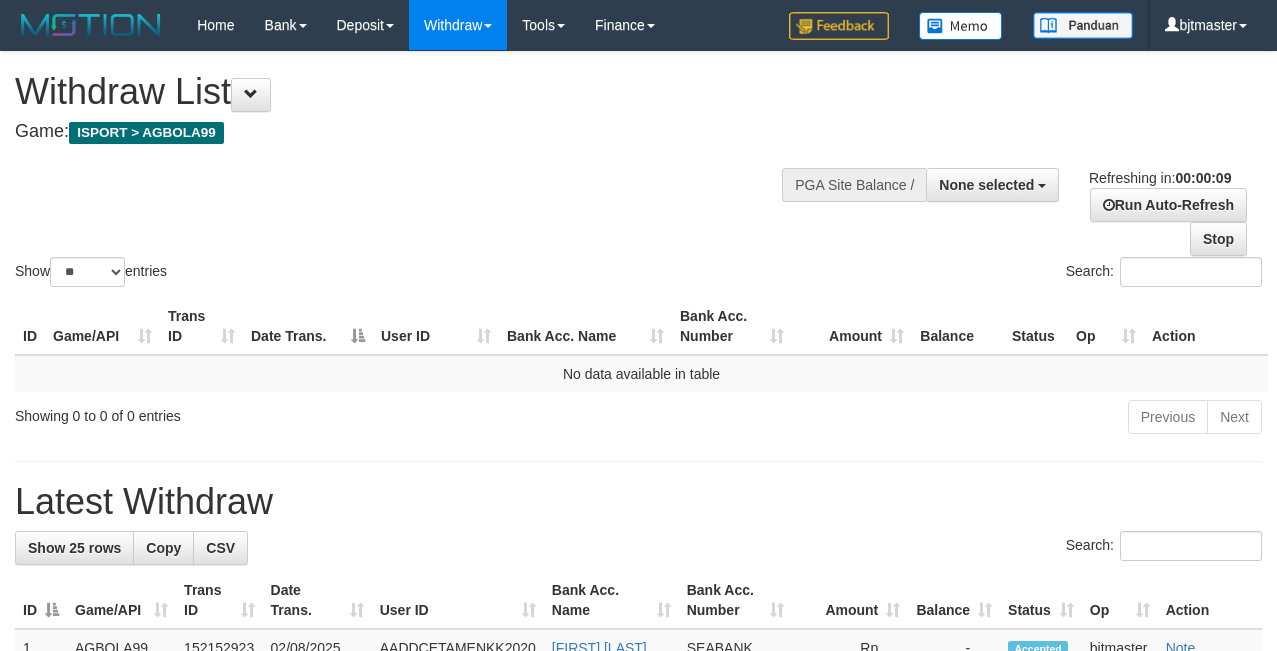 select 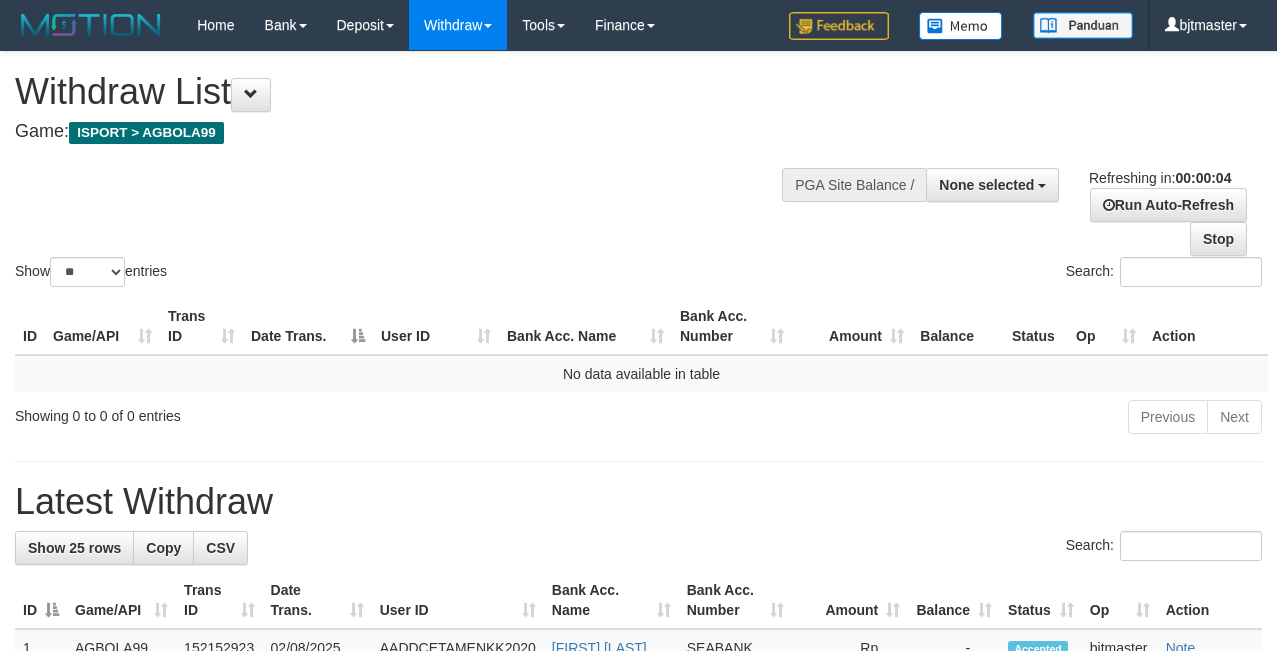 scroll, scrollTop: 0, scrollLeft: 0, axis: both 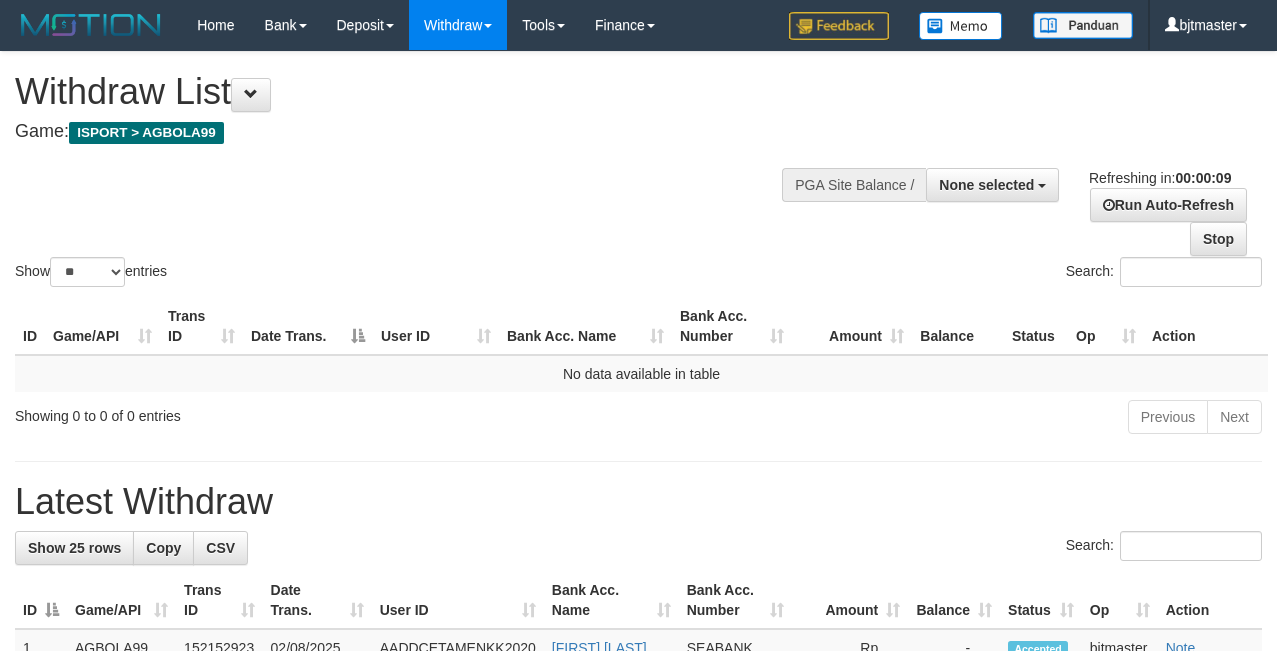 select 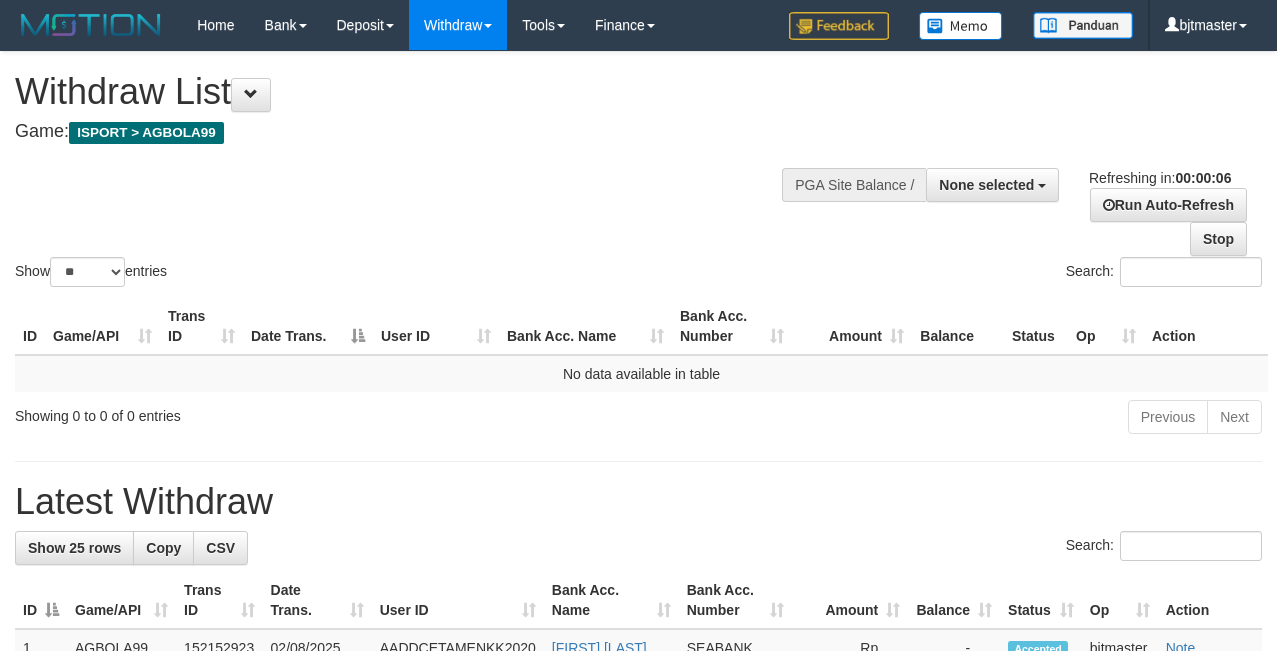 scroll, scrollTop: 0, scrollLeft: 0, axis: both 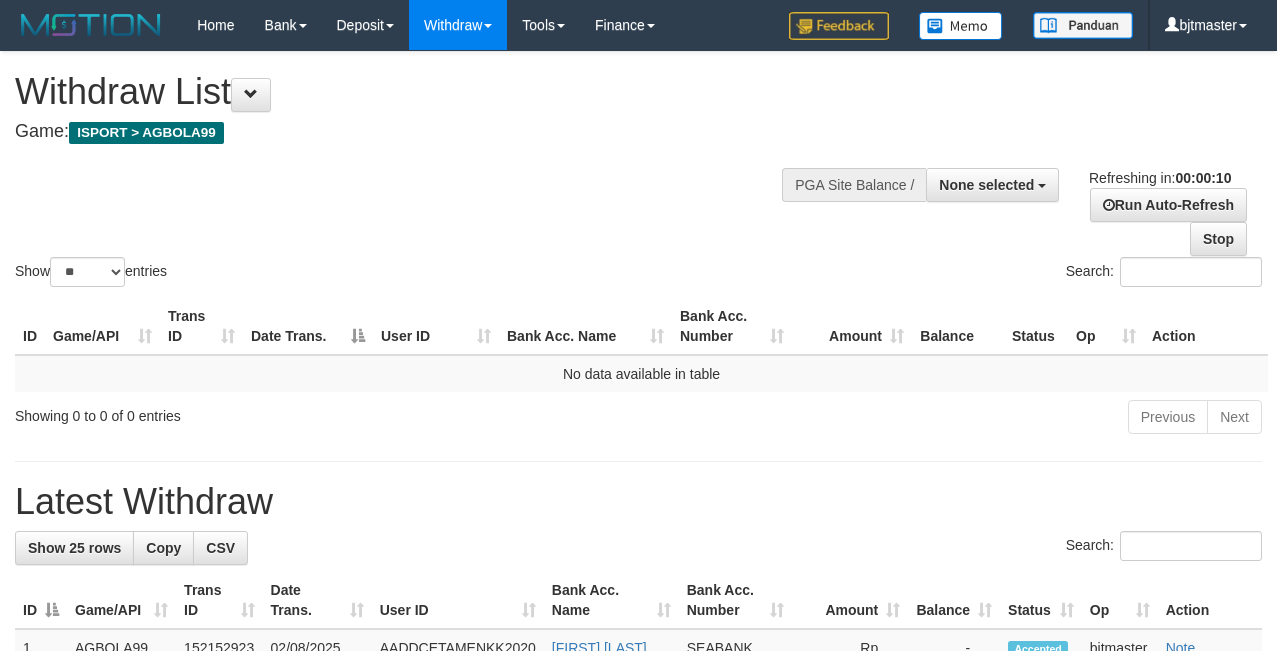 select 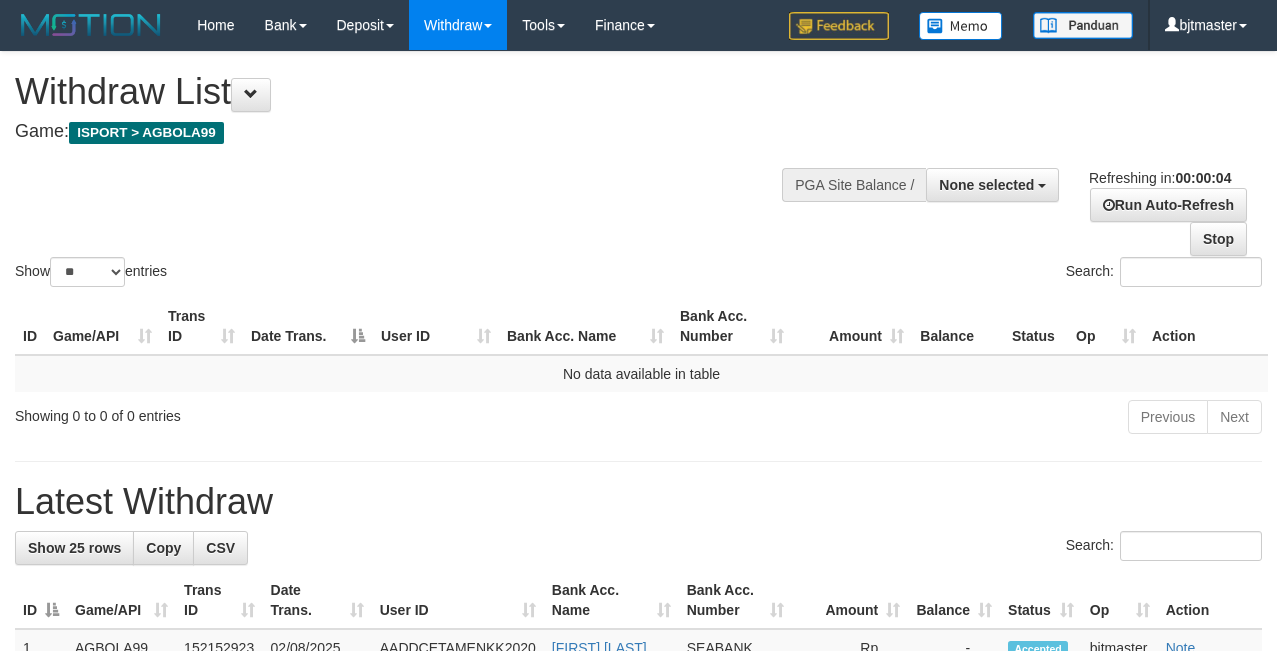 scroll, scrollTop: 0, scrollLeft: 0, axis: both 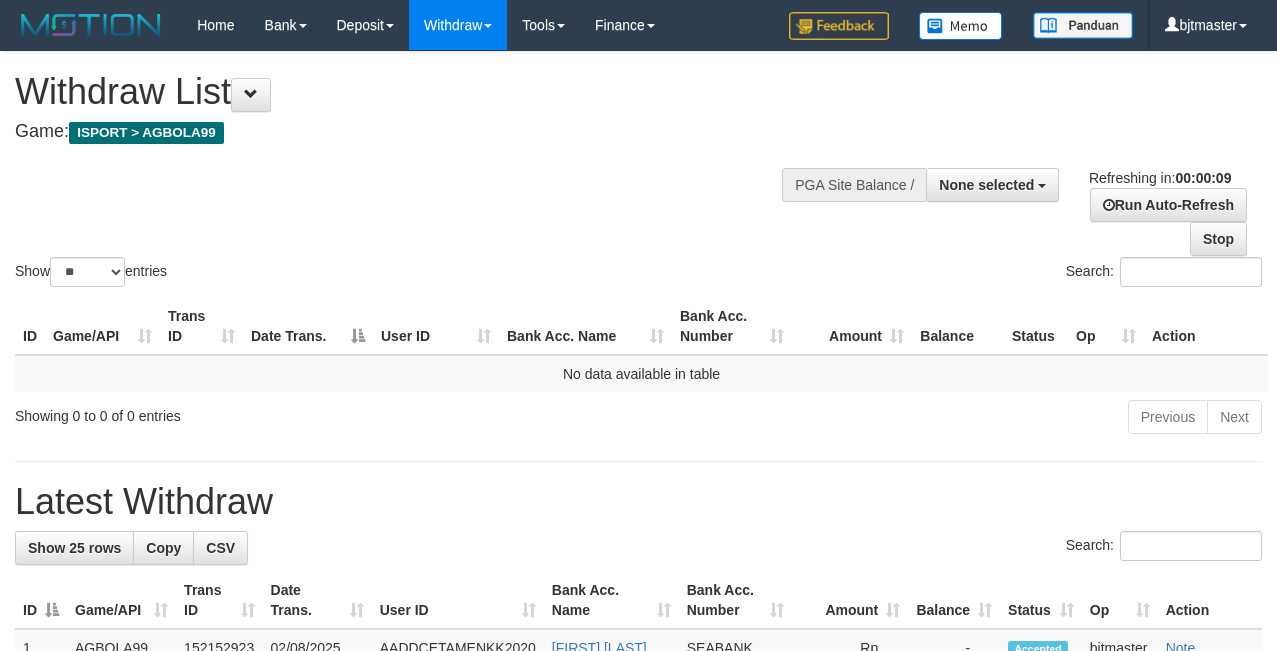 select 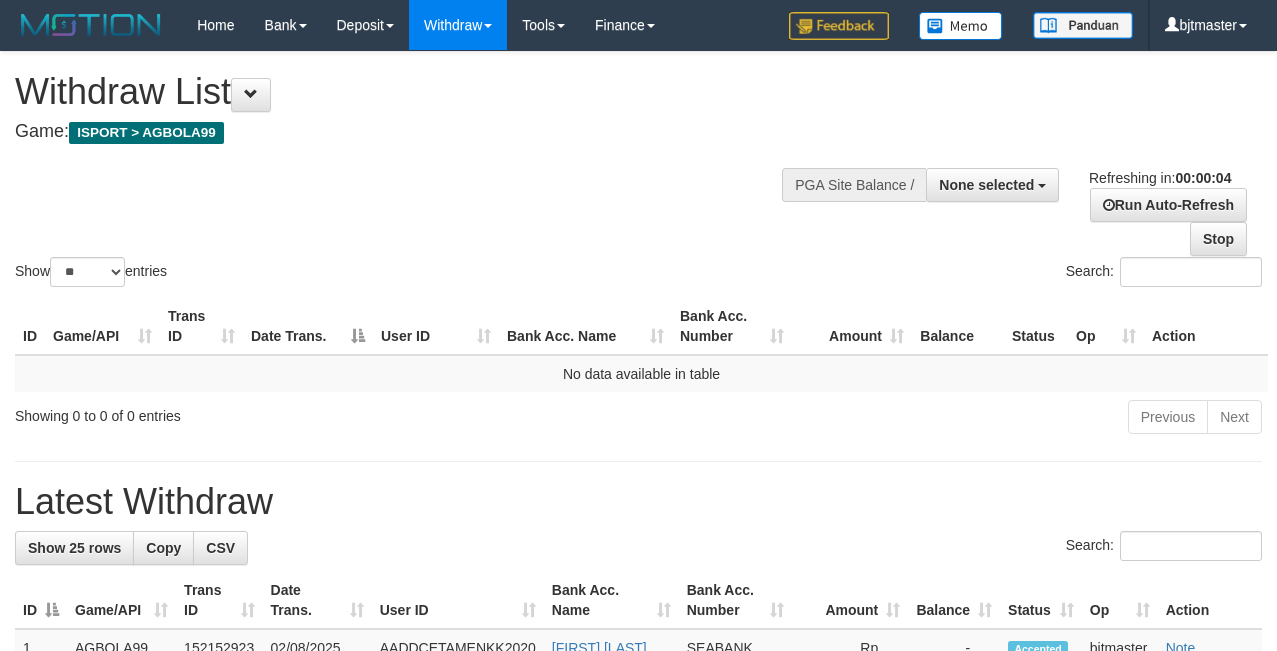 scroll, scrollTop: 0, scrollLeft: 0, axis: both 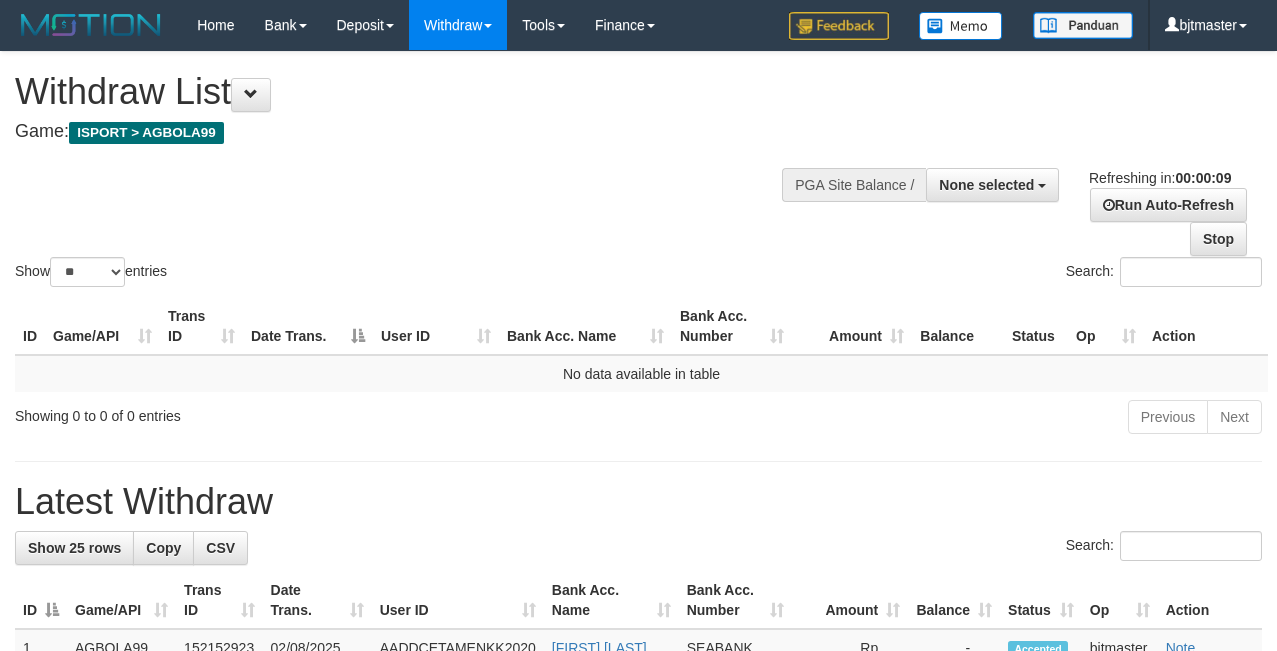 select 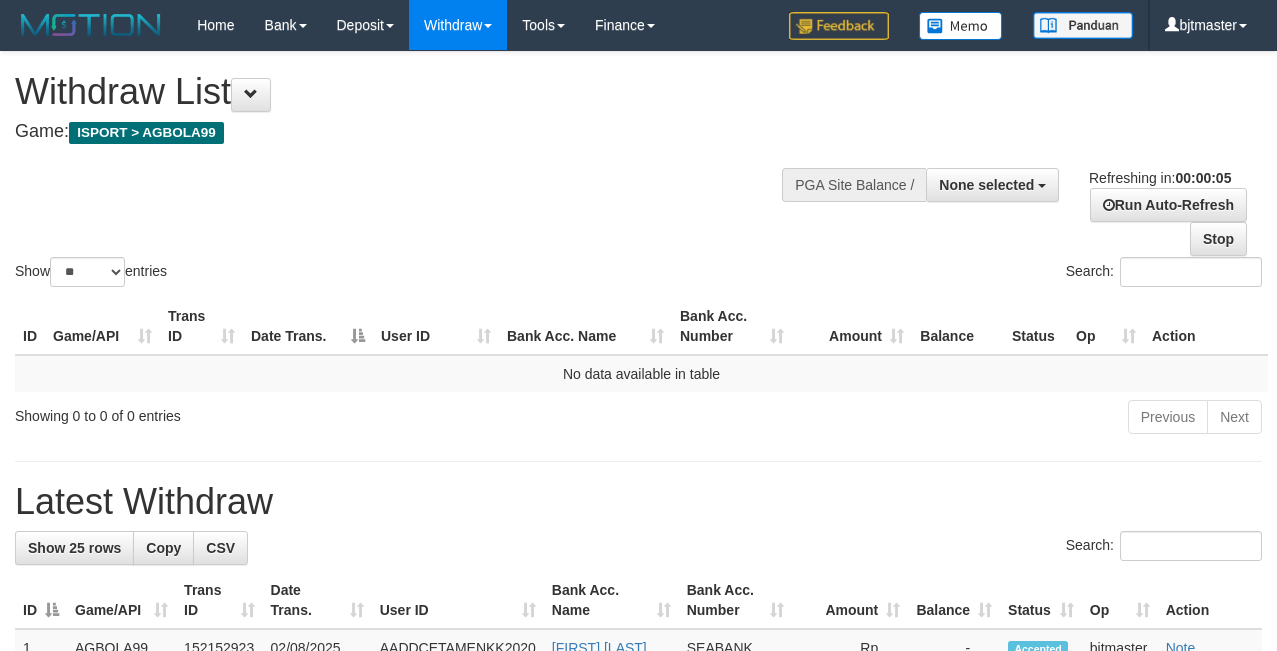 scroll, scrollTop: 0, scrollLeft: 0, axis: both 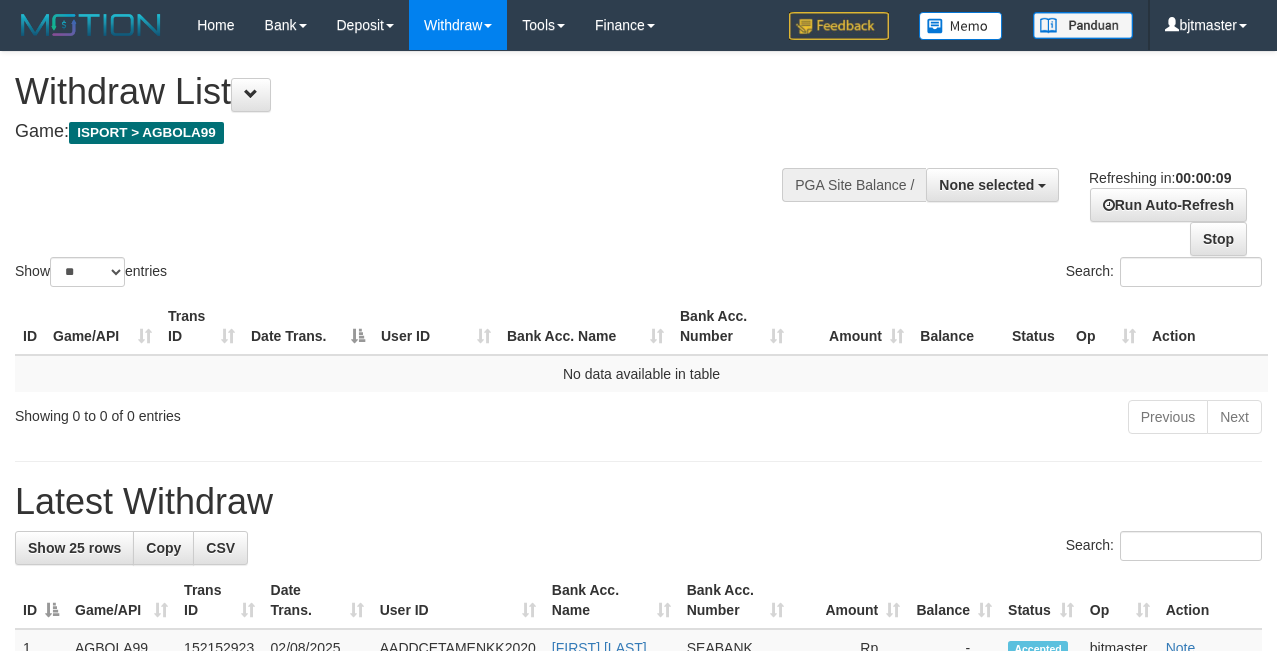 select 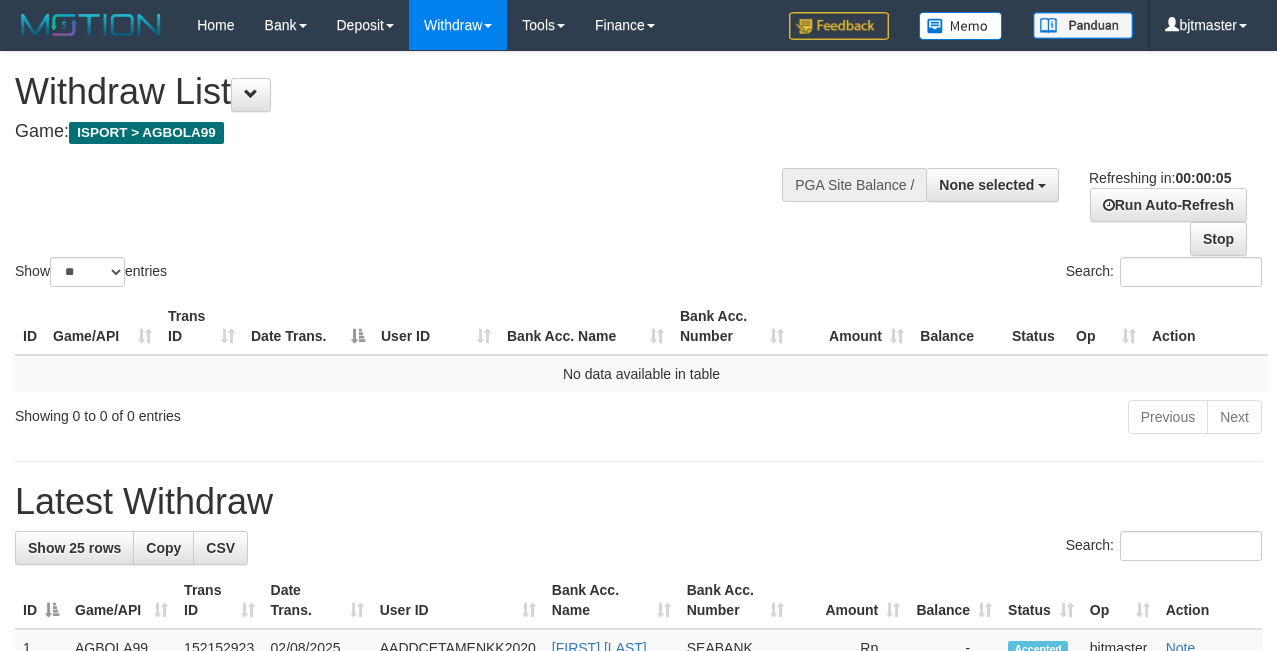 scroll, scrollTop: 0, scrollLeft: 0, axis: both 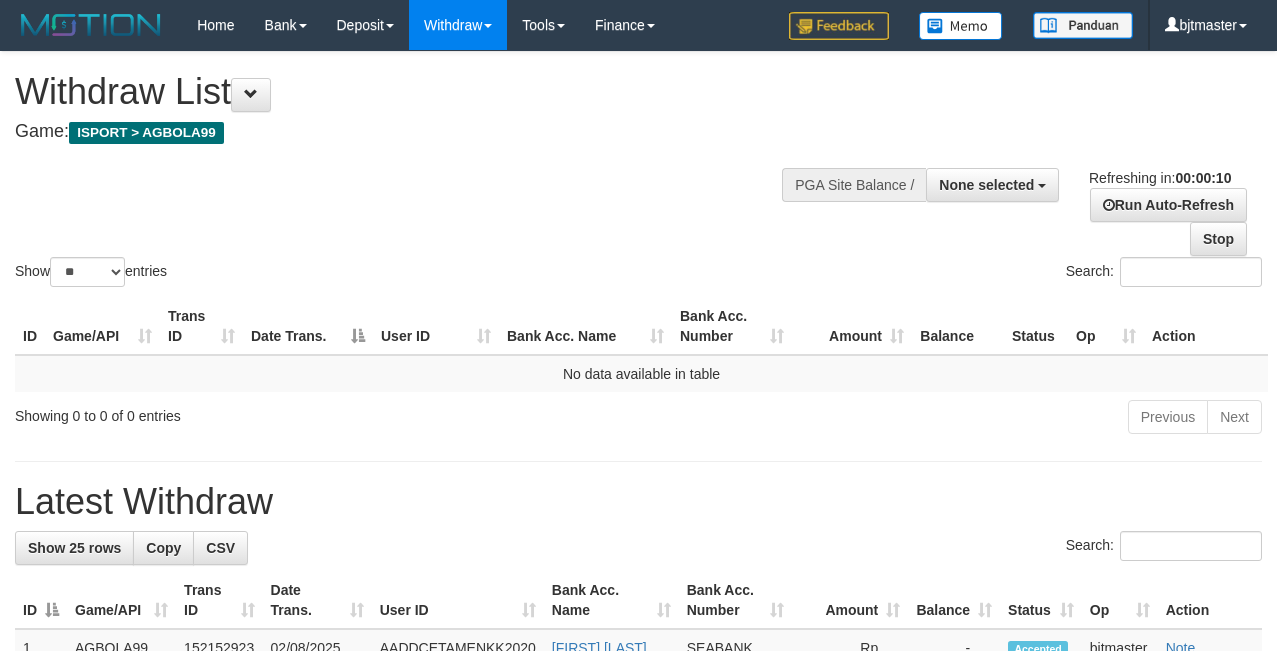 select 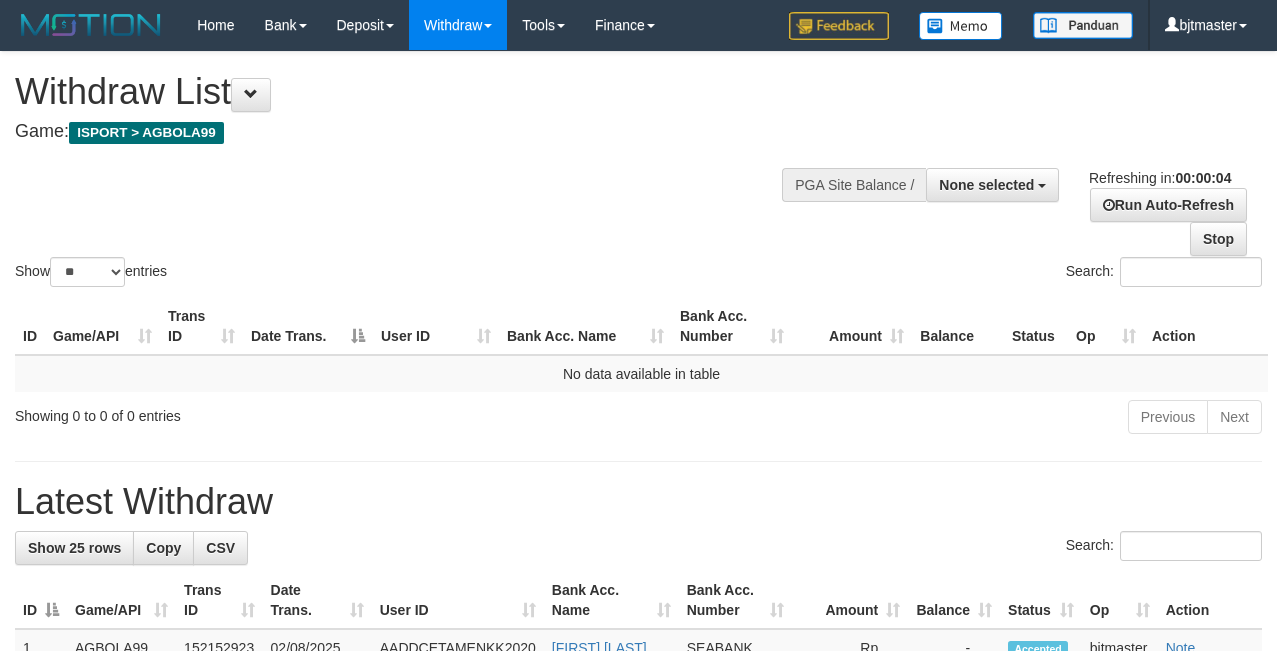scroll, scrollTop: 0, scrollLeft: 0, axis: both 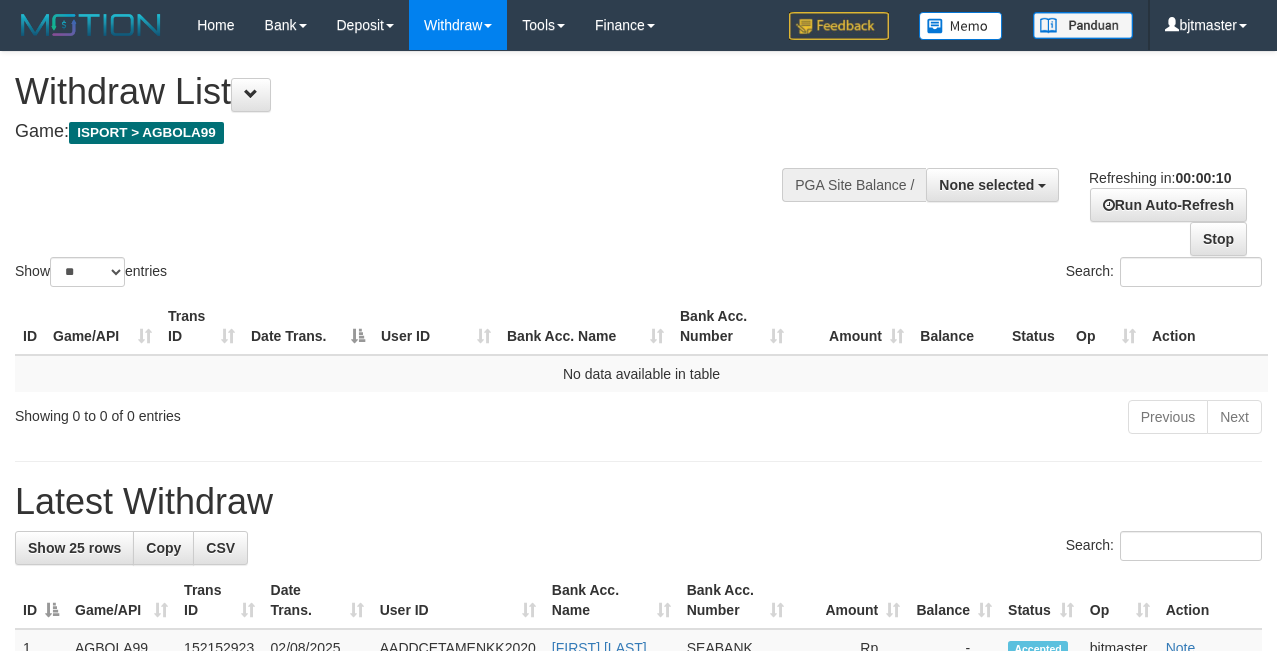 select 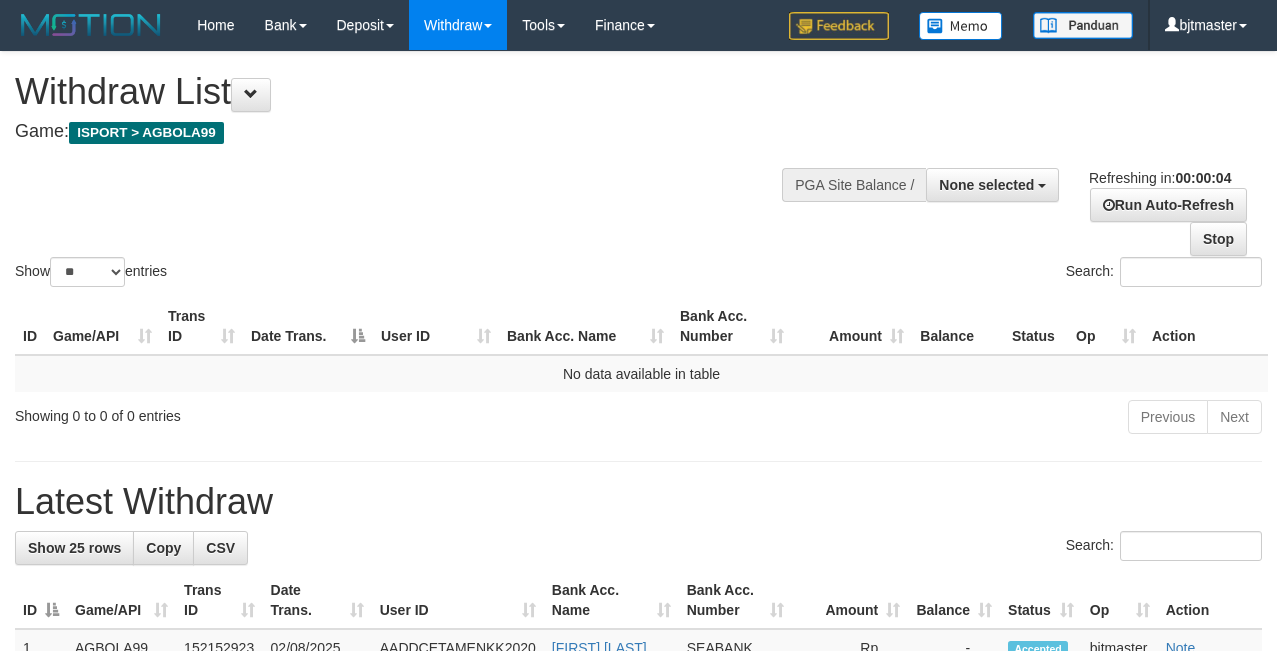 scroll, scrollTop: 0, scrollLeft: 0, axis: both 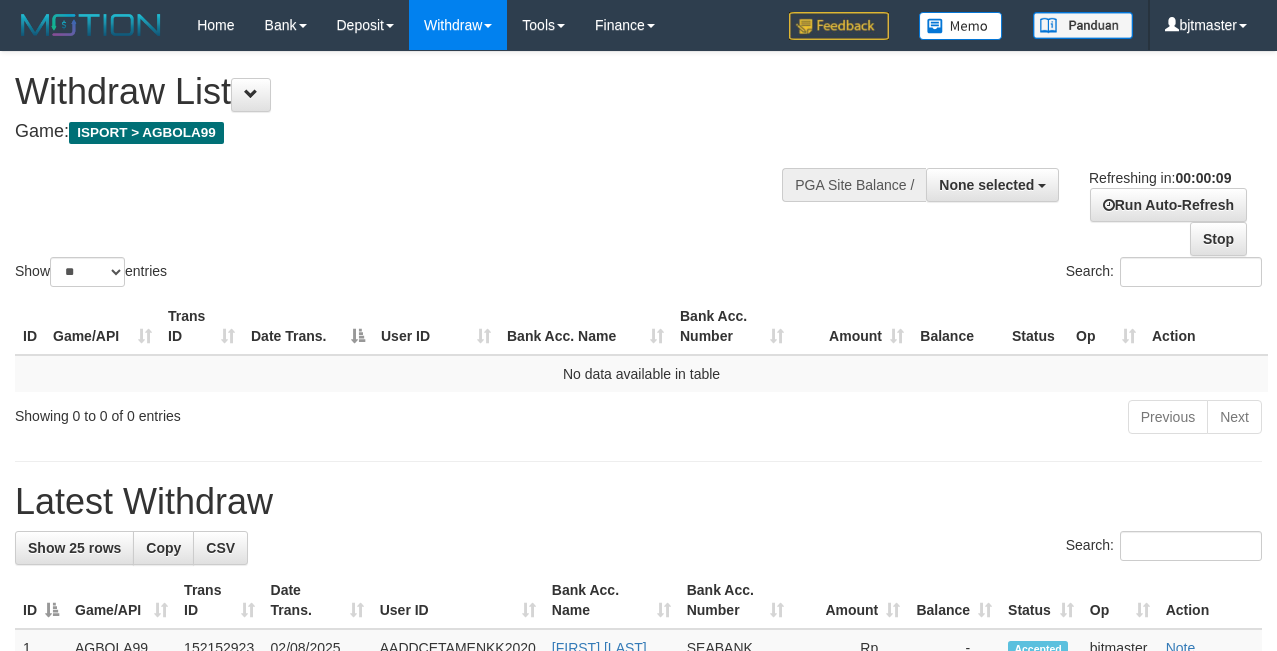 select 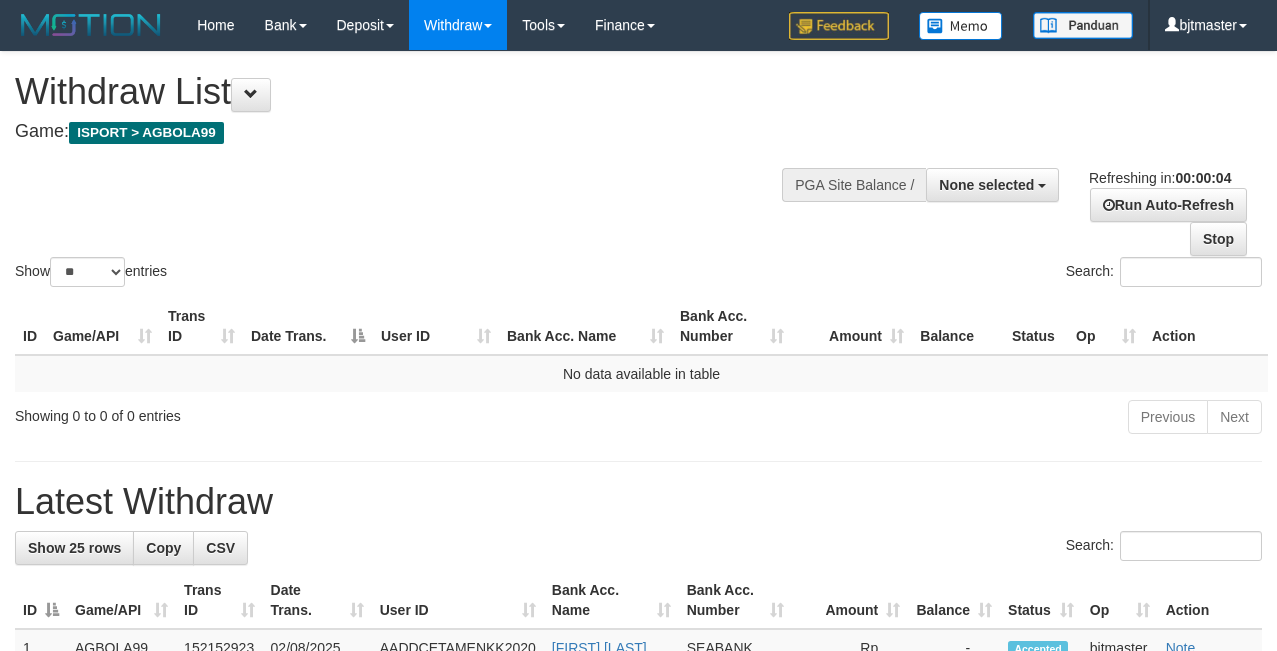 scroll, scrollTop: 0, scrollLeft: 0, axis: both 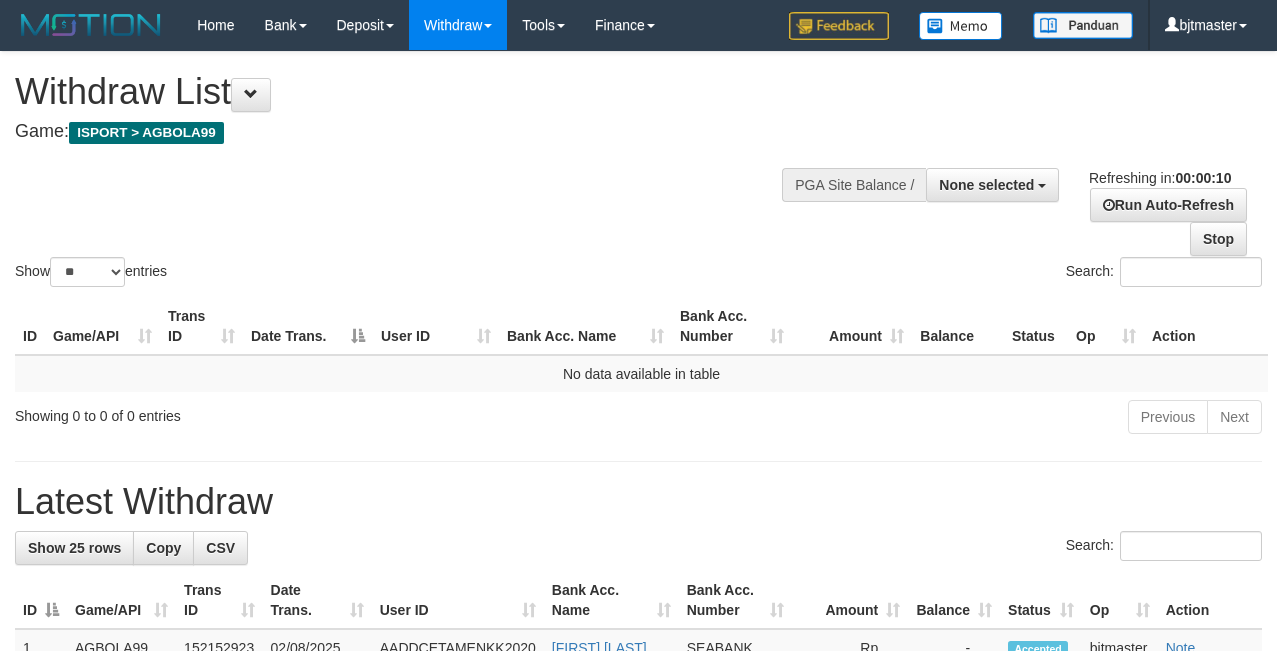 select 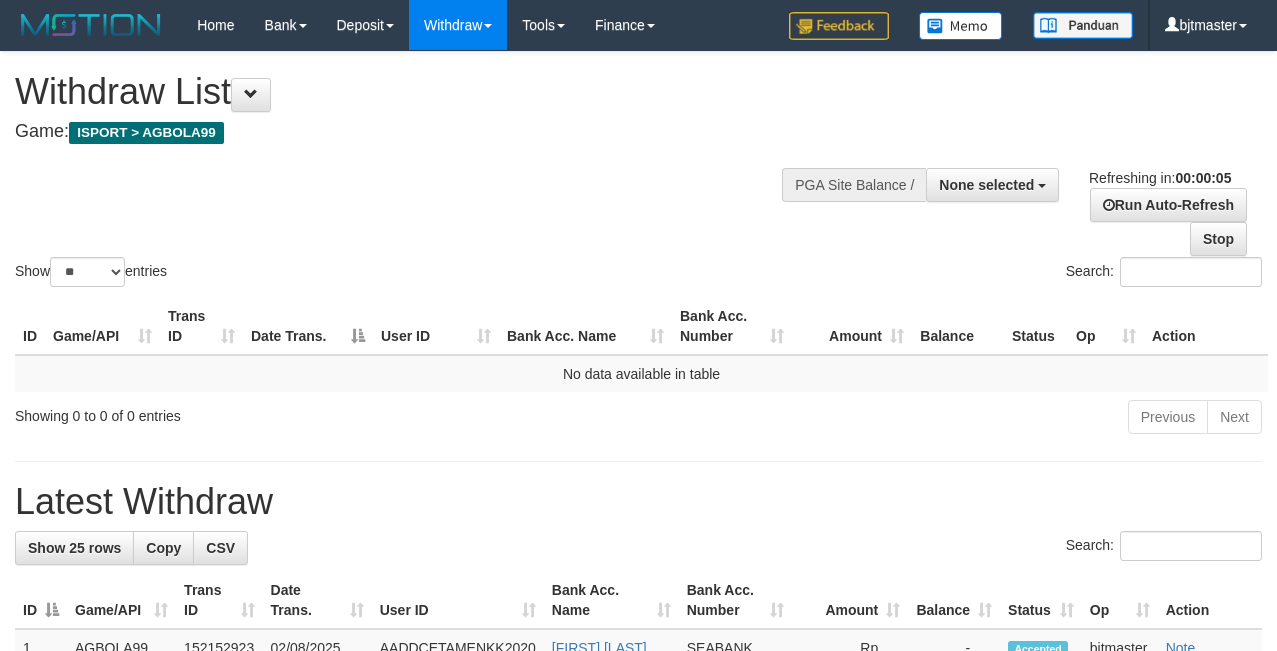 scroll, scrollTop: 0, scrollLeft: 0, axis: both 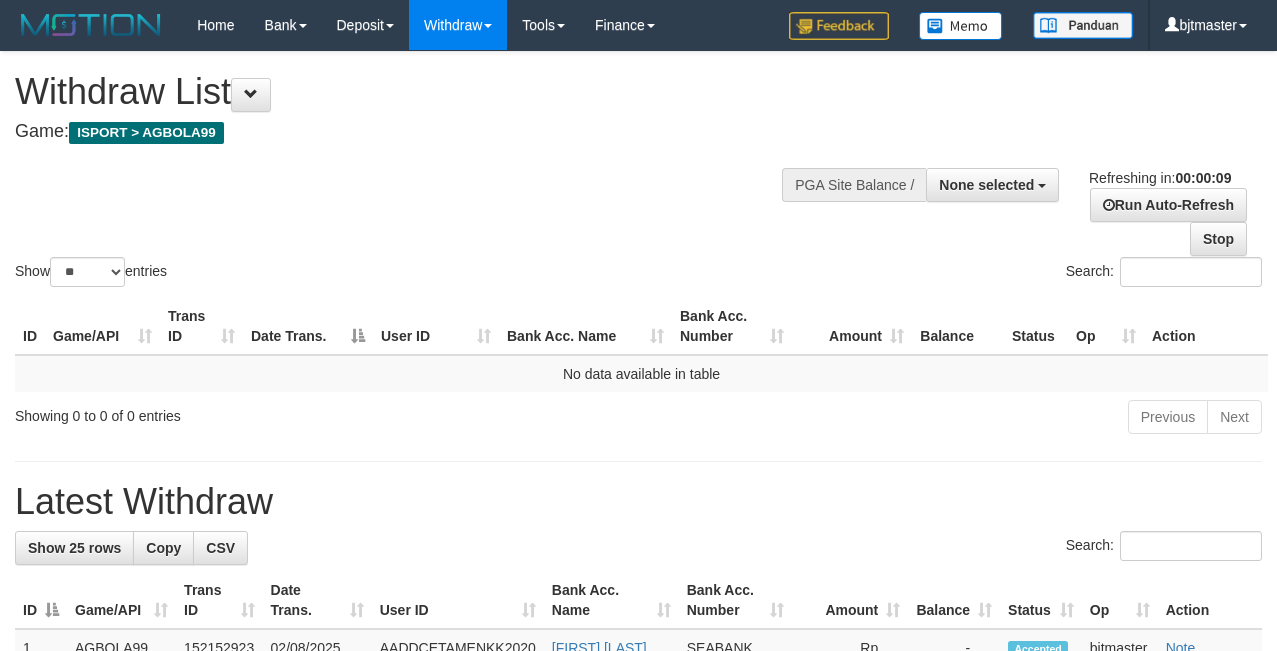 select 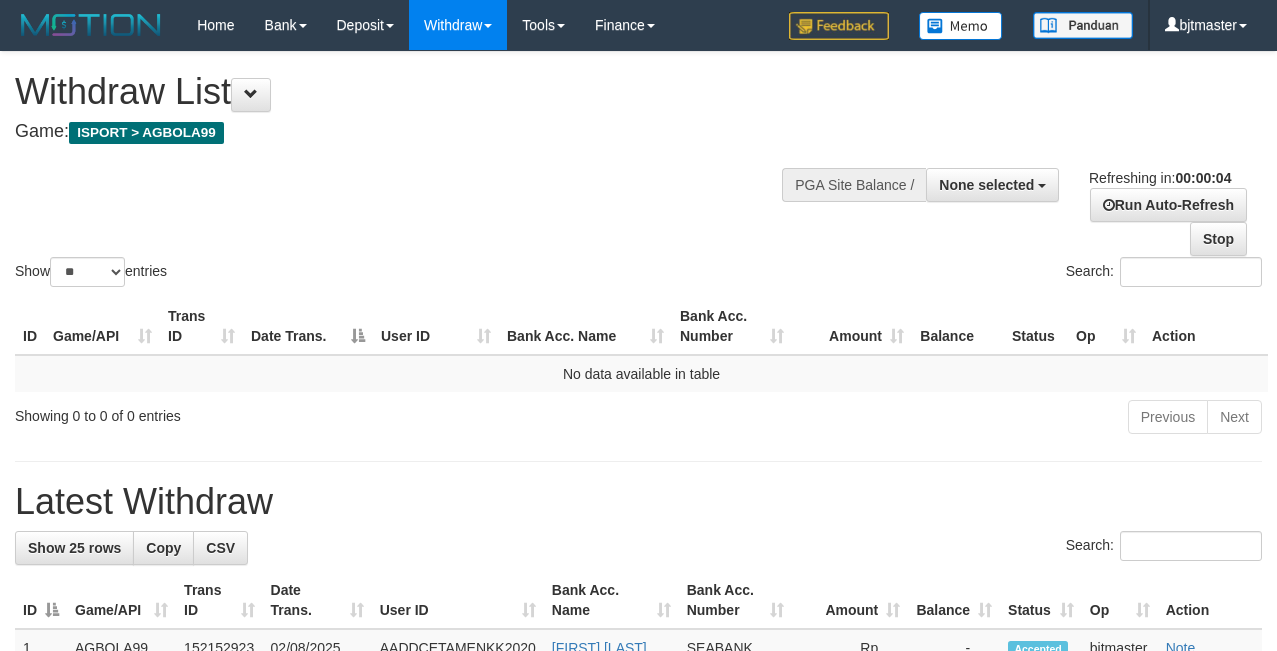scroll, scrollTop: 0, scrollLeft: 0, axis: both 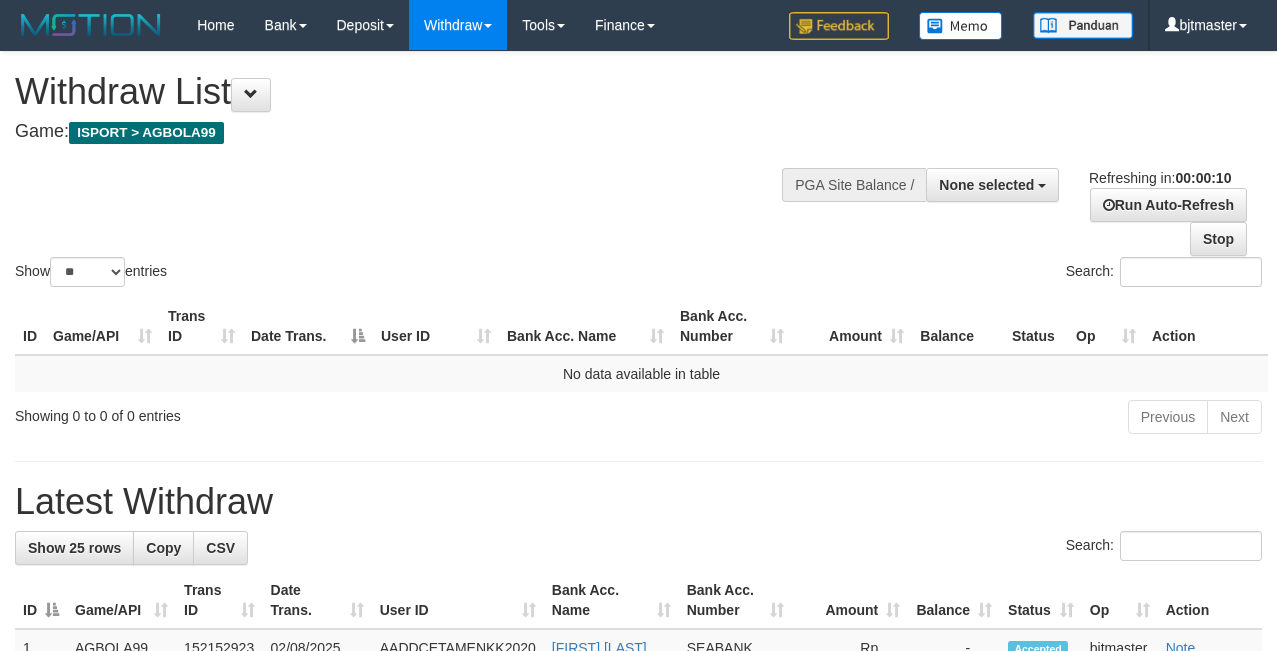 select 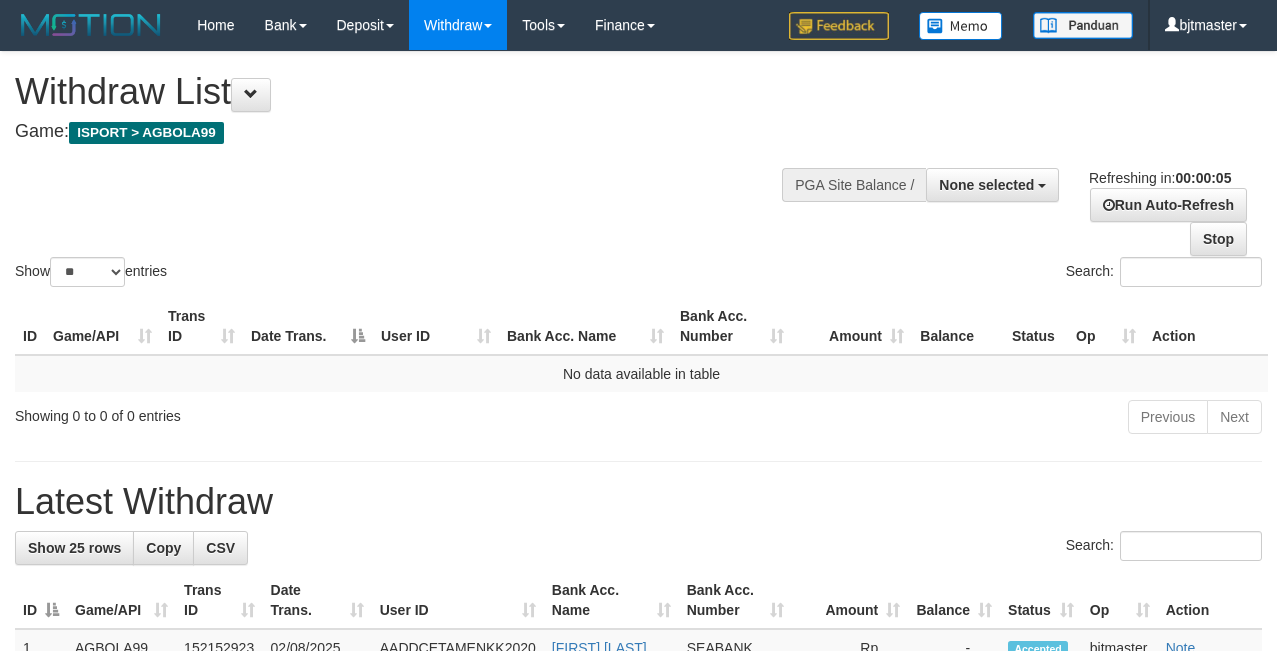 scroll, scrollTop: 0, scrollLeft: 0, axis: both 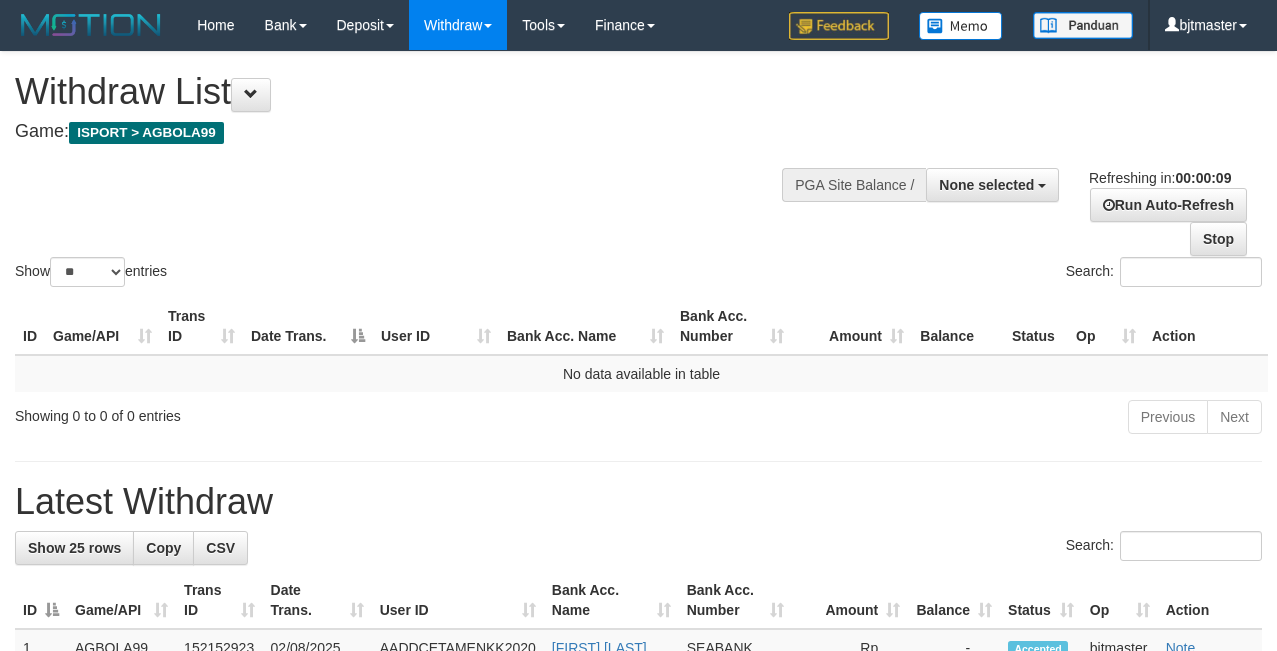 select 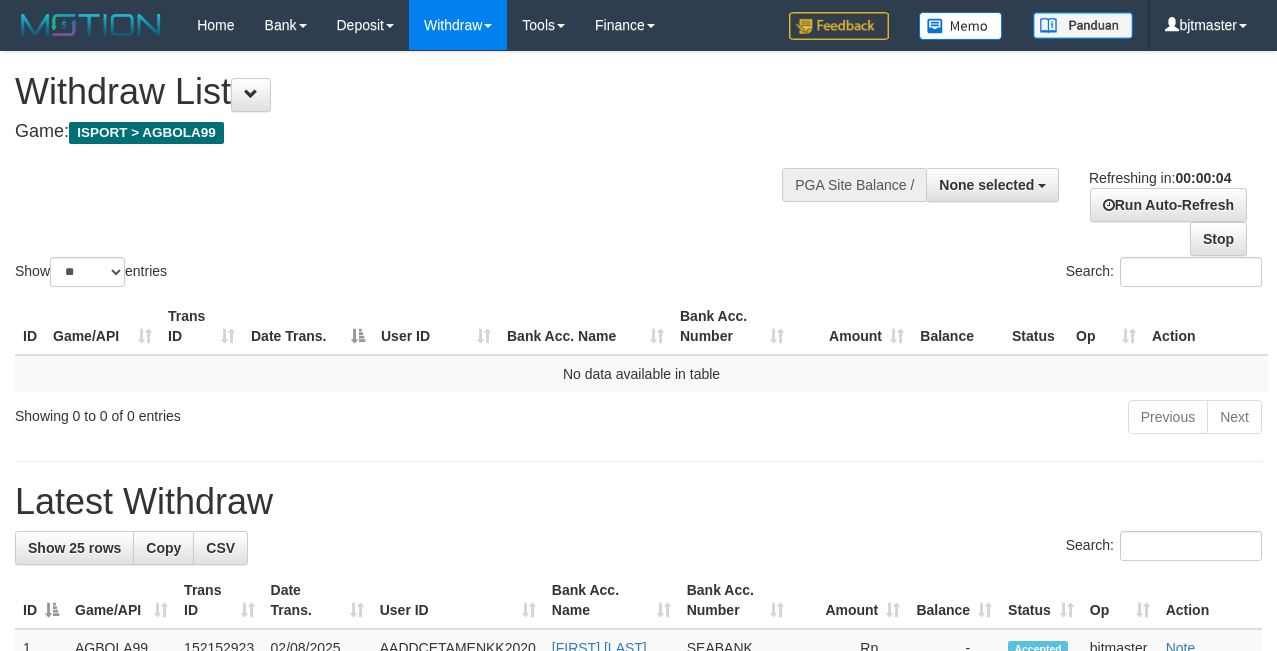 scroll, scrollTop: 0, scrollLeft: 0, axis: both 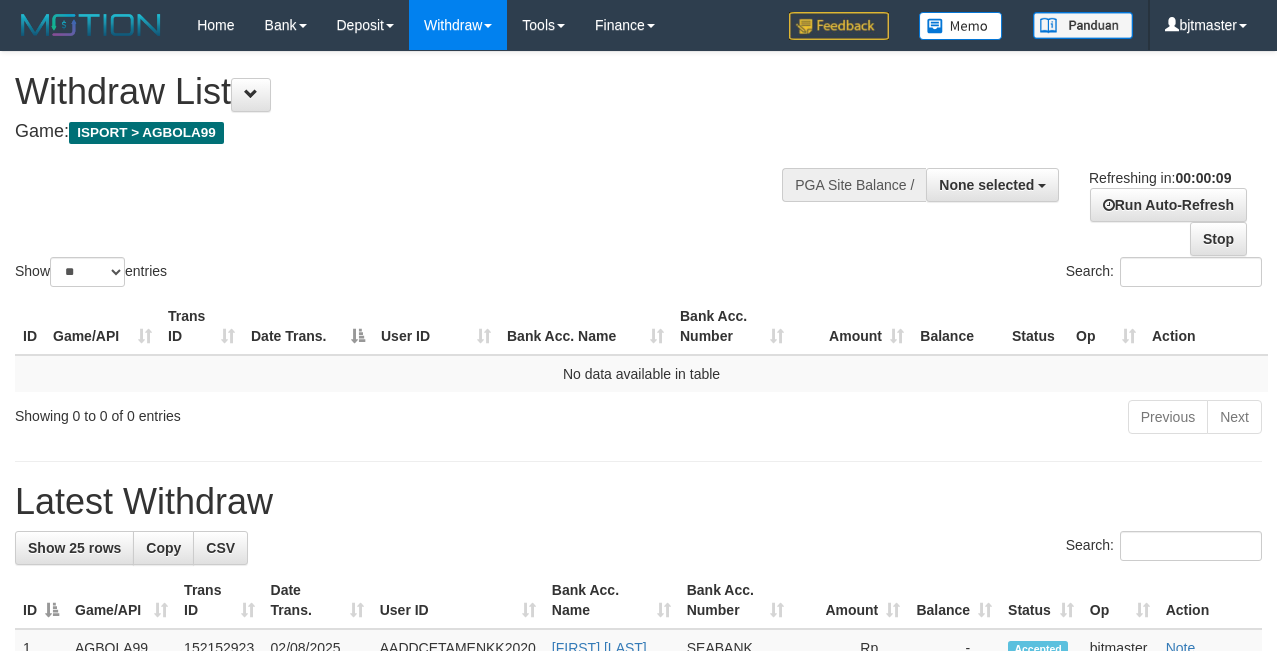 select 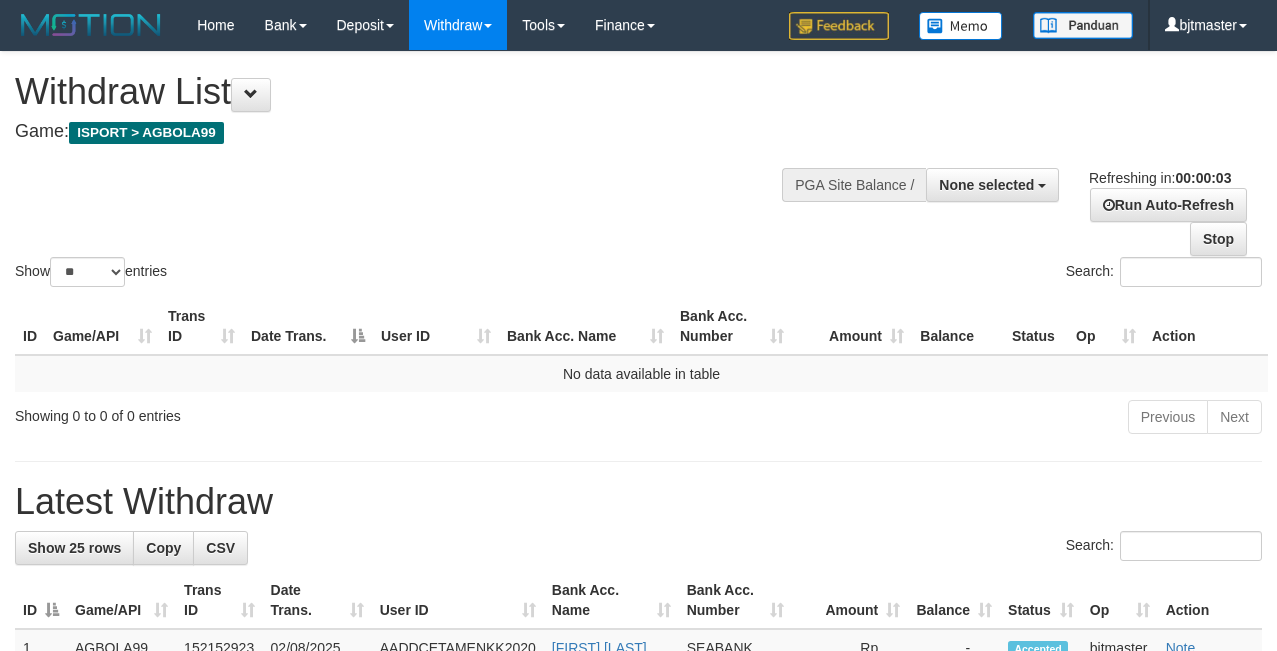 scroll, scrollTop: 0, scrollLeft: 0, axis: both 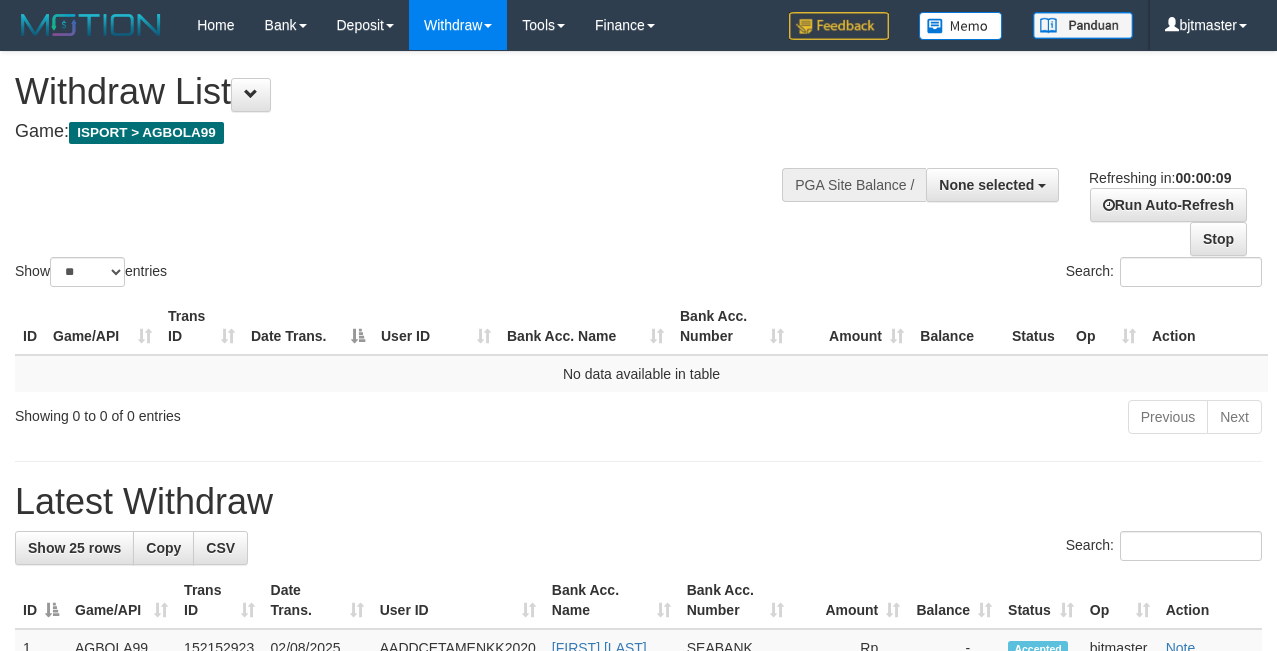select 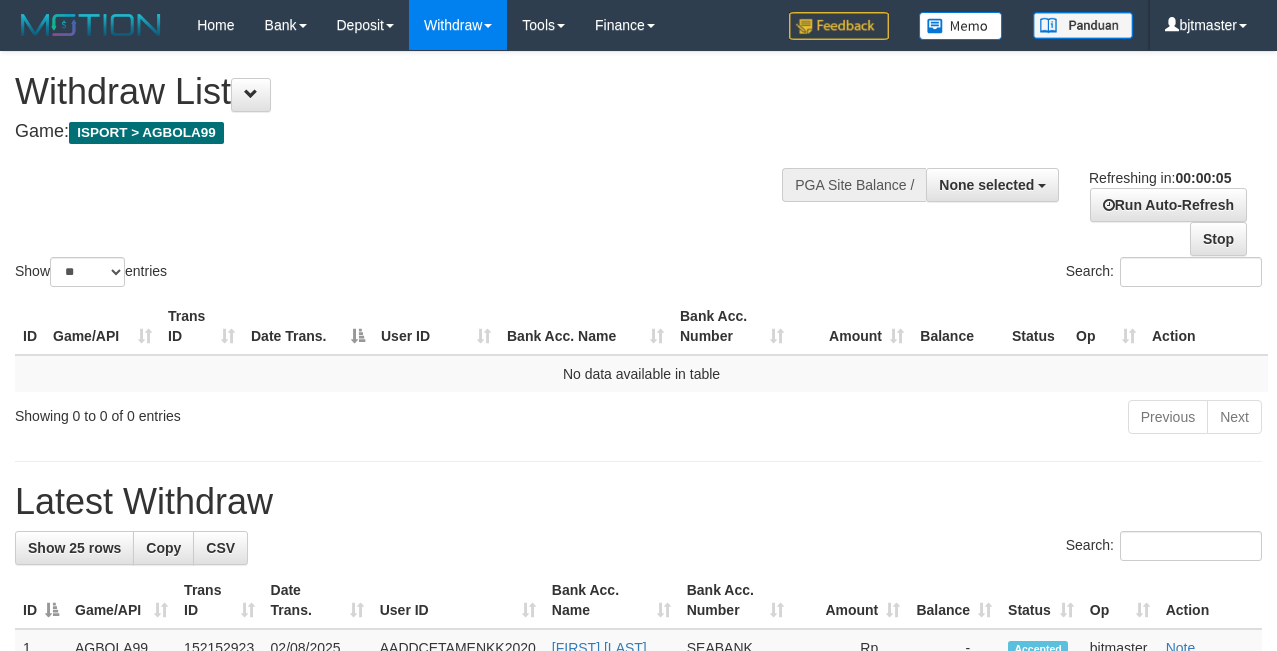 scroll, scrollTop: 0, scrollLeft: 0, axis: both 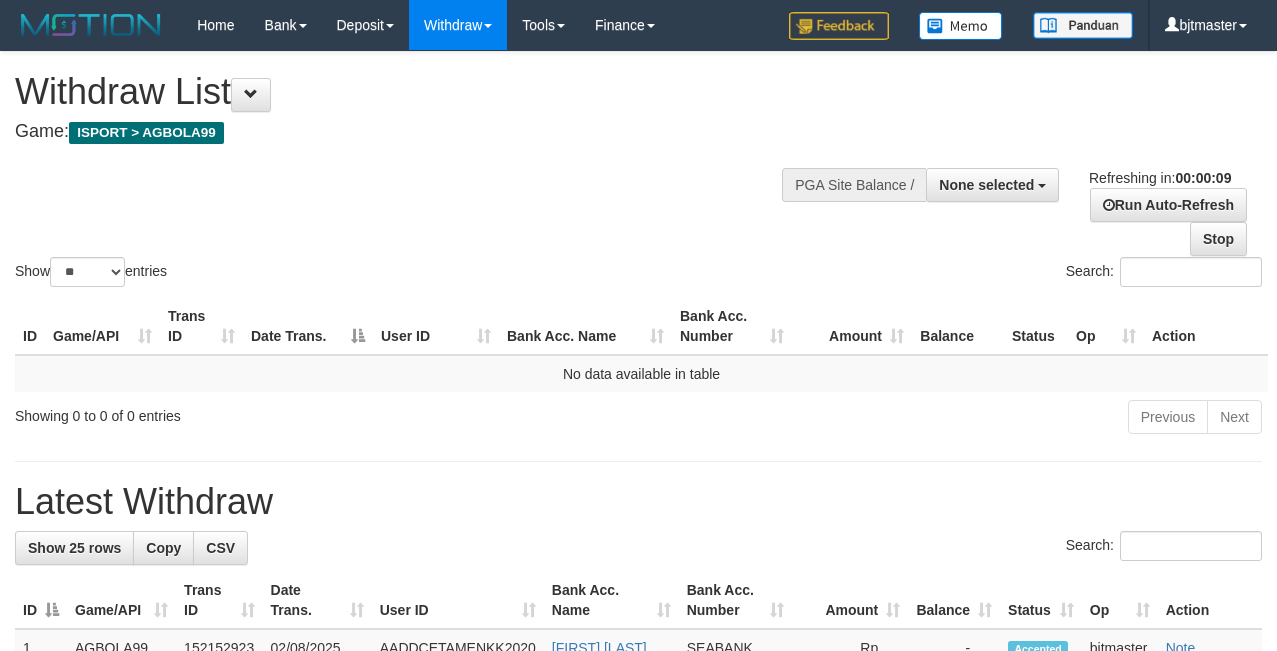 select 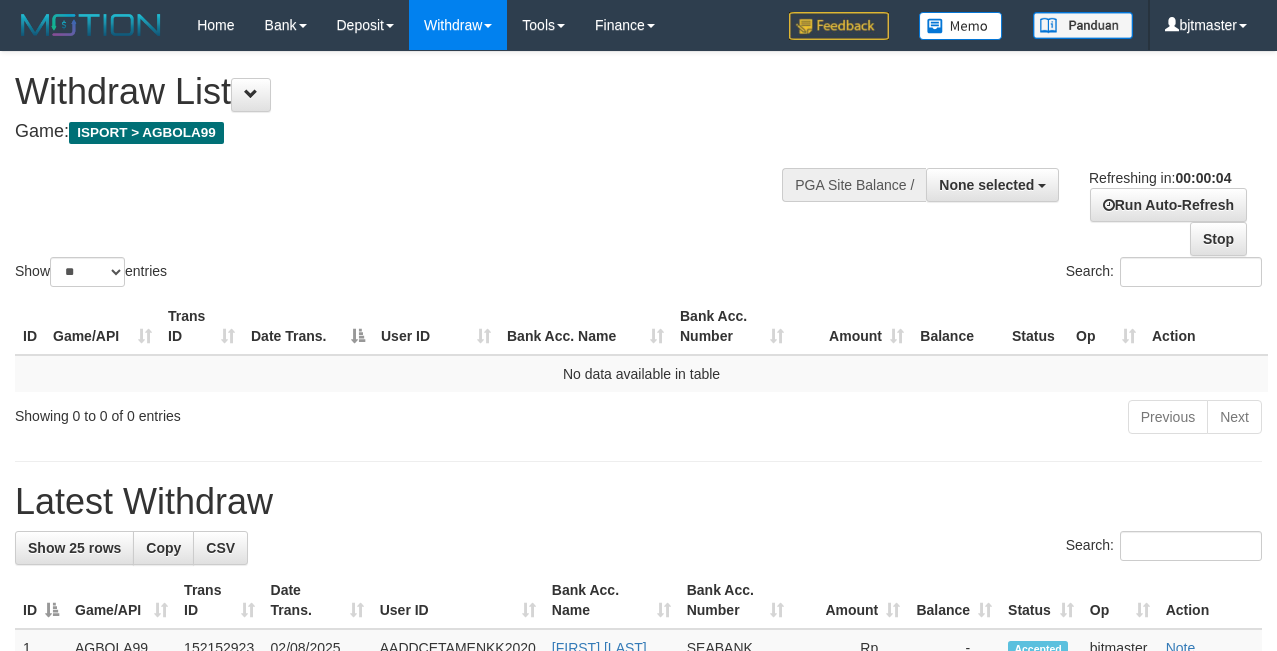 scroll, scrollTop: 0, scrollLeft: 0, axis: both 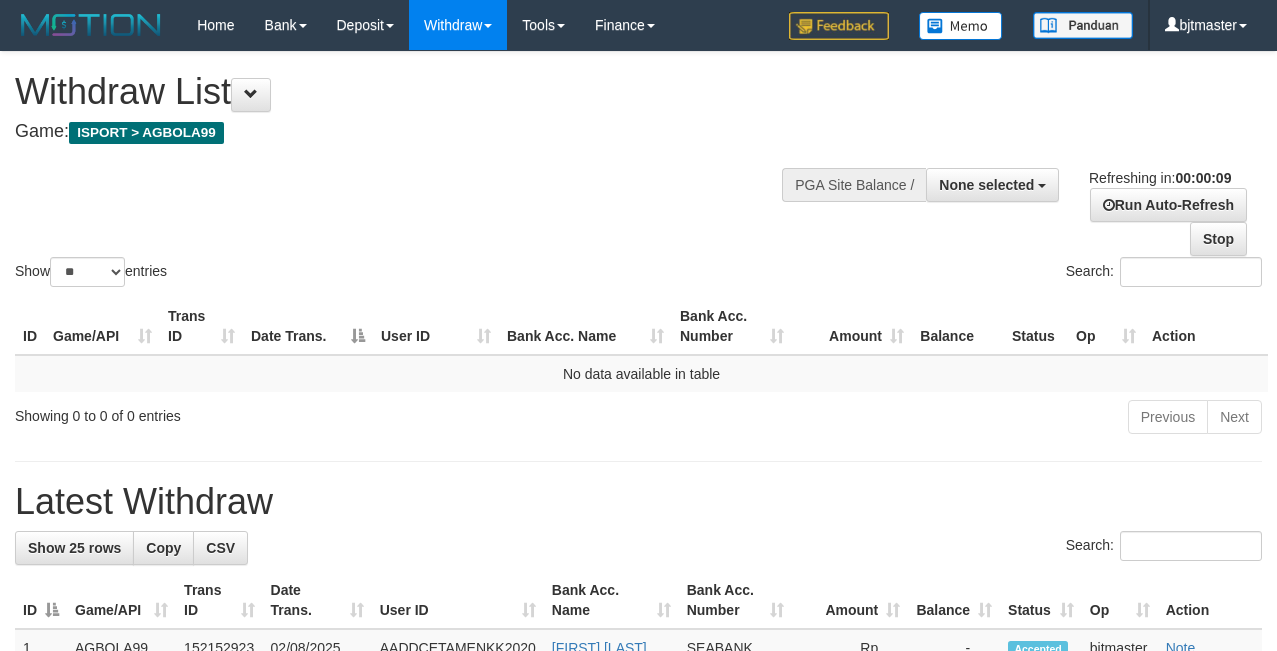 select 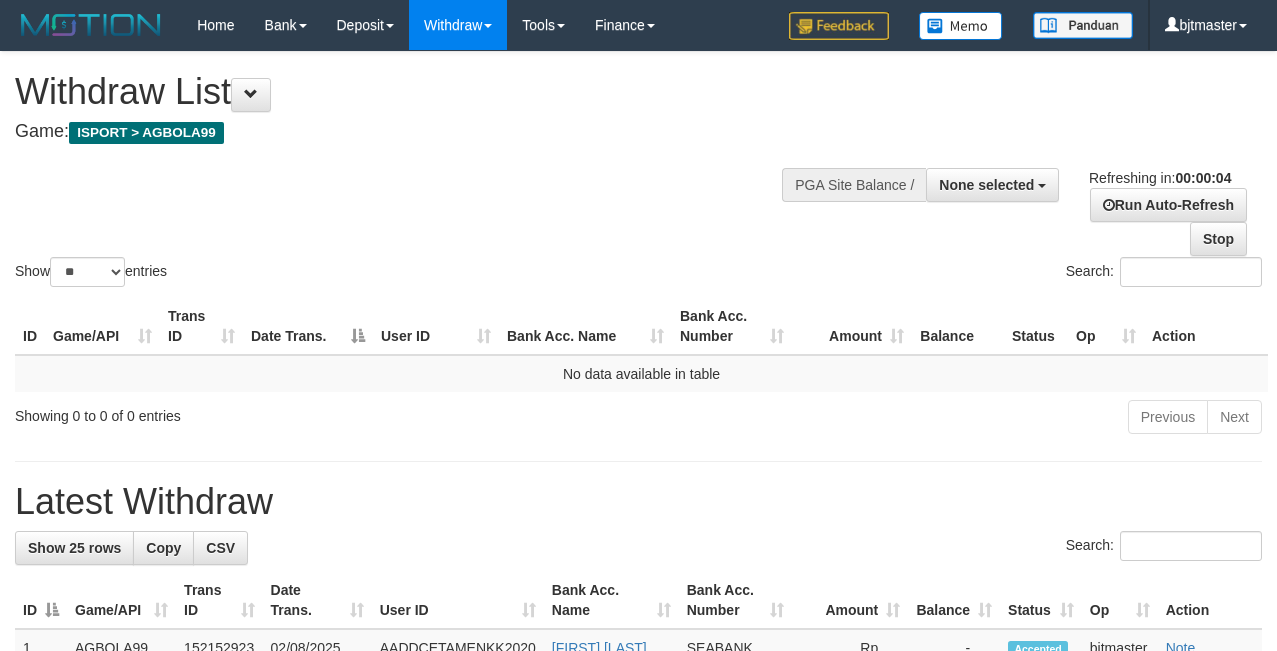 scroll, scrollTop: 0, scrollLeft: 0, axis: both 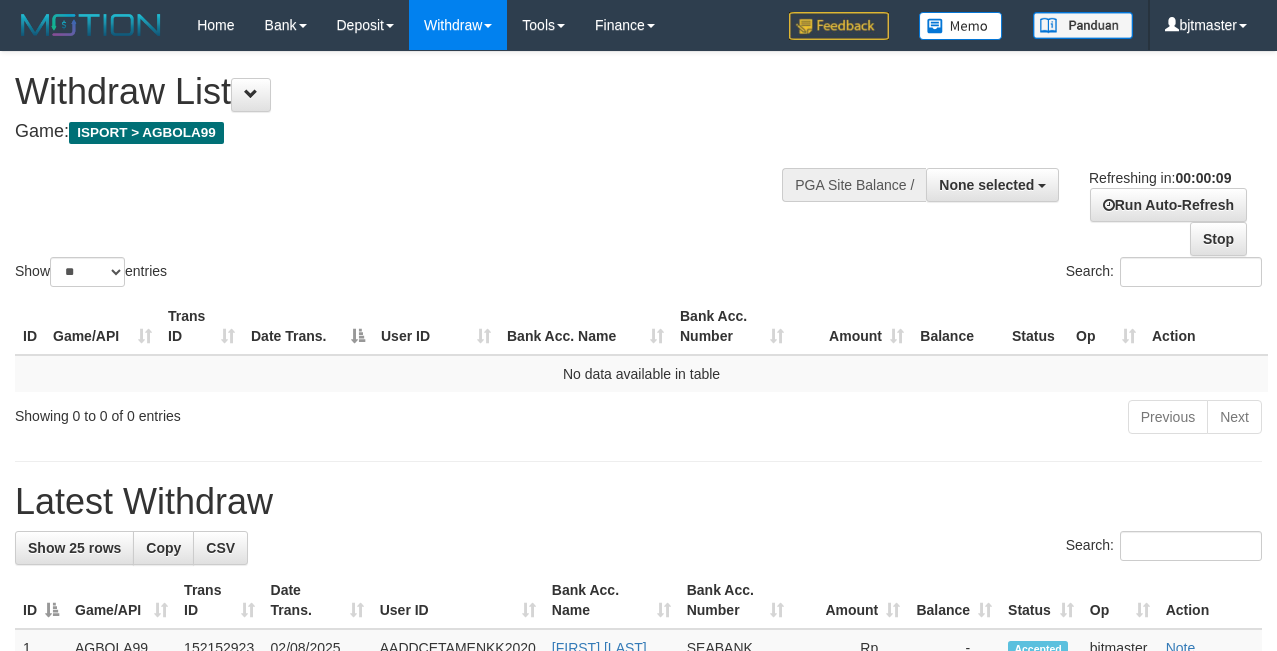 select 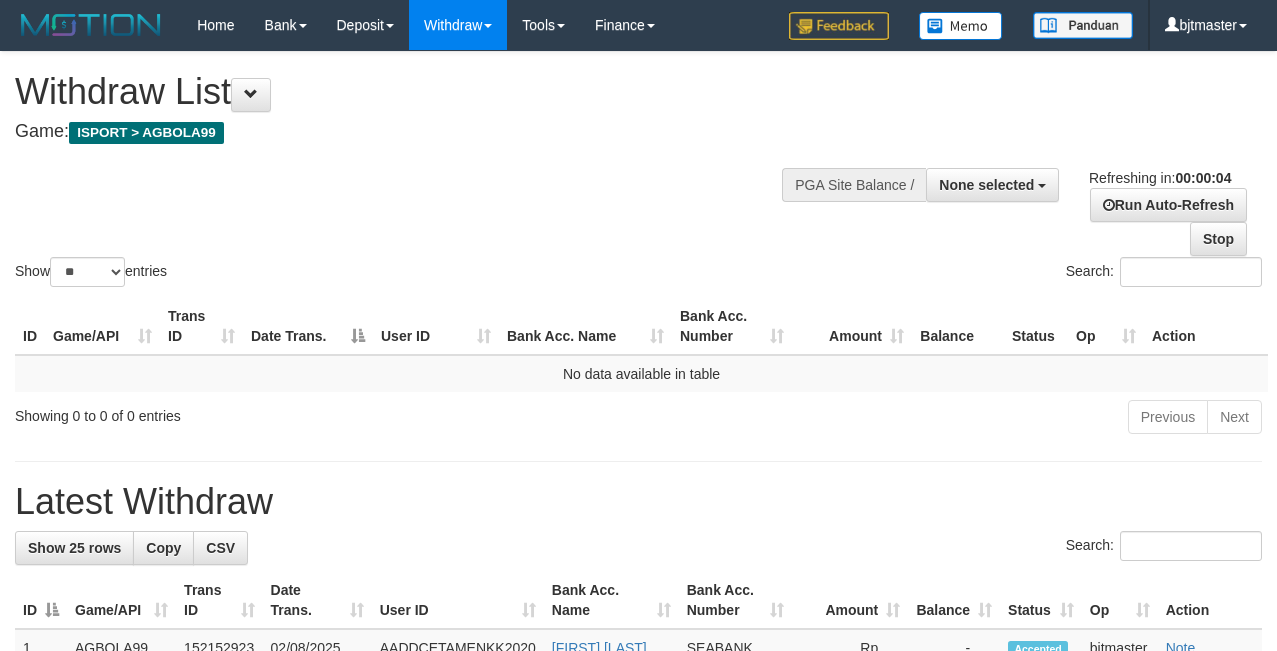 scroll, scrollTop: 0, scrollLeft: 0, axis: both 